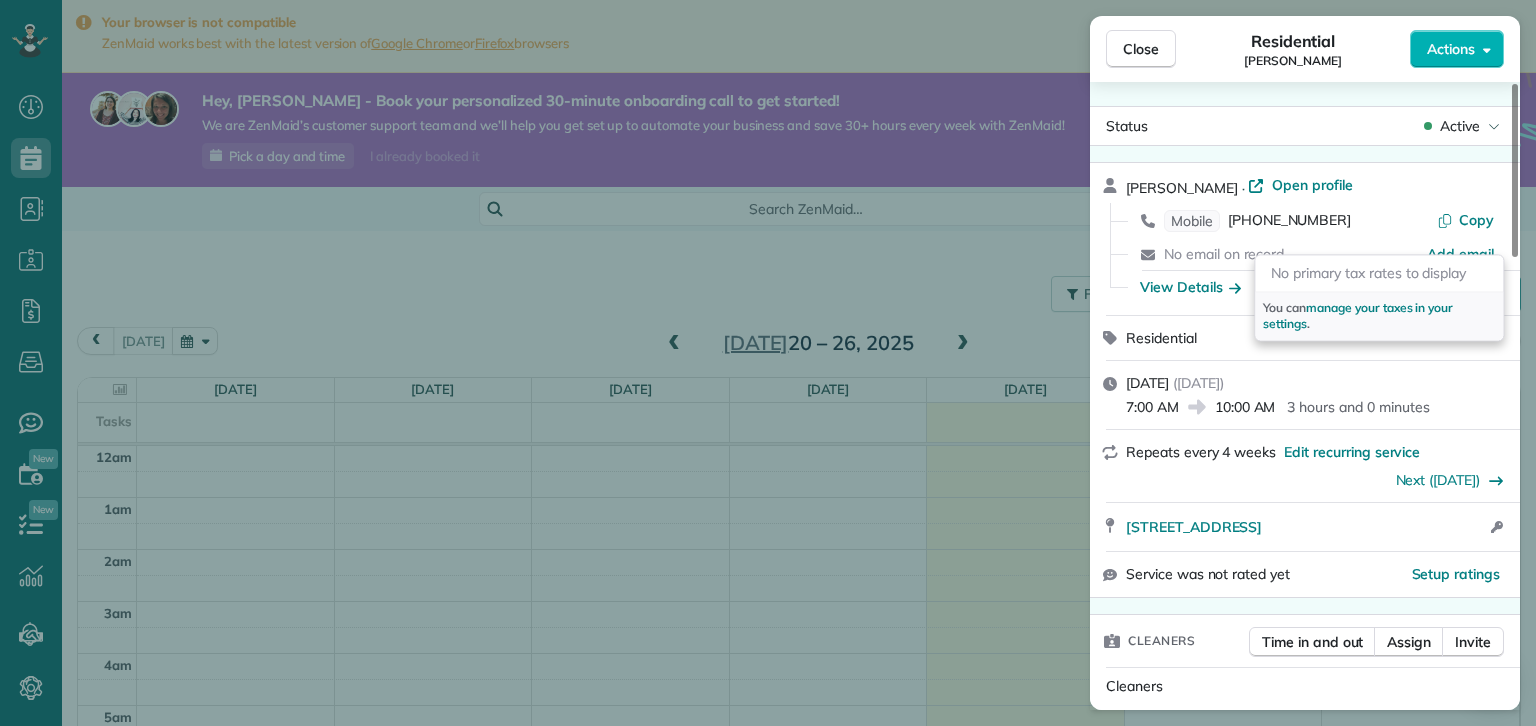 scroll, scrollTop: 50, scrollLeft: 0, axis: vertical 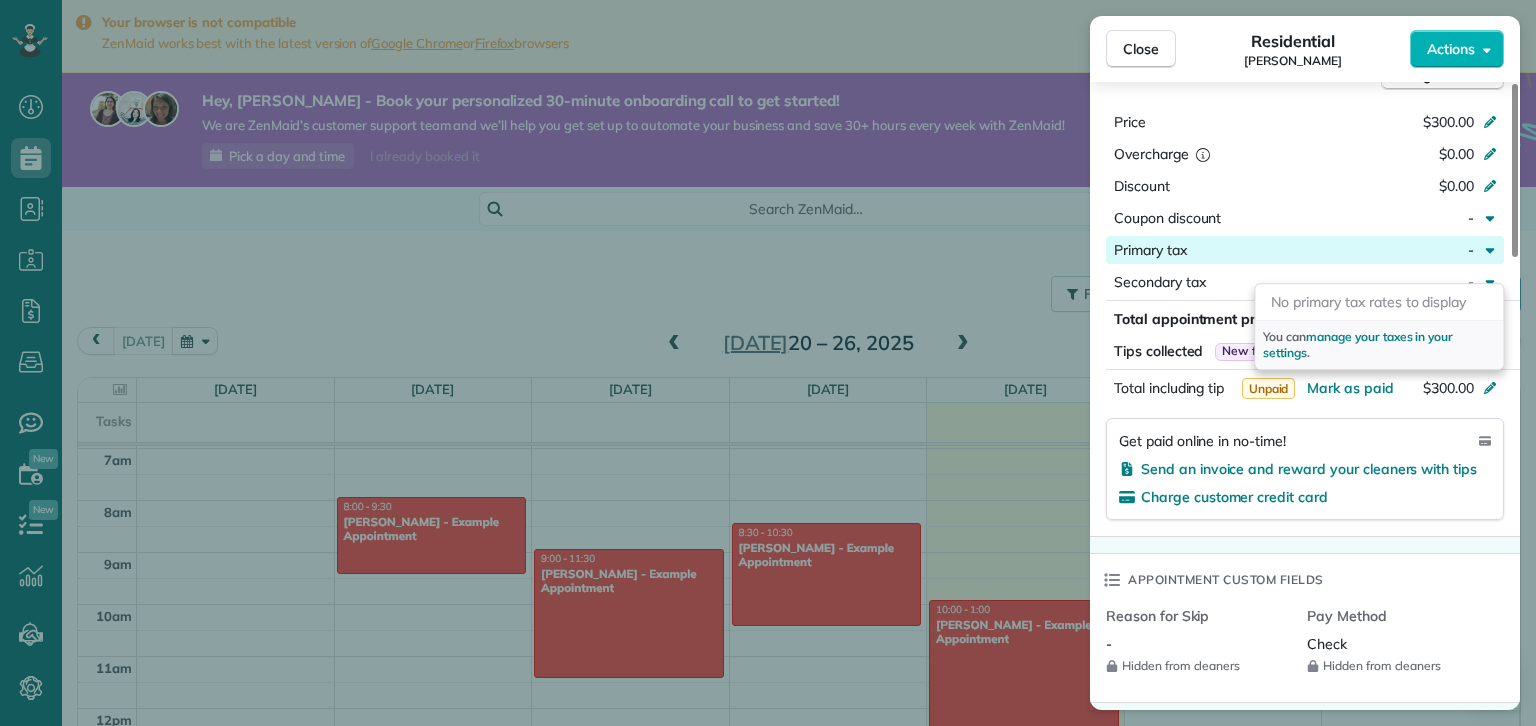 click 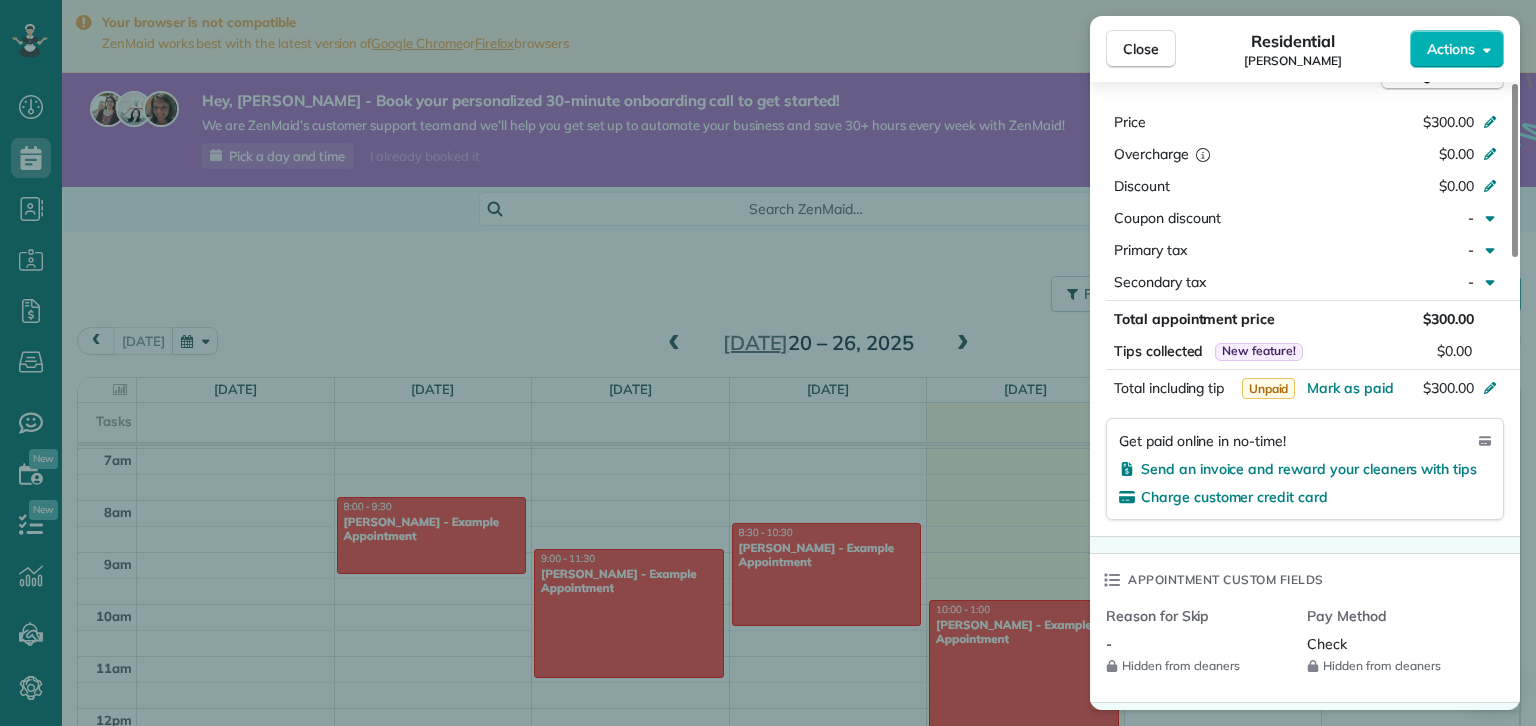 click on "Discount" at bounding box center [1200, 188] 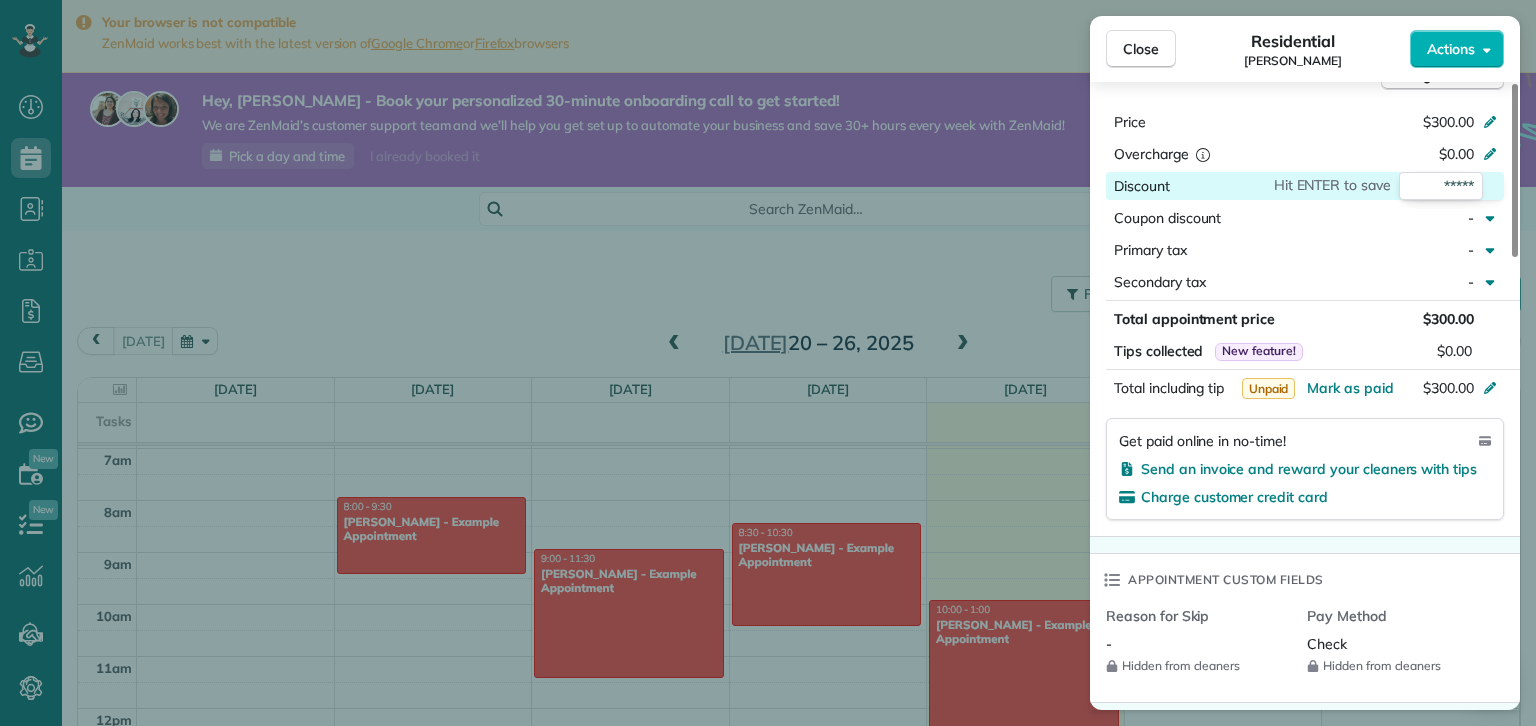 click at bounding box center (1201, 154) 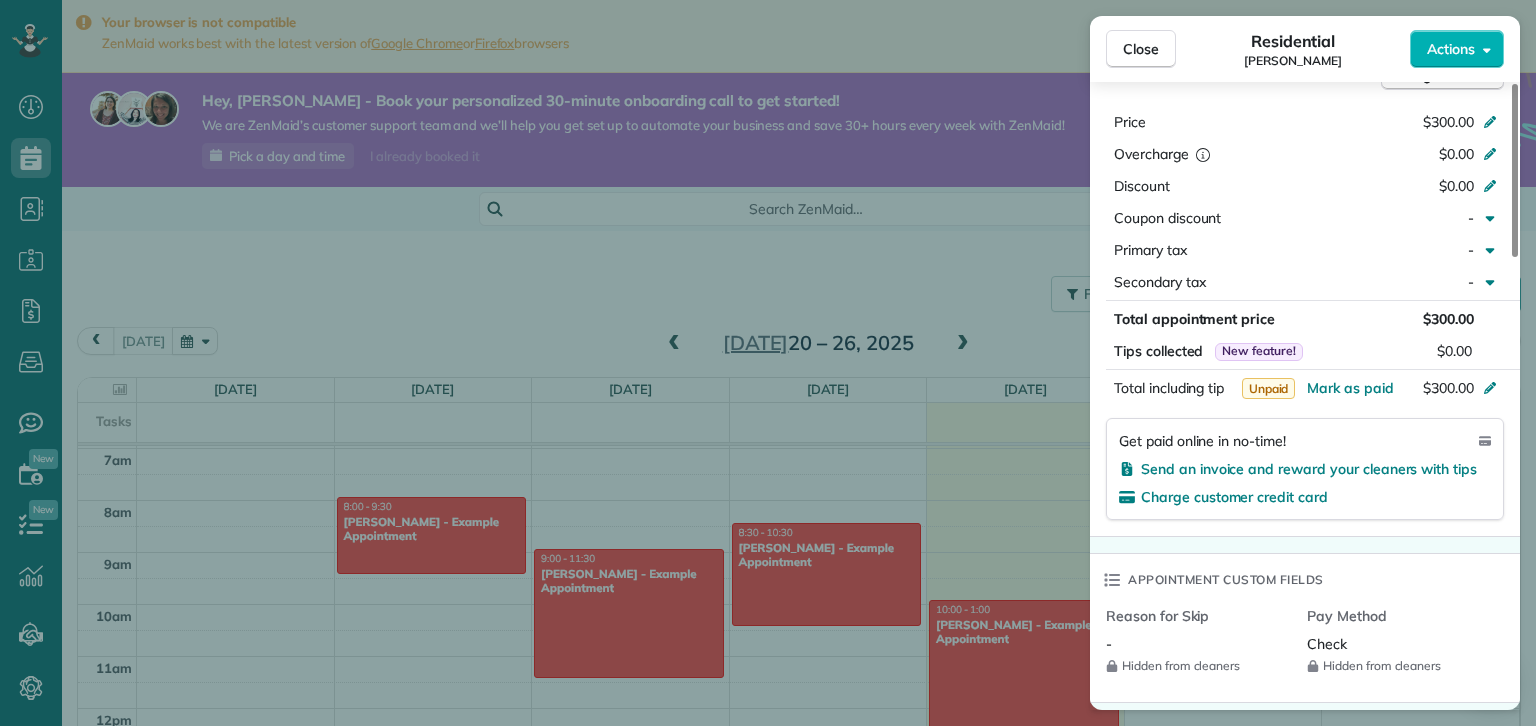 click 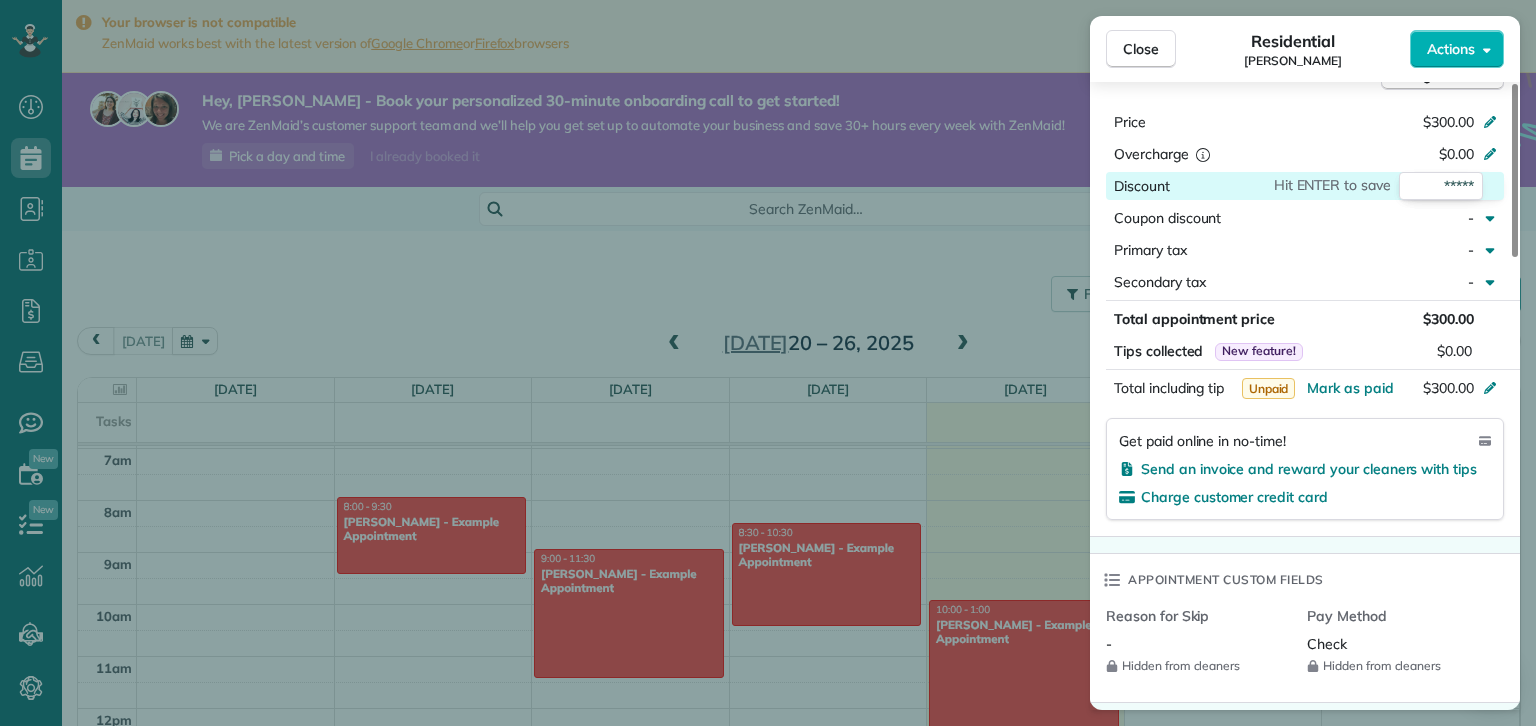 click 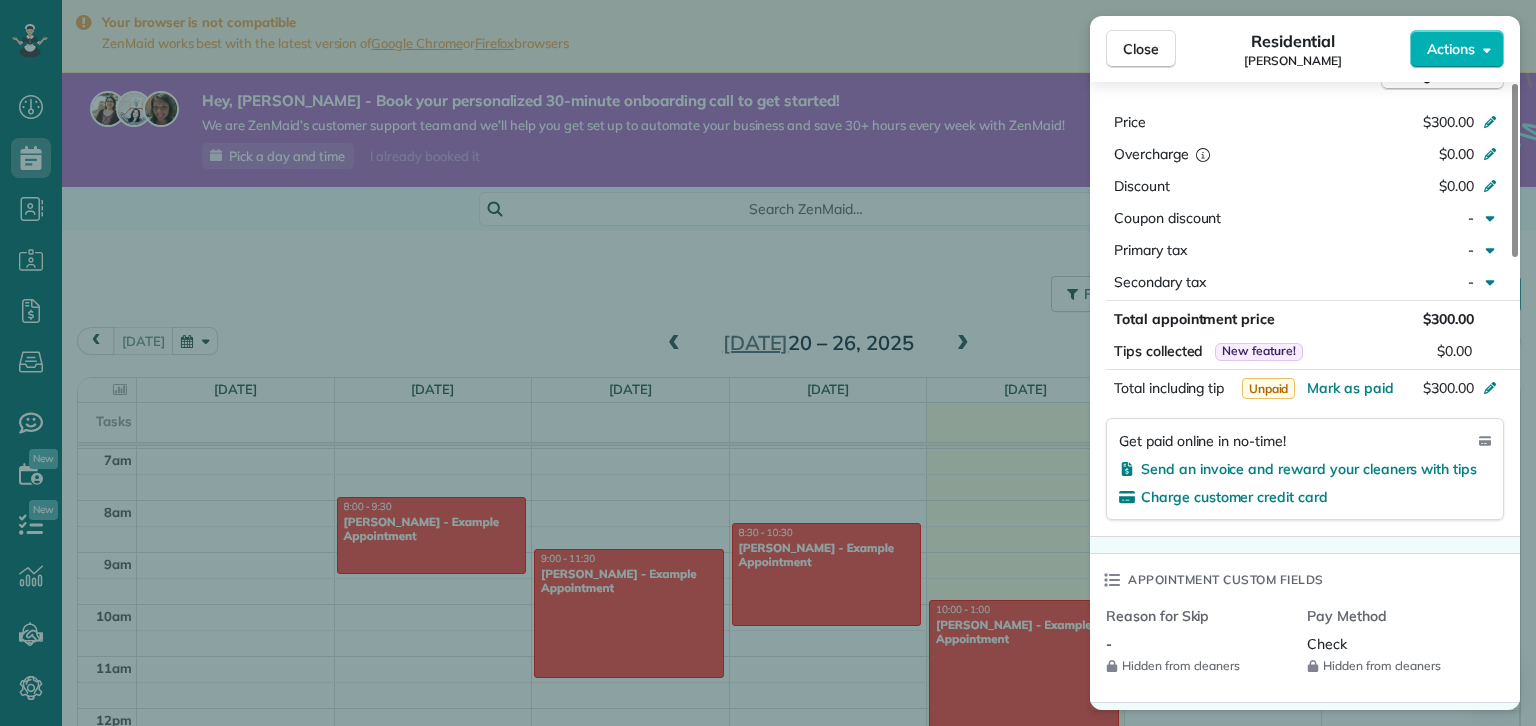 click on "Discount $0.00" at bounding box center [1305, 186] 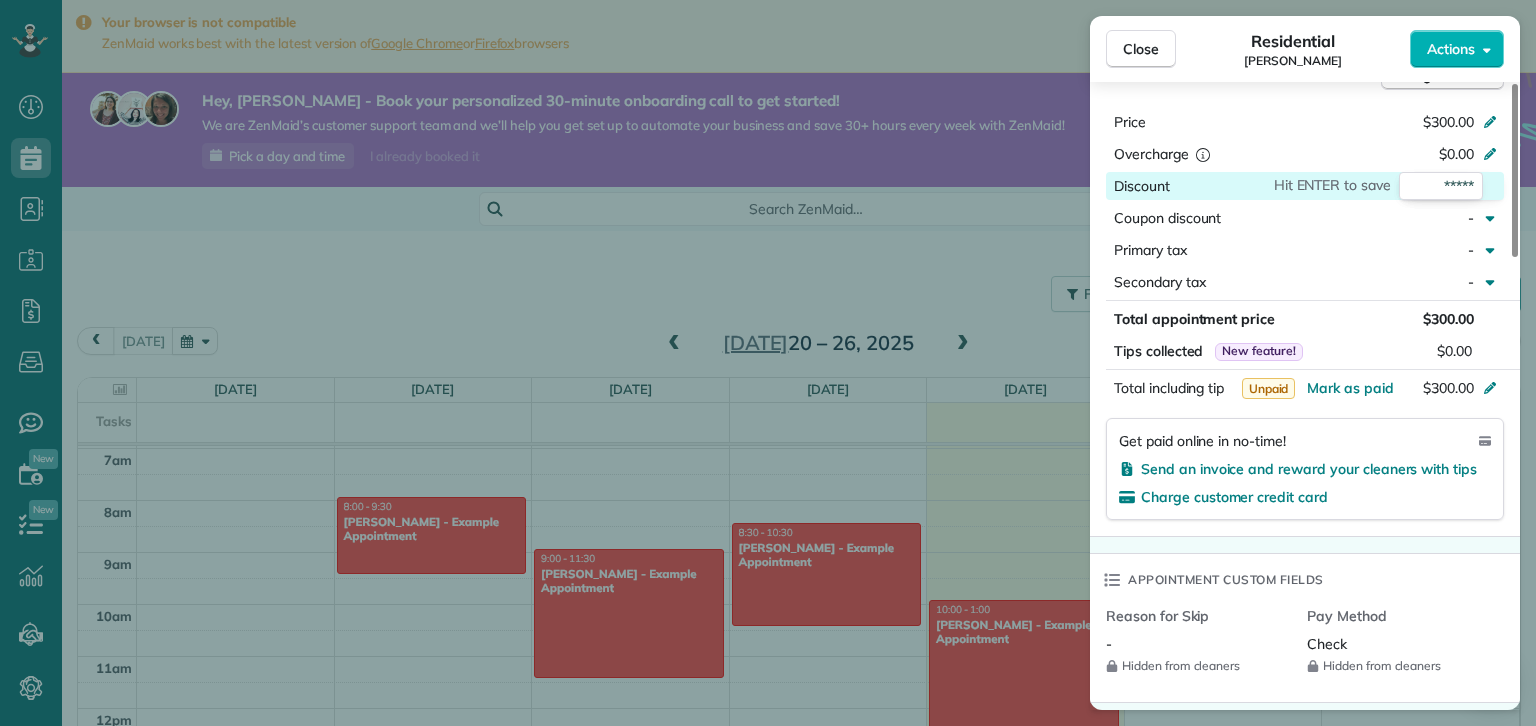 click 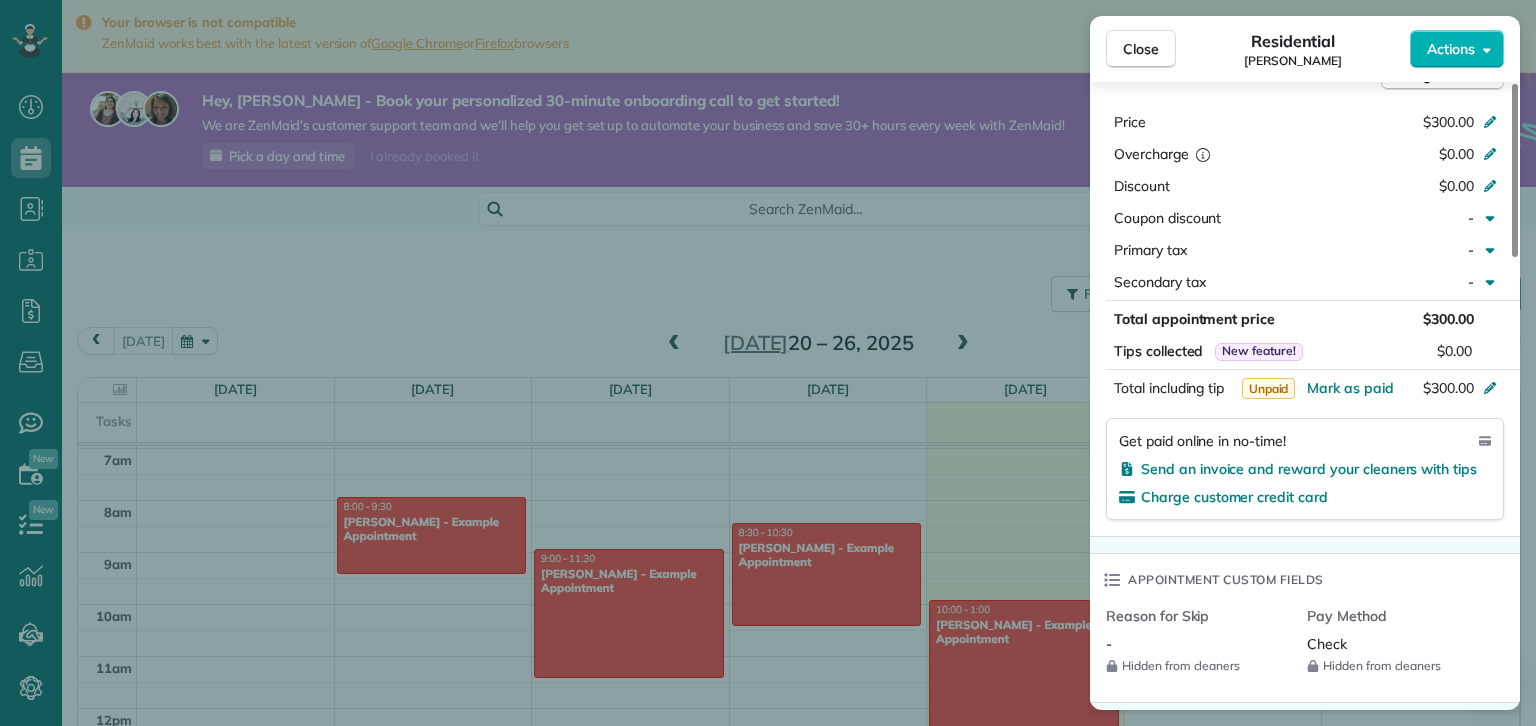 click on "Overcharge" at bounding box center (1200, 154) 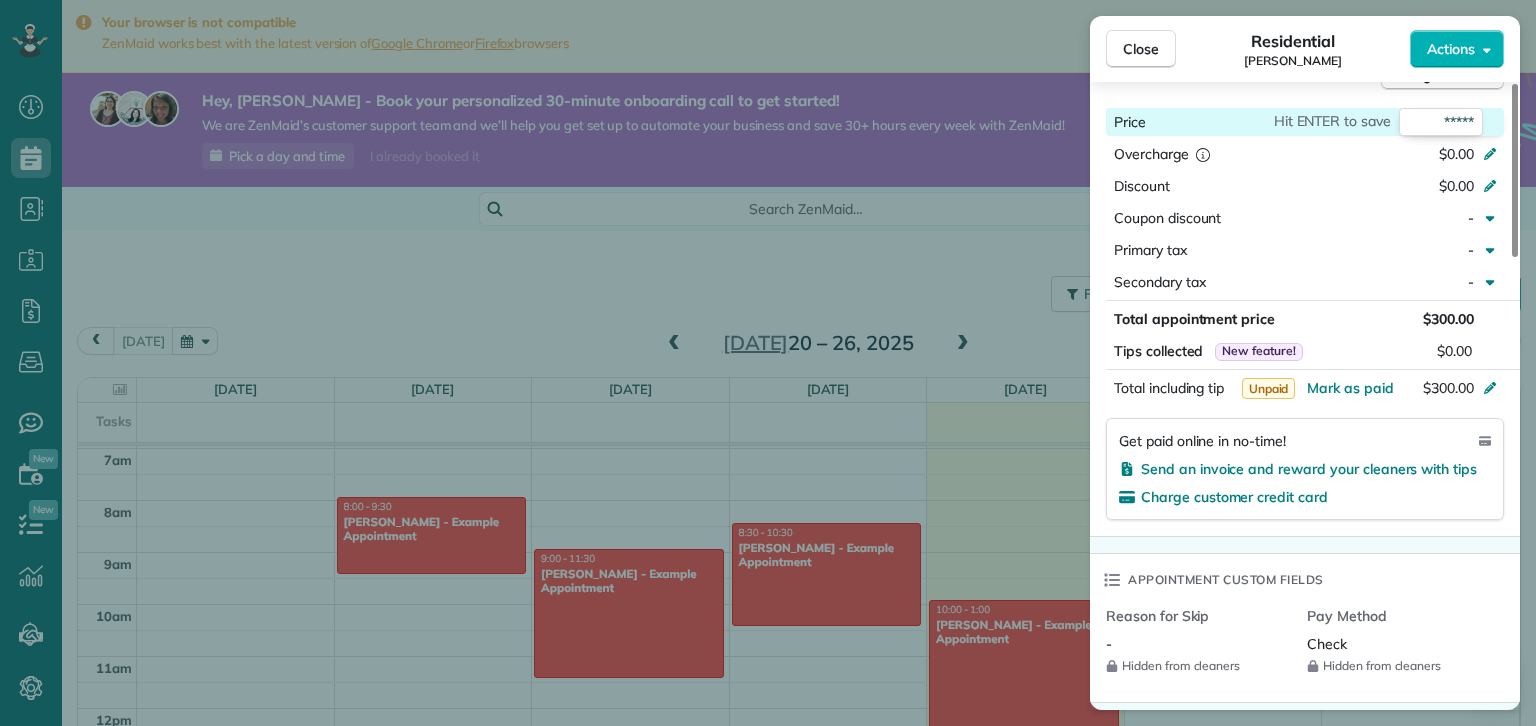 type on "******" 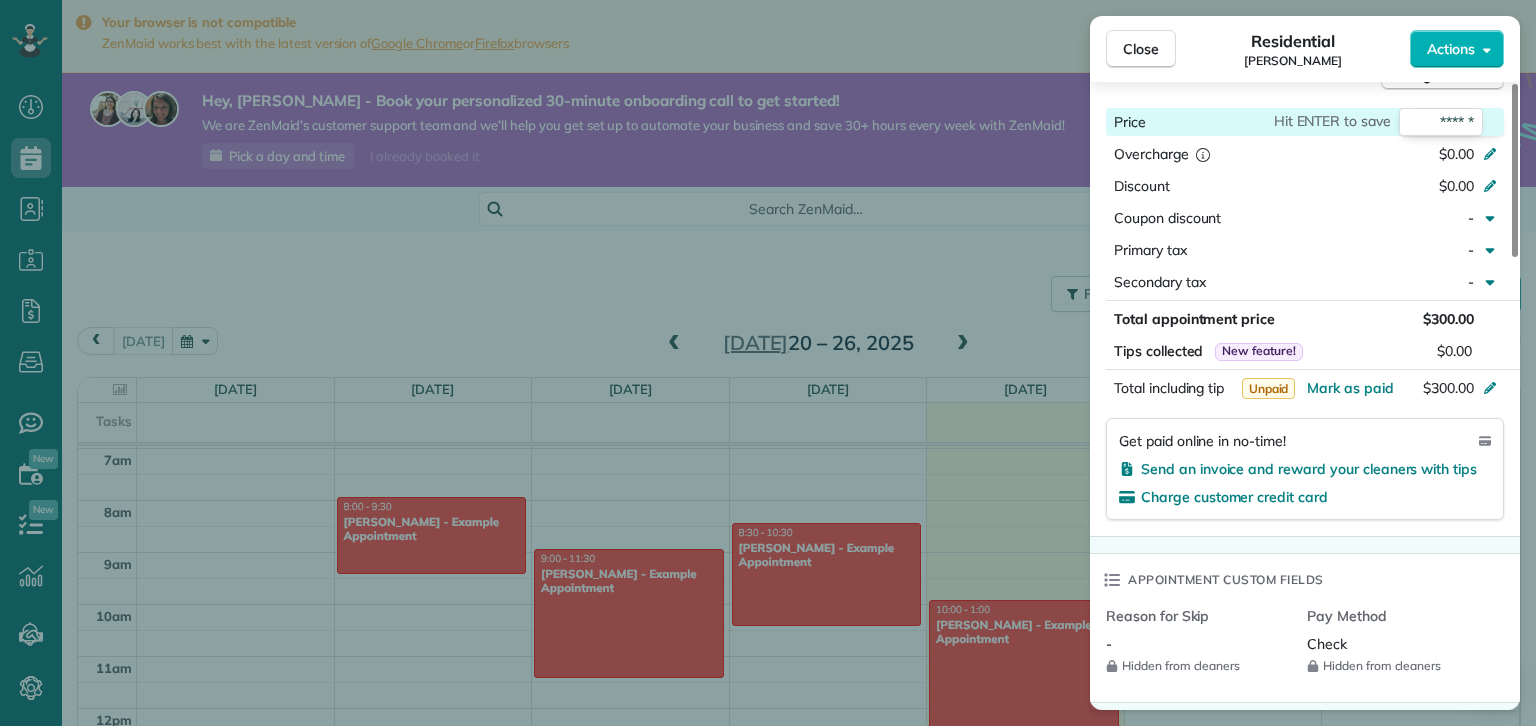 click 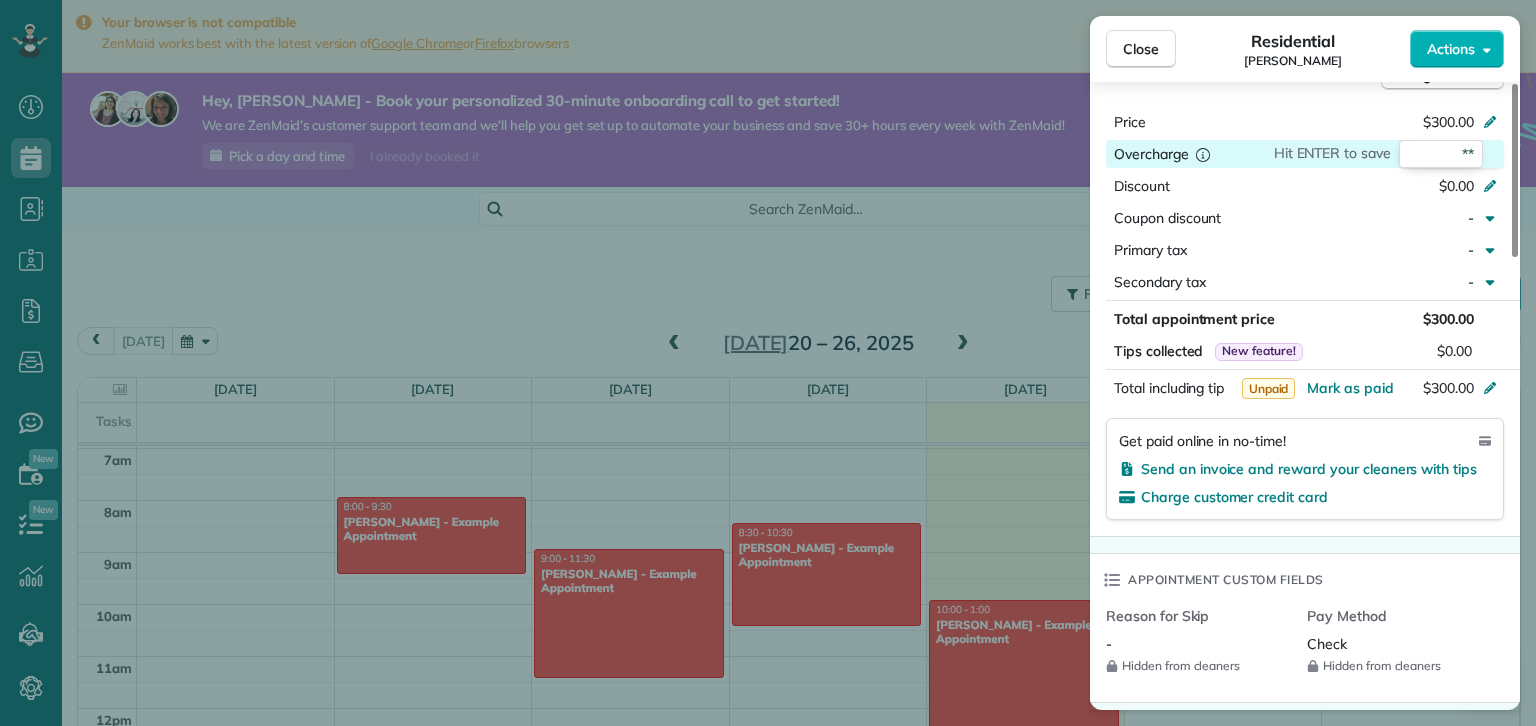 type on "*" 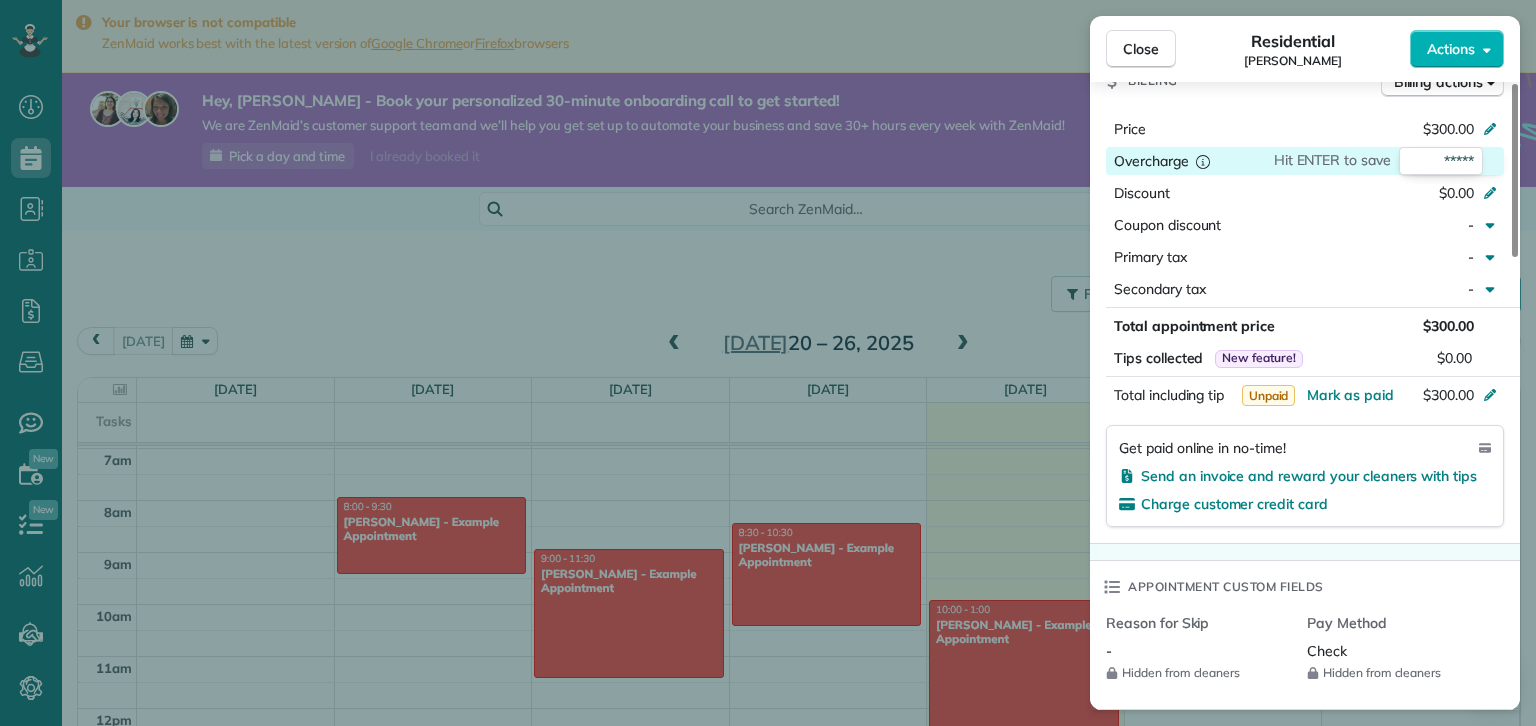 scroll, scrollTop: 904, scrollLeft: 0, axis: vertical 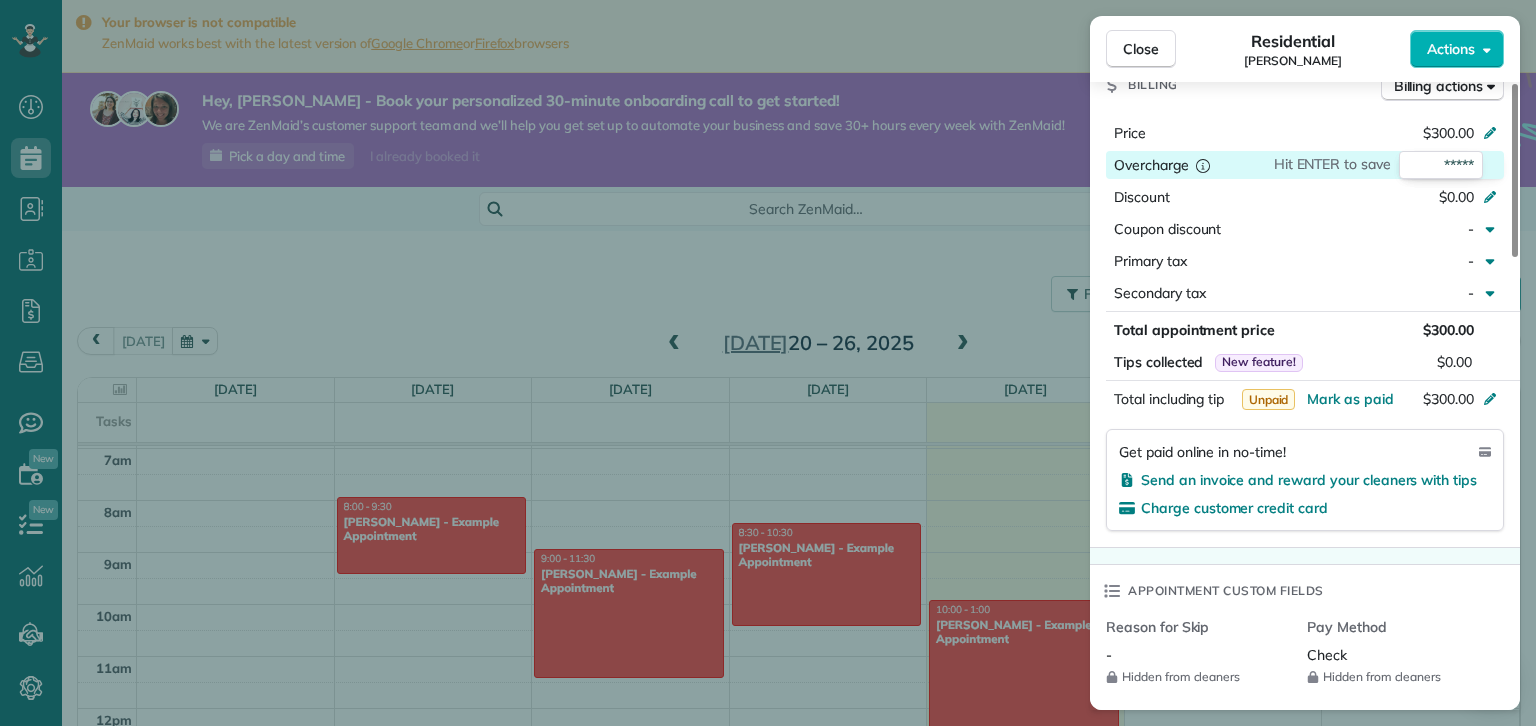 click on "*****" at bounding box center (1441, 165) 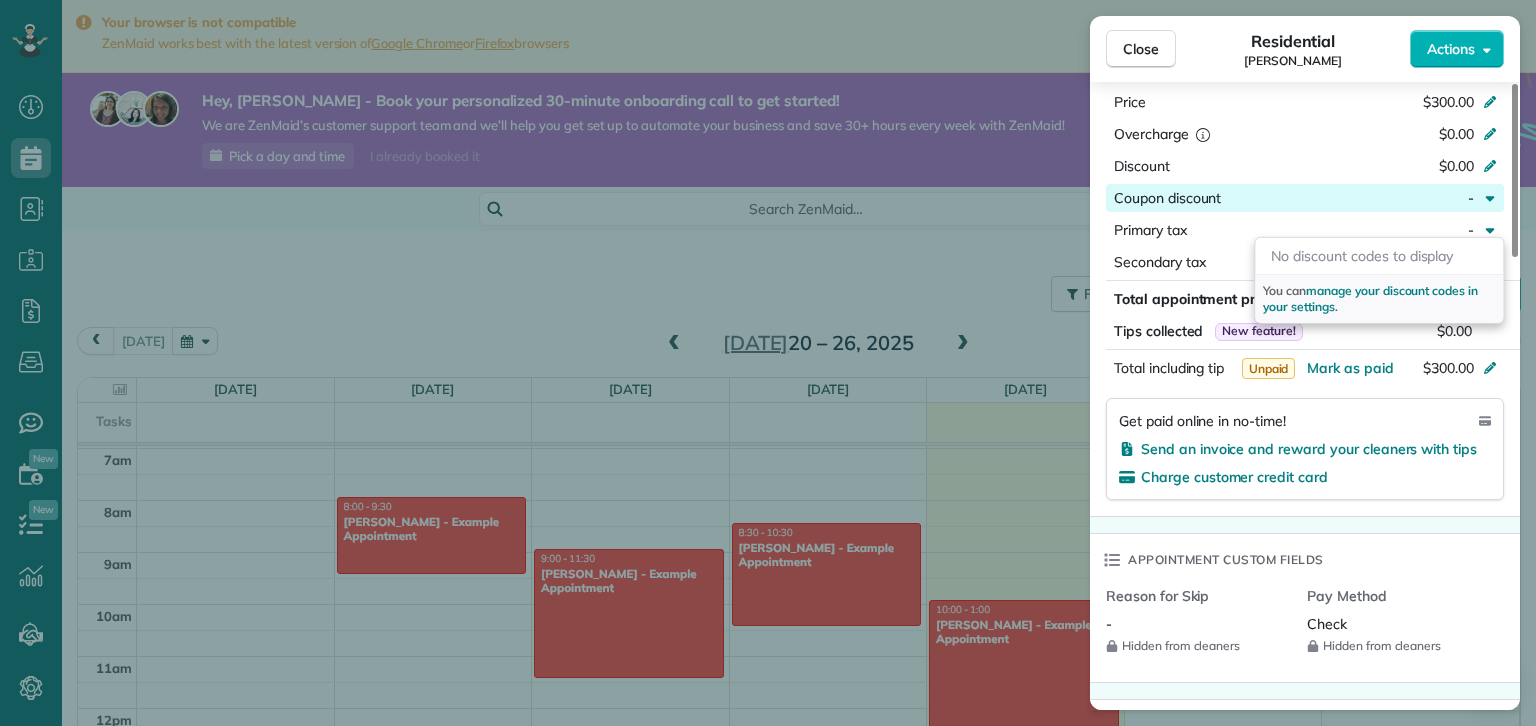 scroll, scrollTop: 927, scrollLeft: 0, axis: vertical 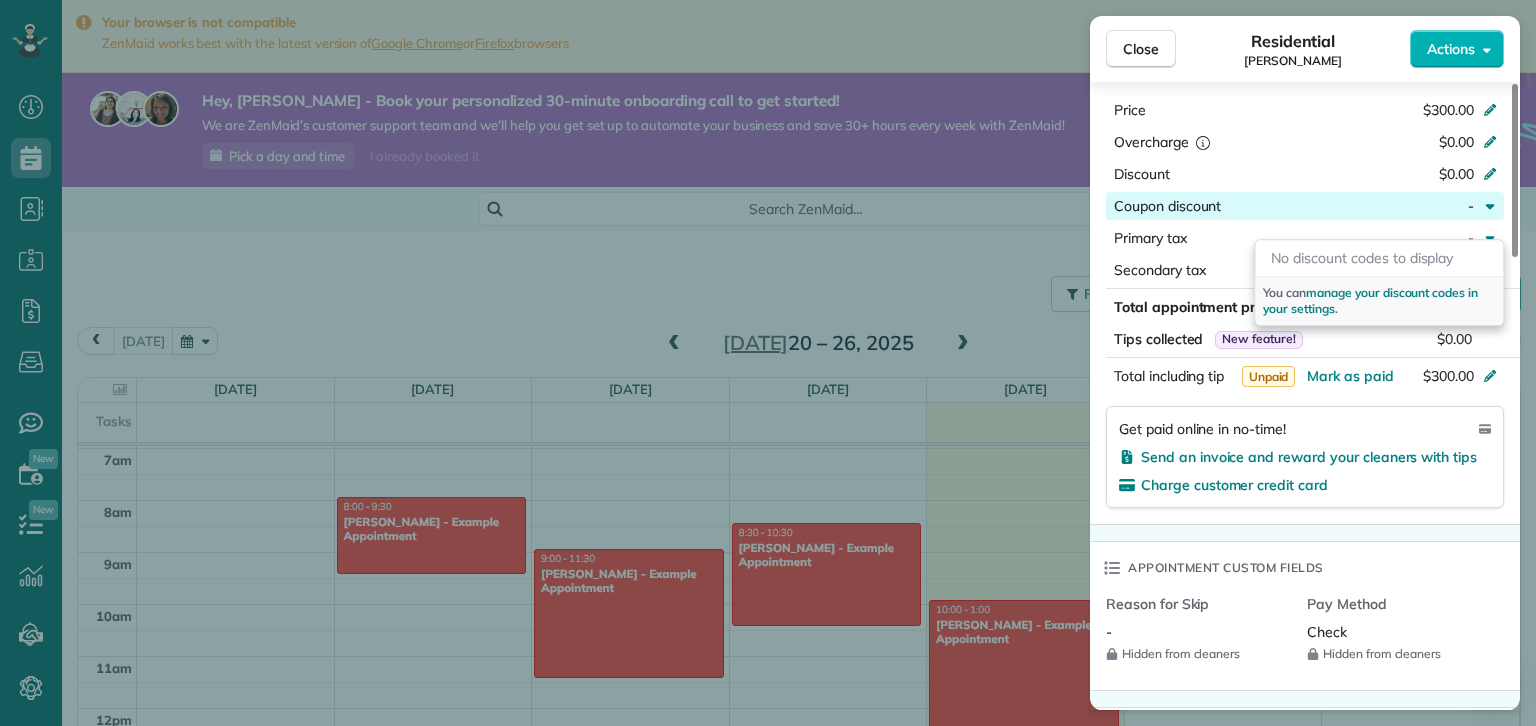 click on "Appointment custom fields" at bounding box center [1305, 568] 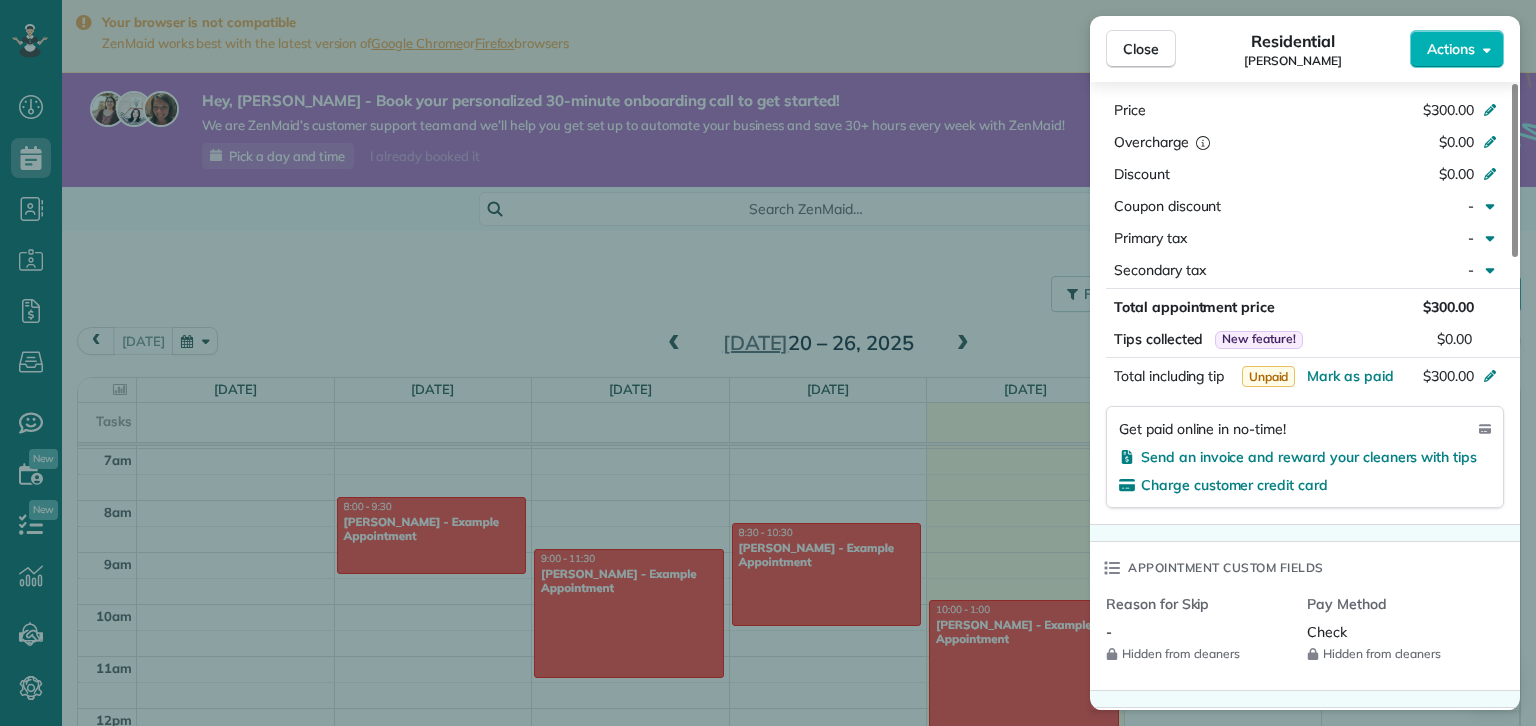 click 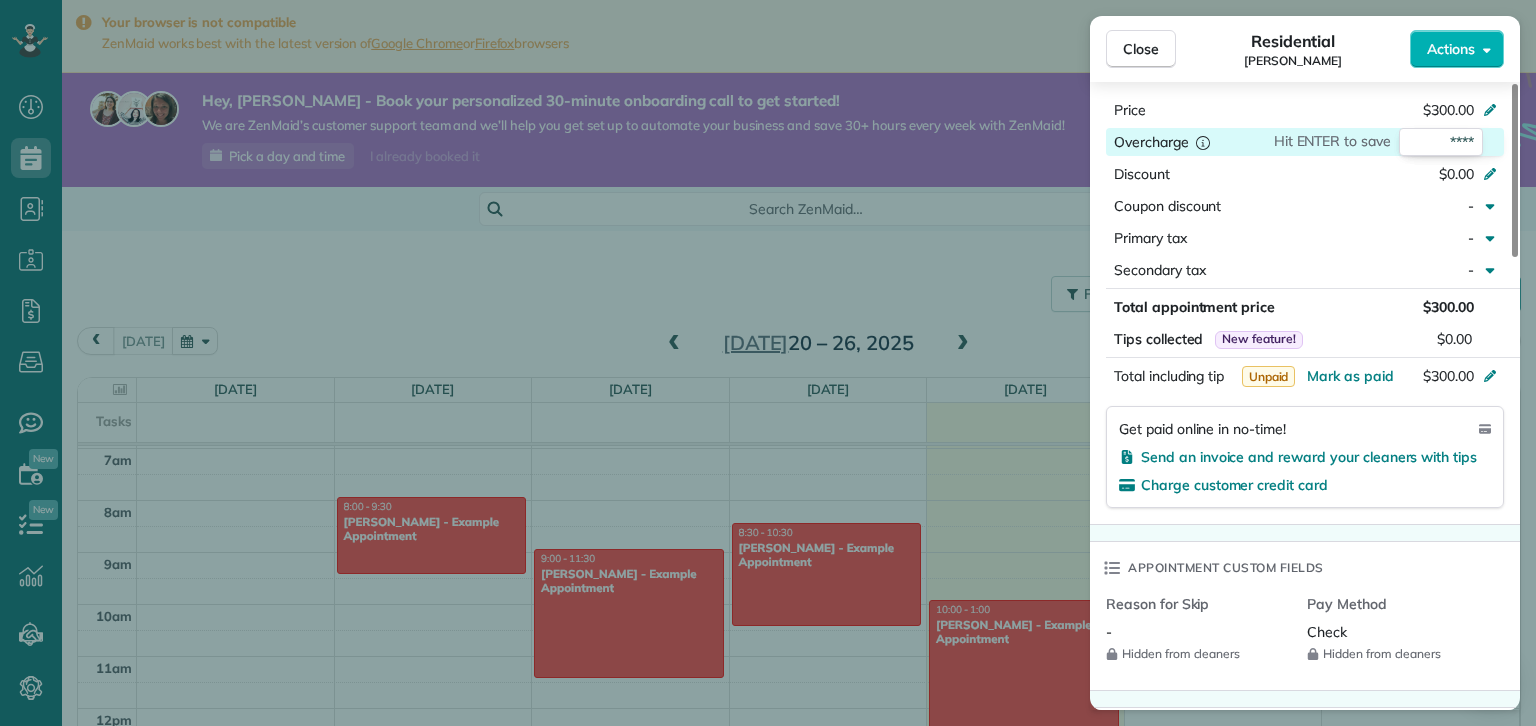 type on "*****" 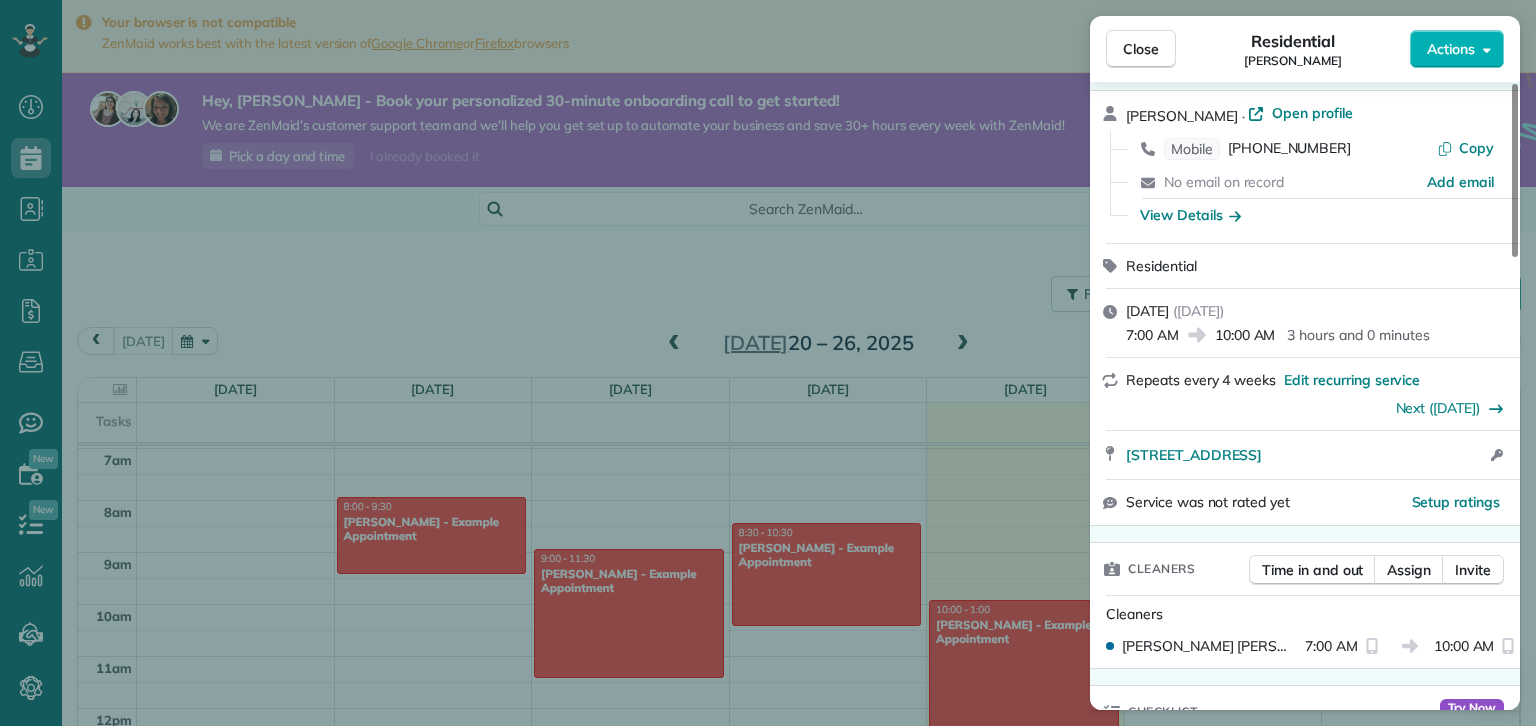 scroll, scrollTop: 0, scrollLeft: 0, axis: both 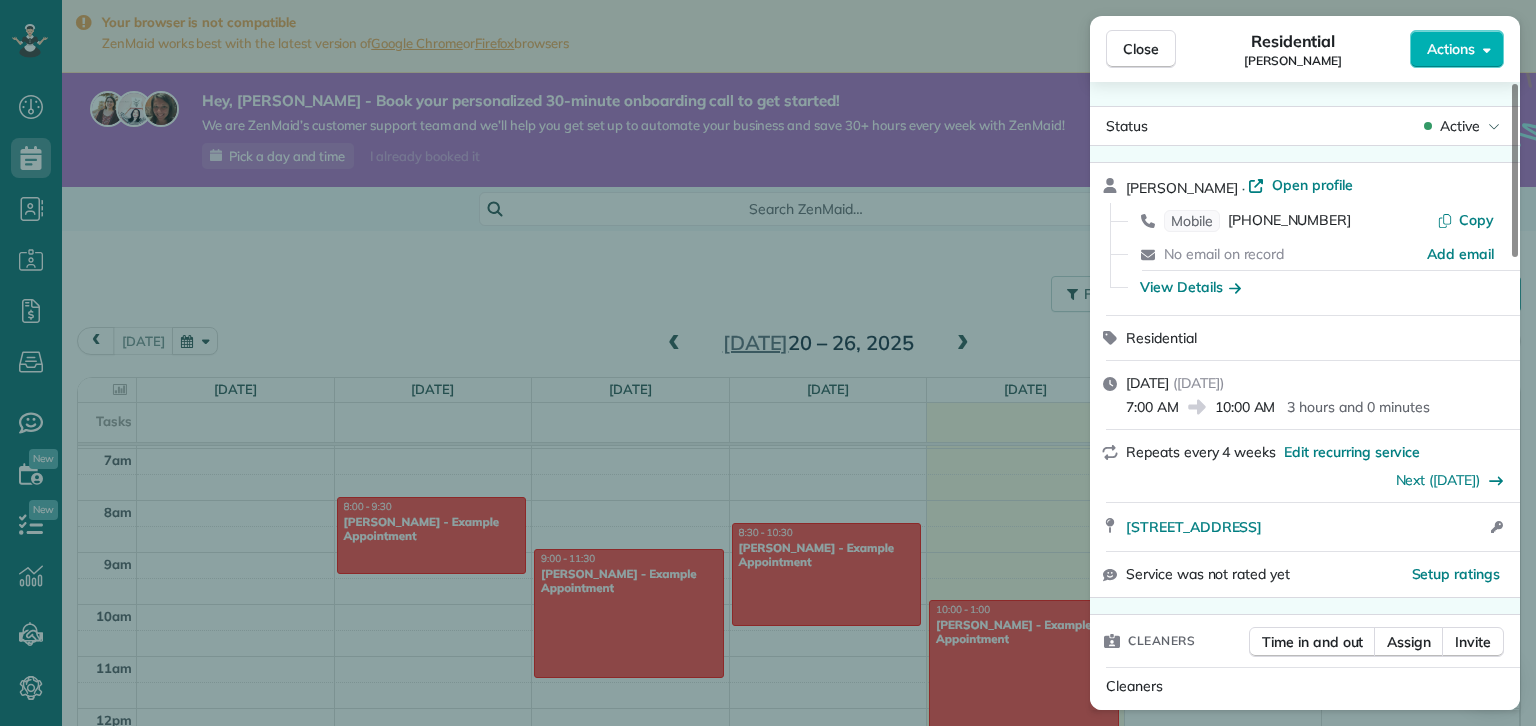 click on "Close" at bounding box center (1141, 49) 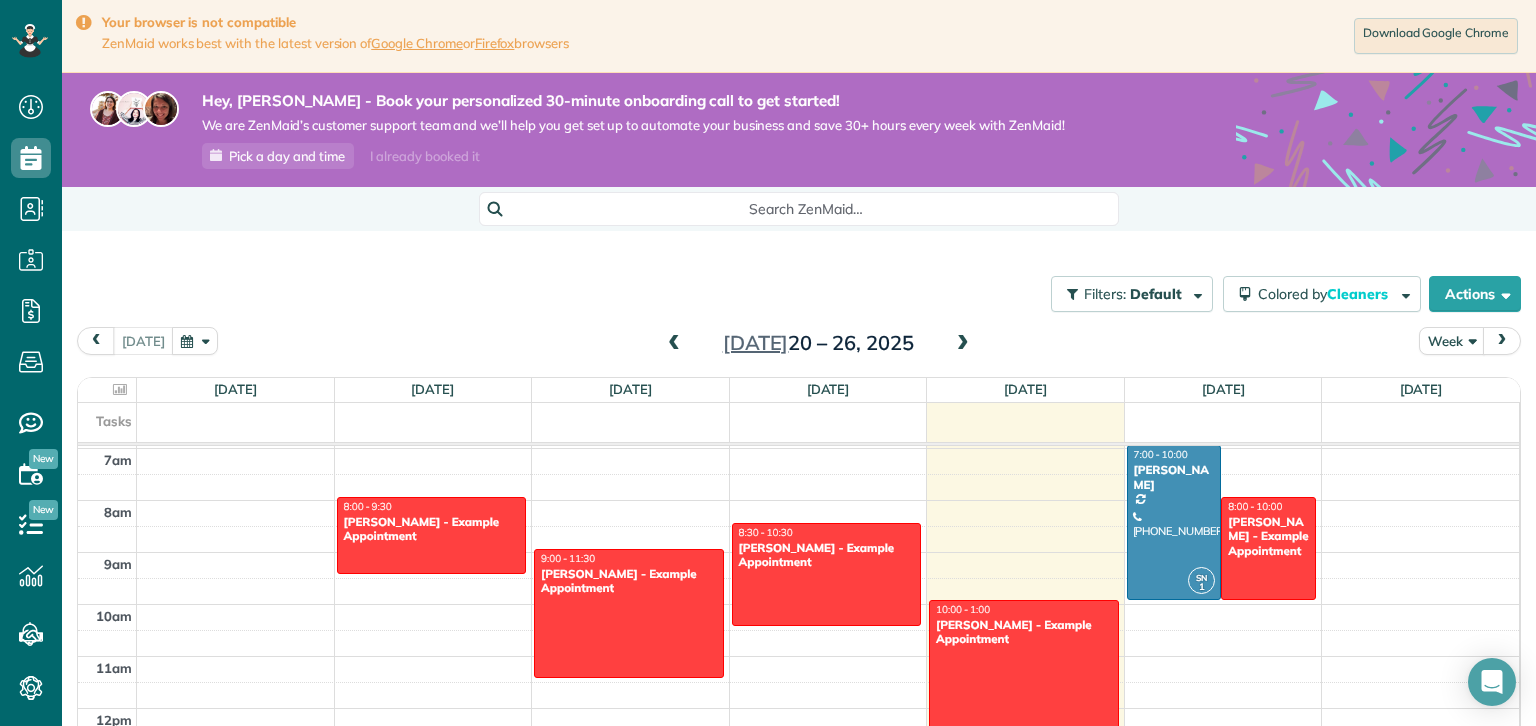 click on "Chris Schwab - Example Appointment" at bounding box center (1268, 536) 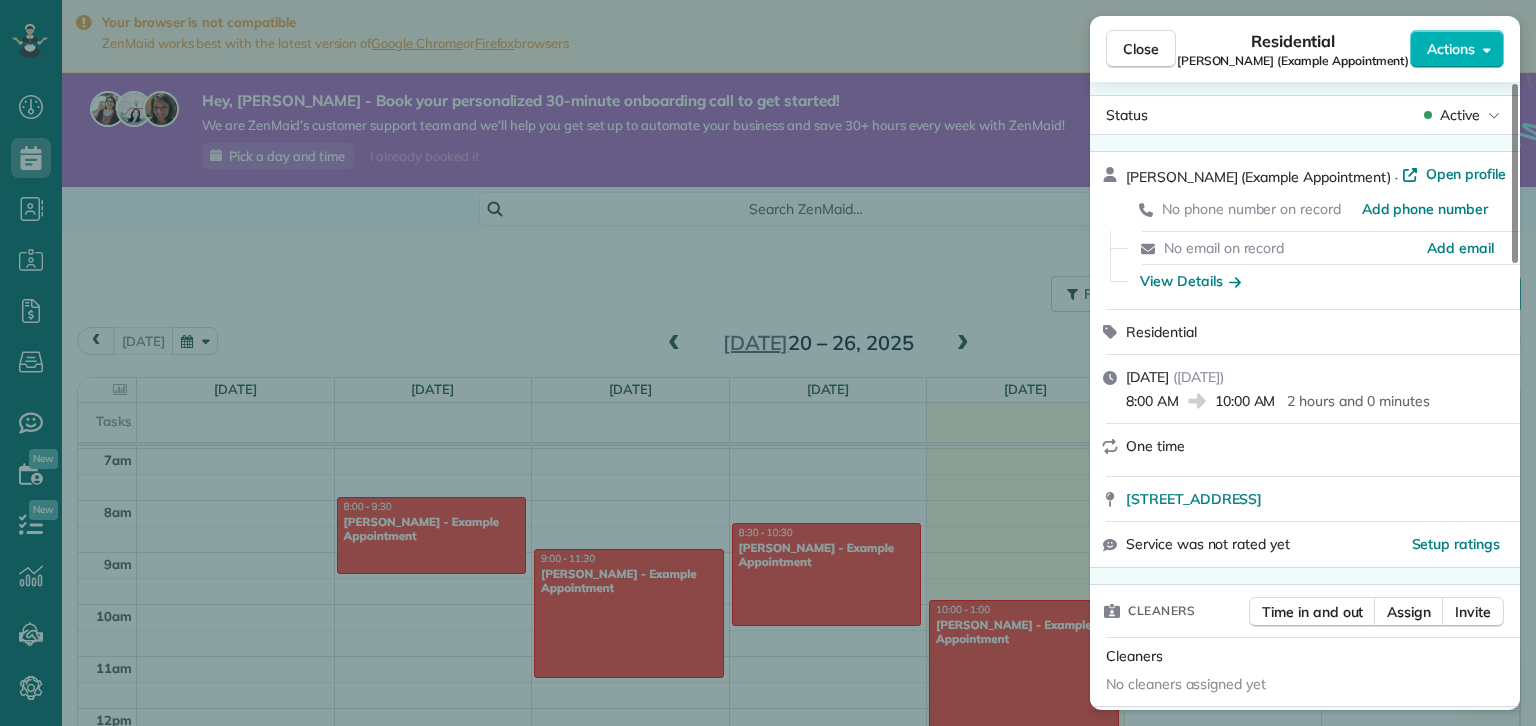 scroll, scrollTop: 0, scrollLeft: 0, axis: both 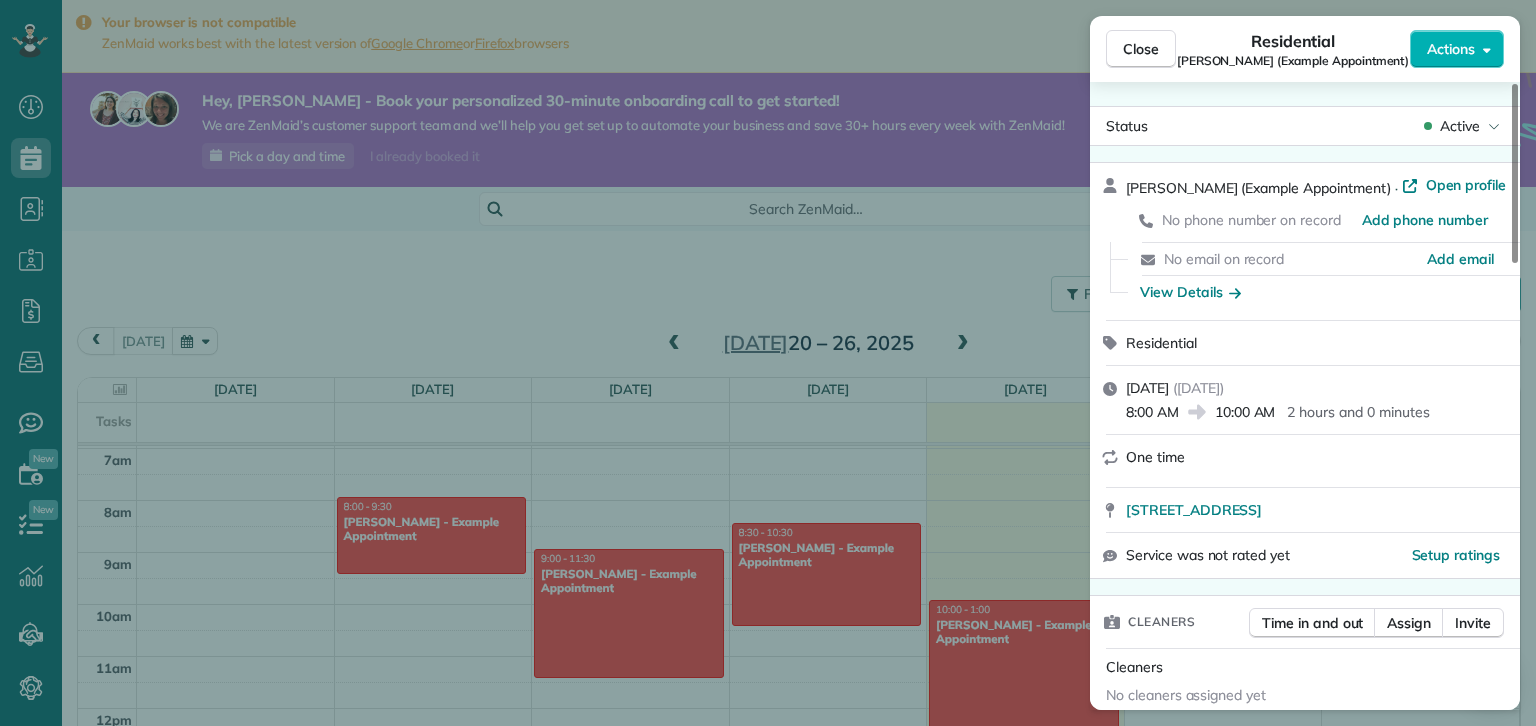 click on "Close" at bounding box center (1141, 49) 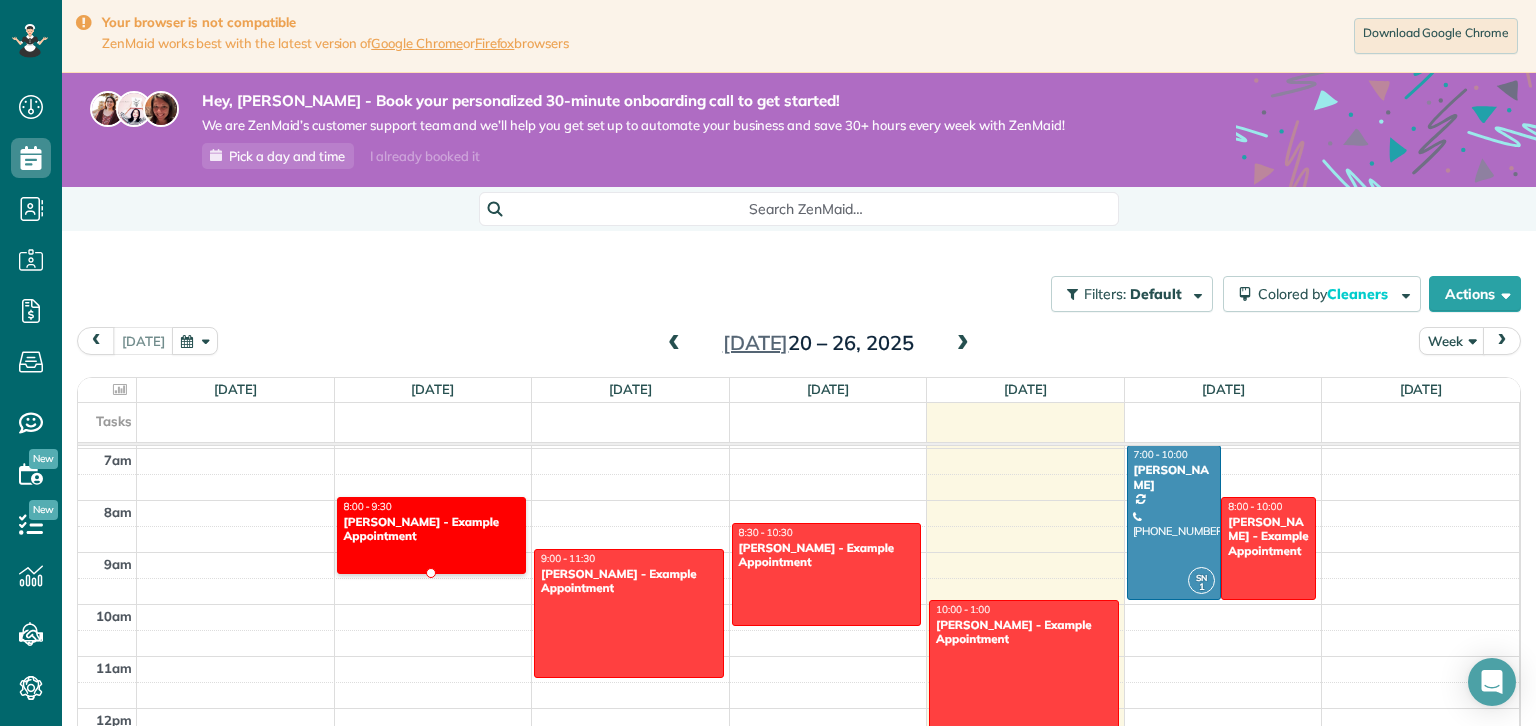 click on "8:00 - 9:30 Debbie Sardone - Example Appointment 1234 Wilshire Boulevard Los Angeles, CA 90017" at bounding box center (432, 535) 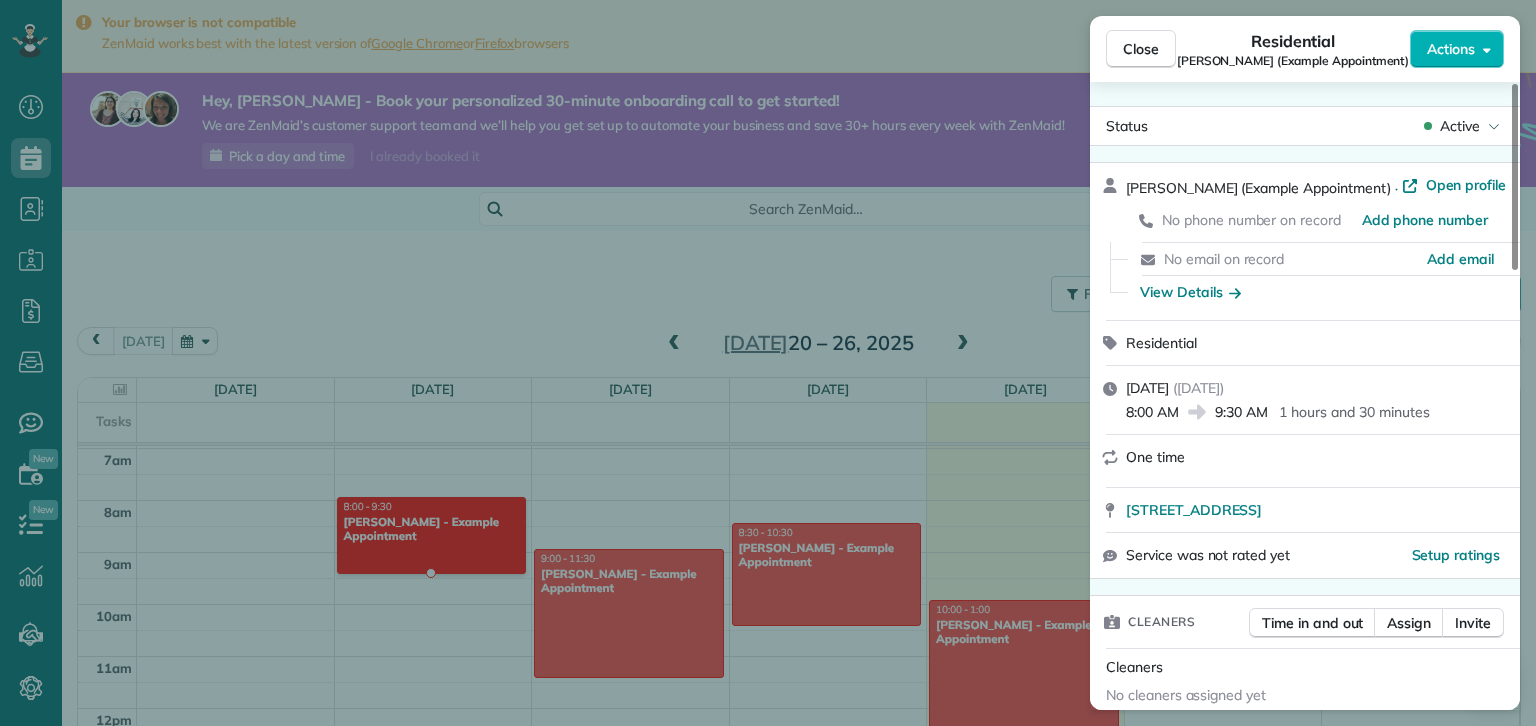 click on "Actions" at bounding box center (1457, 49) 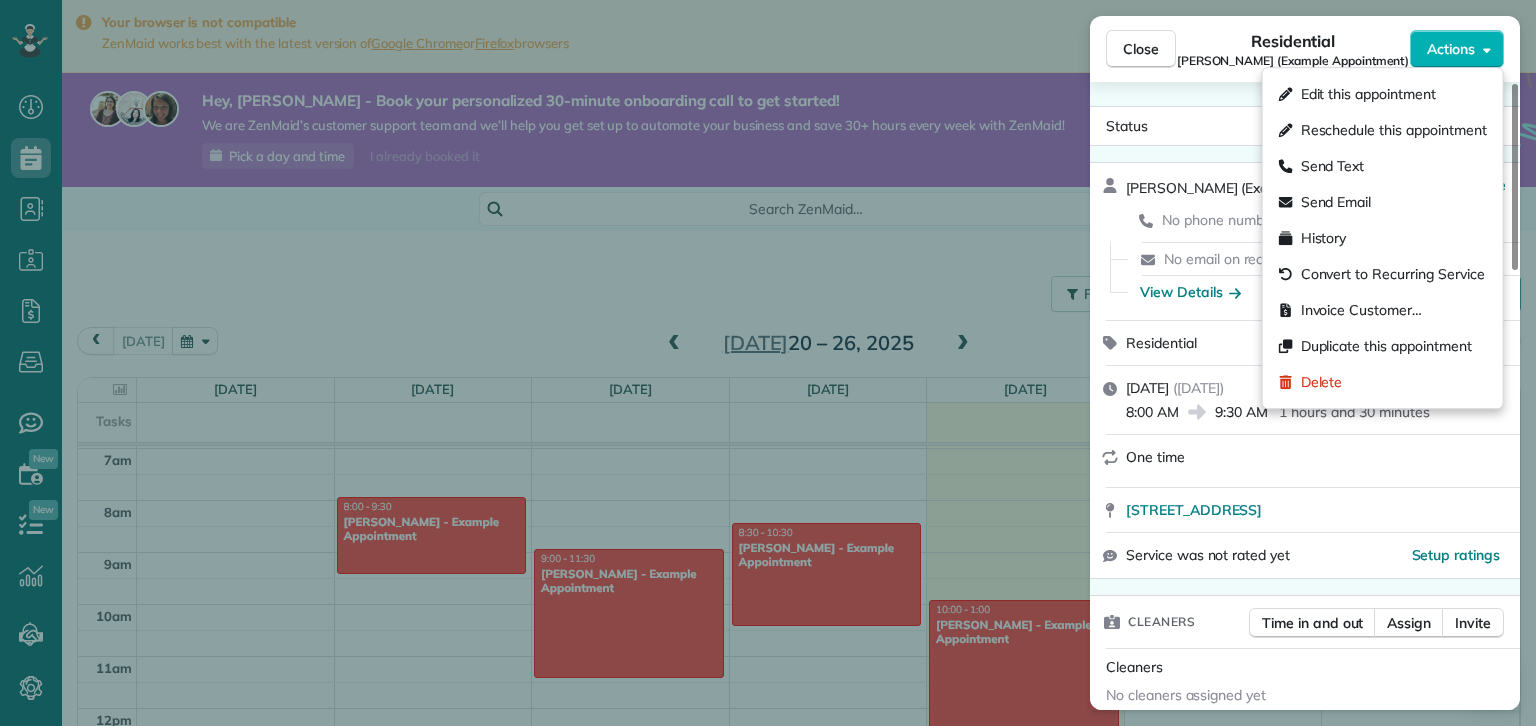 click on "Delete" at bounding box center [1322, 382] 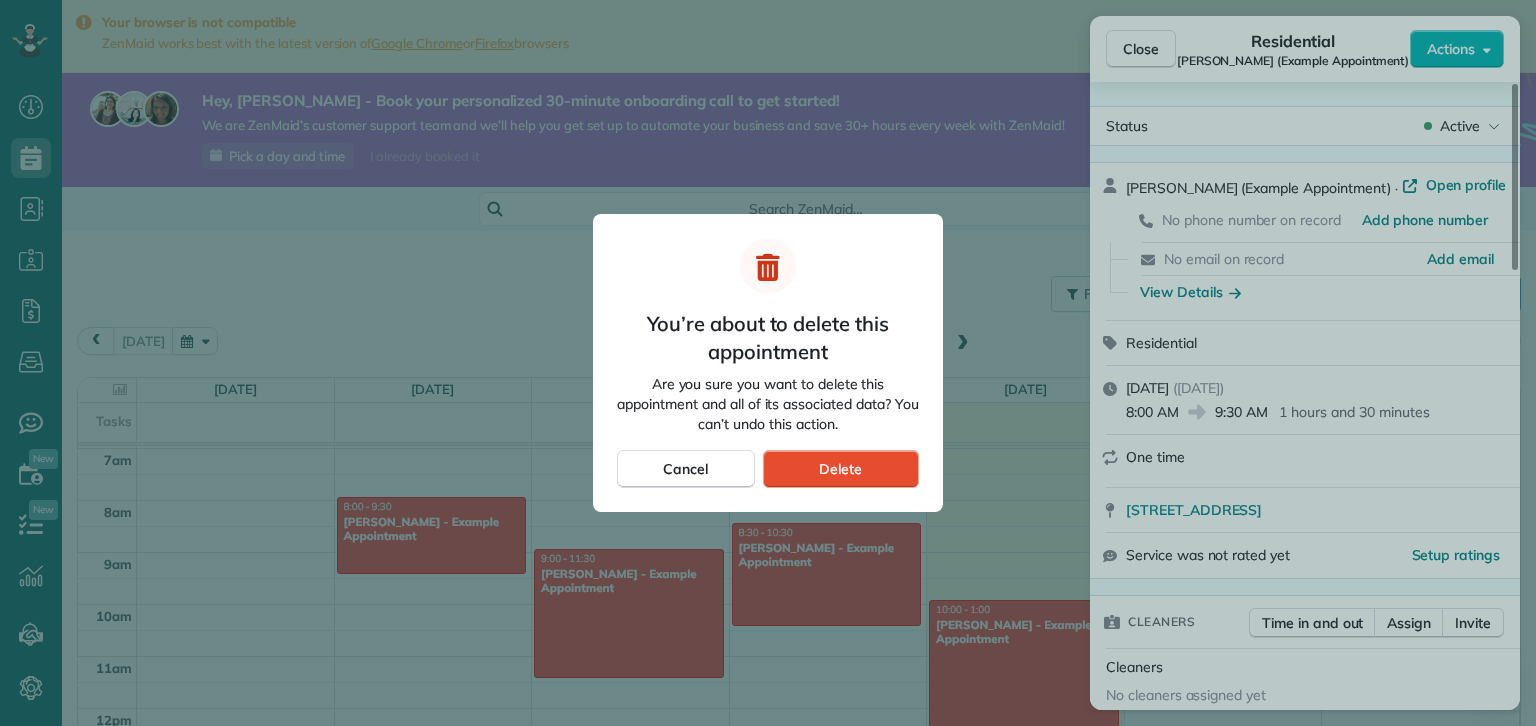 click on "Delete" at bounding box center [841, 469] 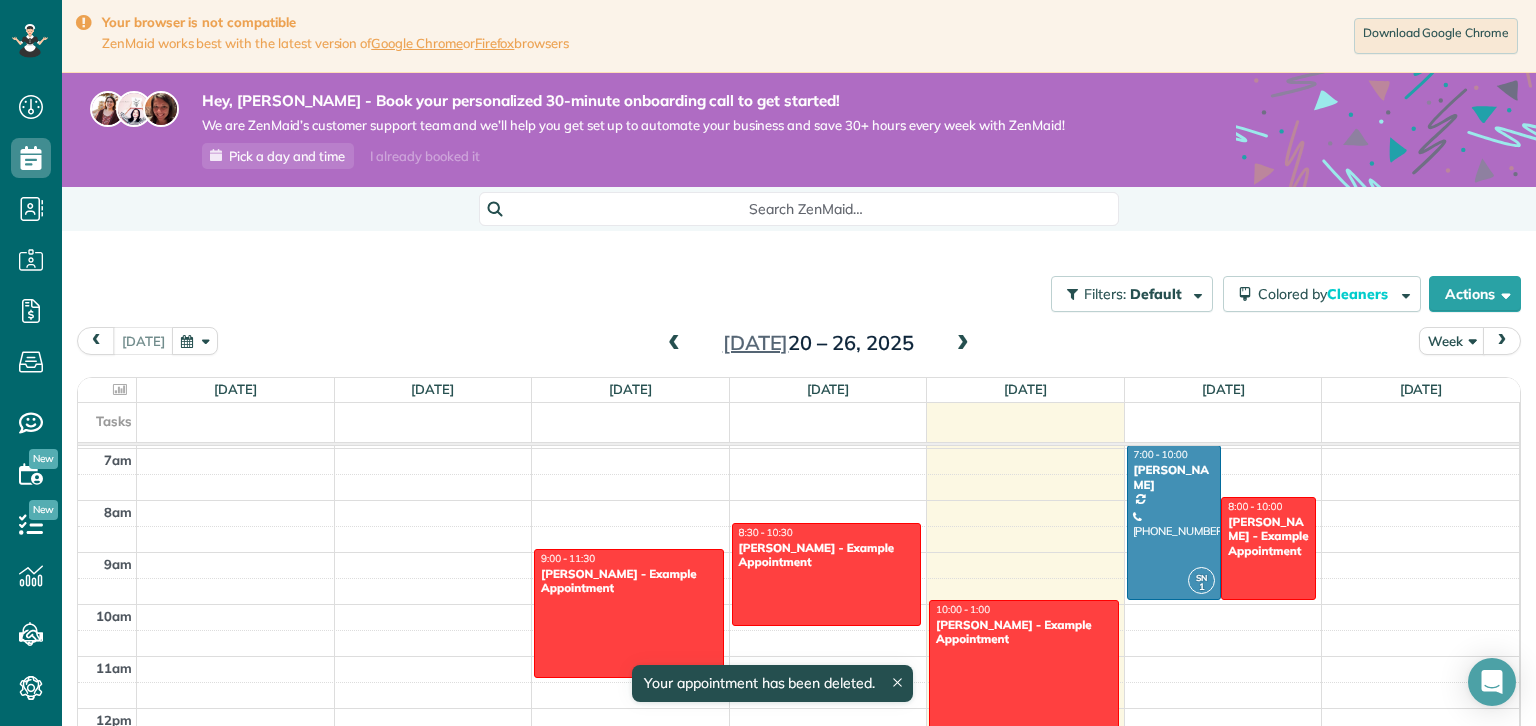 click at bounding box center (629, 613) 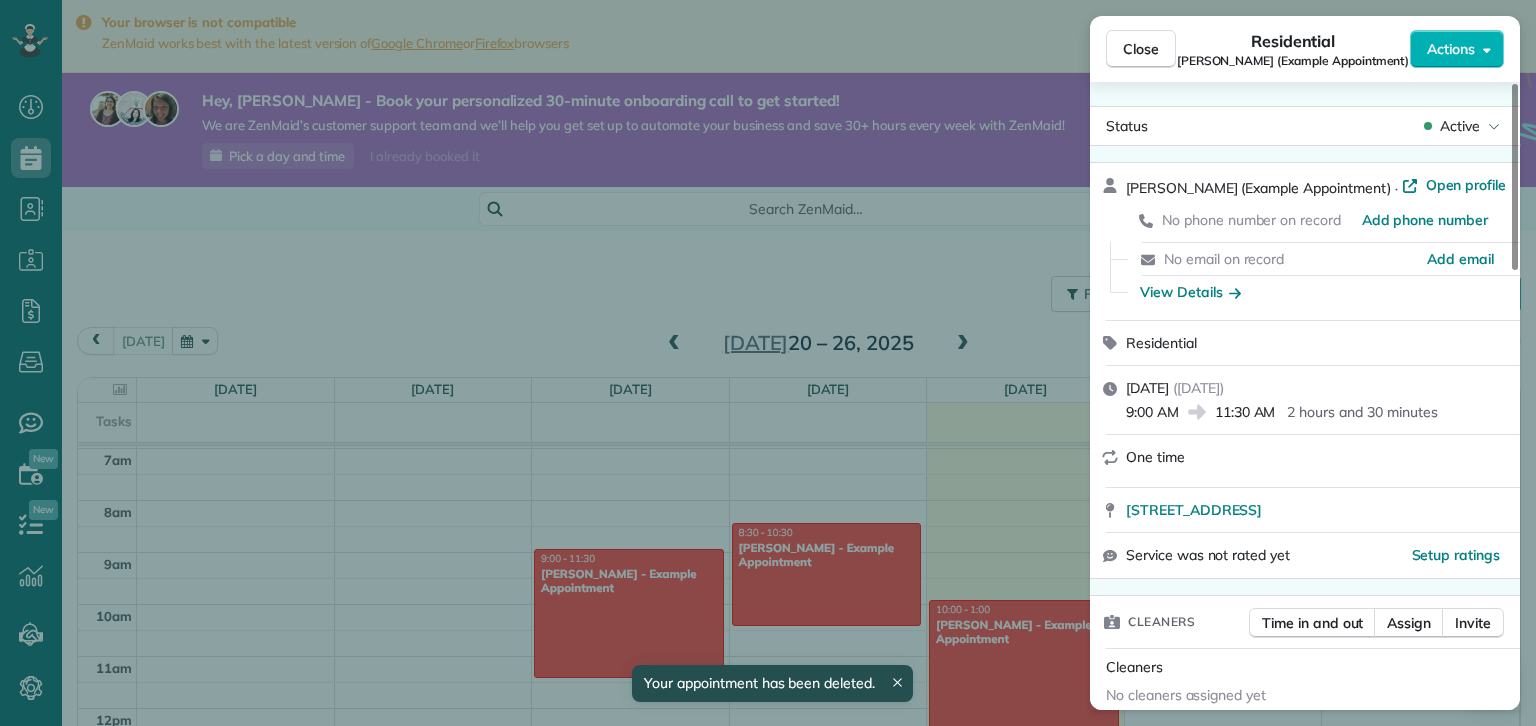 click on "Actions" at bounding box center (1457, 49) 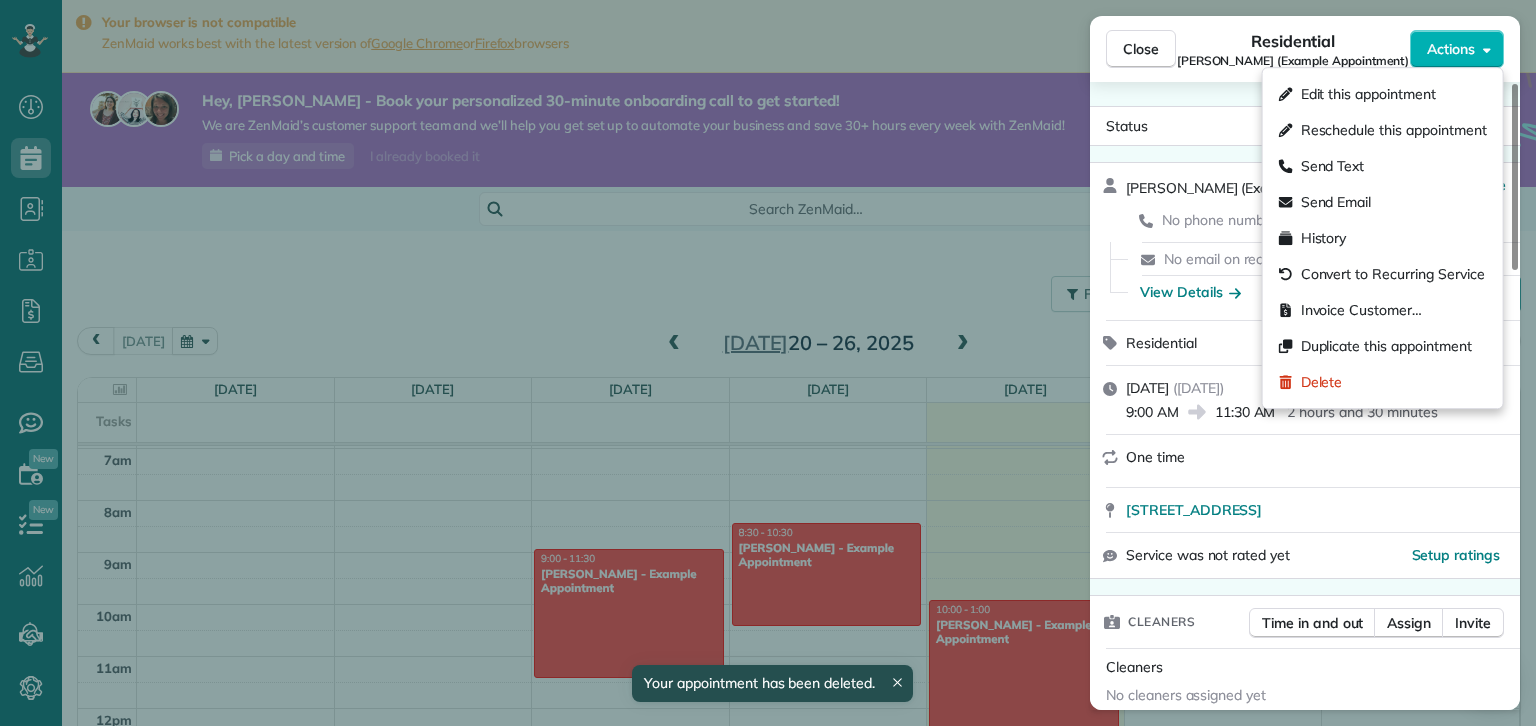 click on "Delete" at bounding box center (1322, 382) 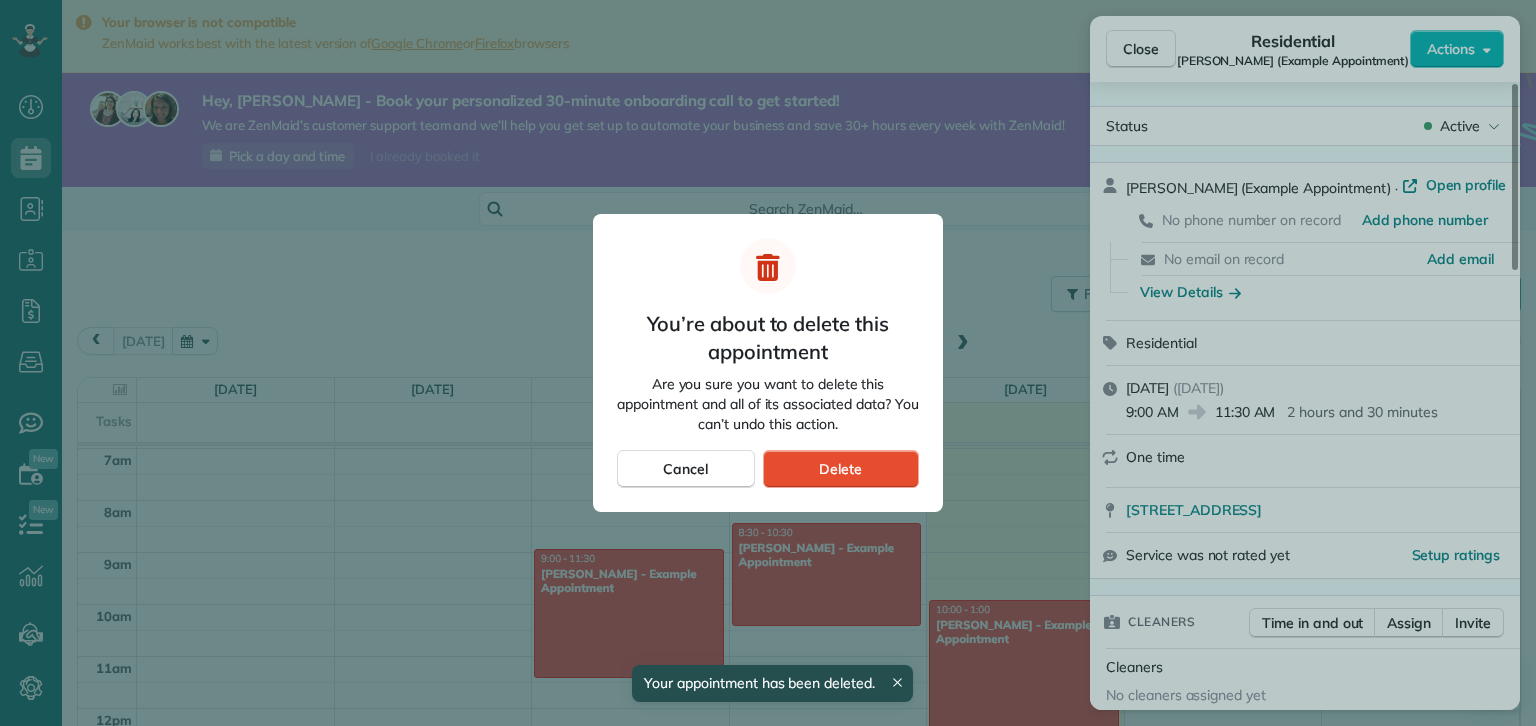 click on "Delete" at bounding box center (841, 469) 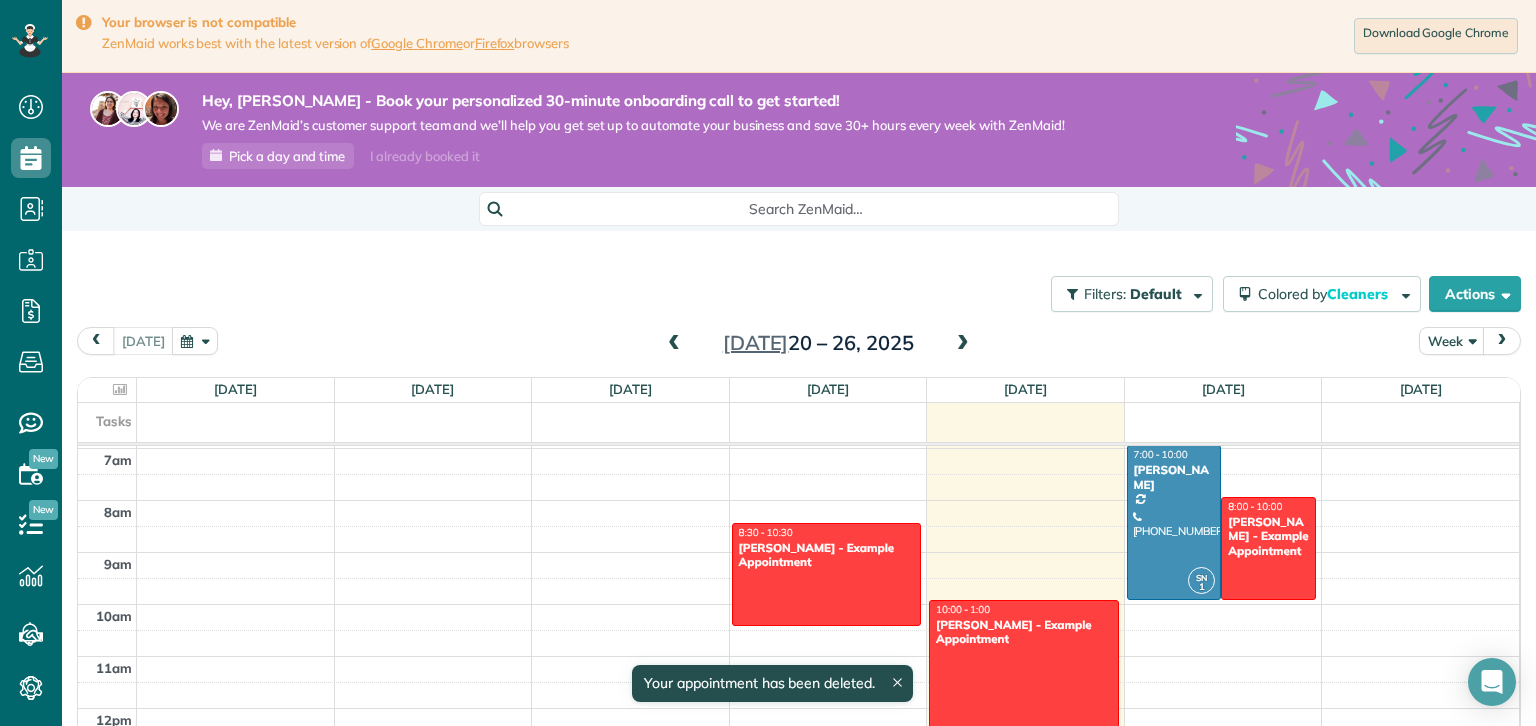 click at bounding box center (827, 574) 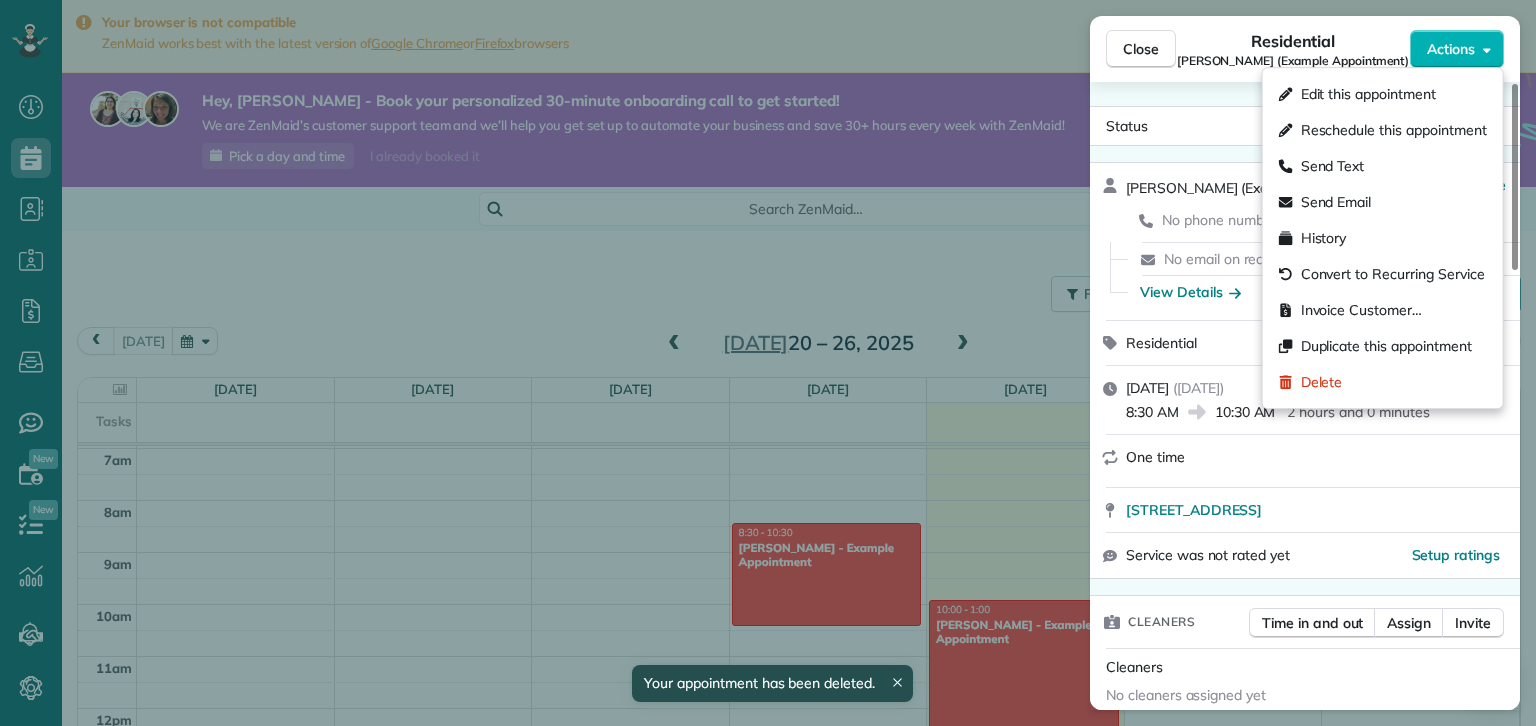 click on "Delete" at bounding box center (1322, 382) 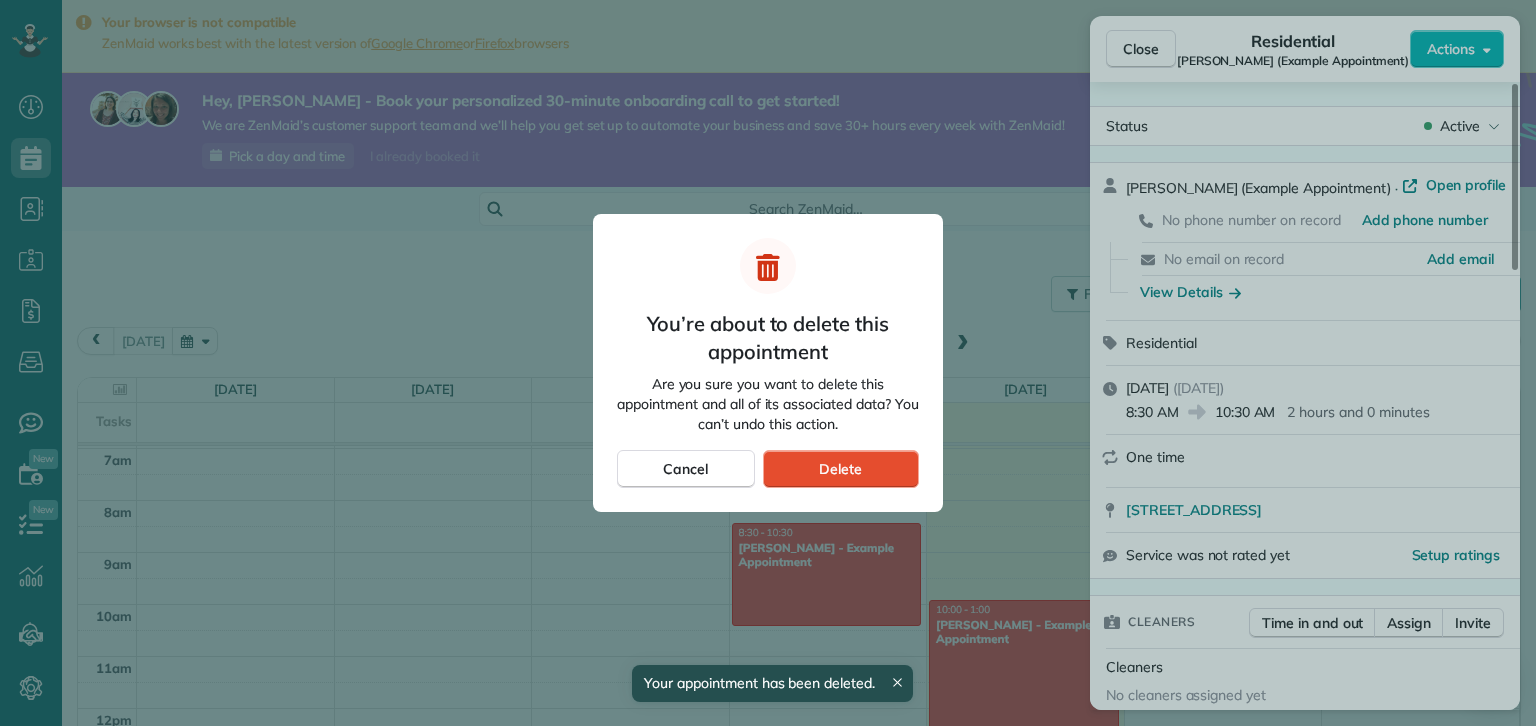 click on "Delete" at bounding box center (840, 469) 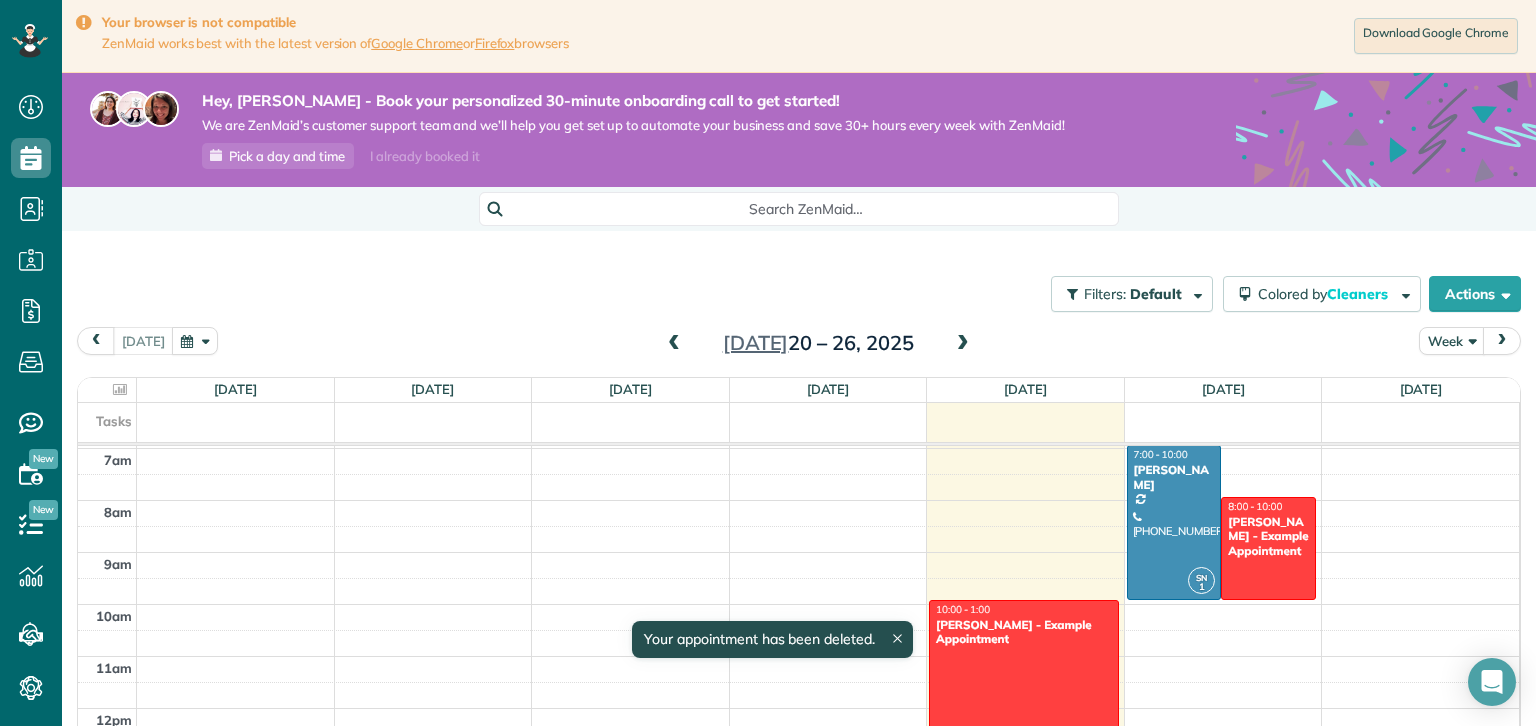 click at bounding box center [1024, 677] 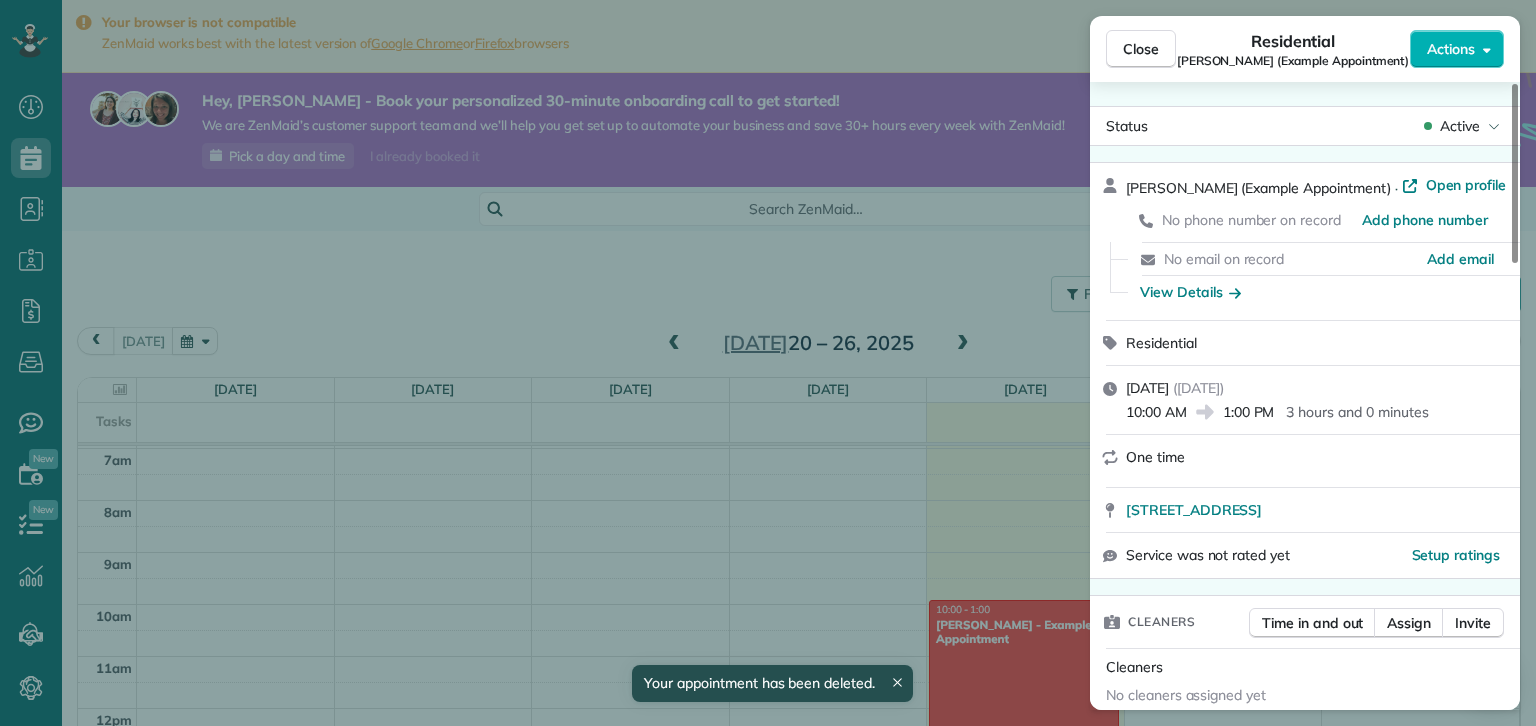 click on "Actions" at bounding box center (1451, 49) 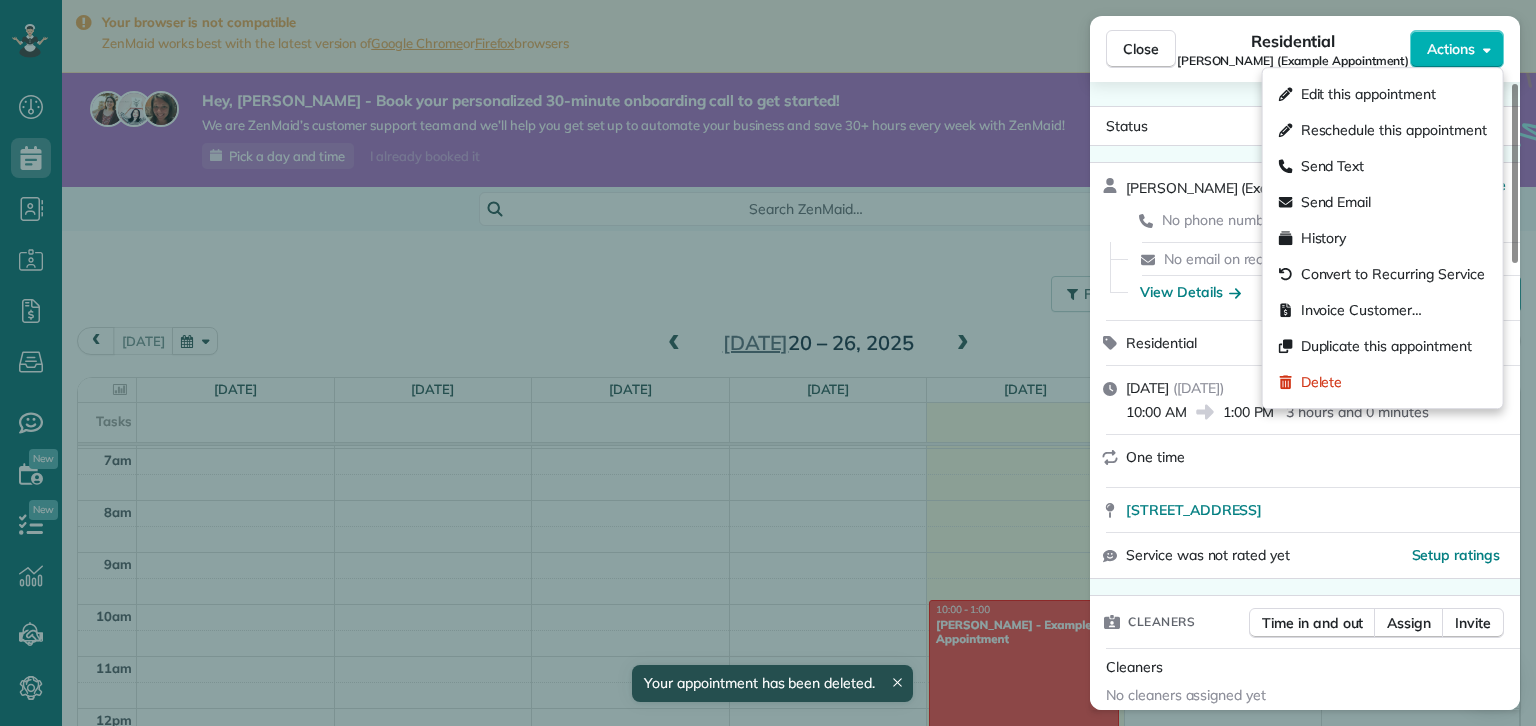click on "Delete" at bounding box center [1322, 382] 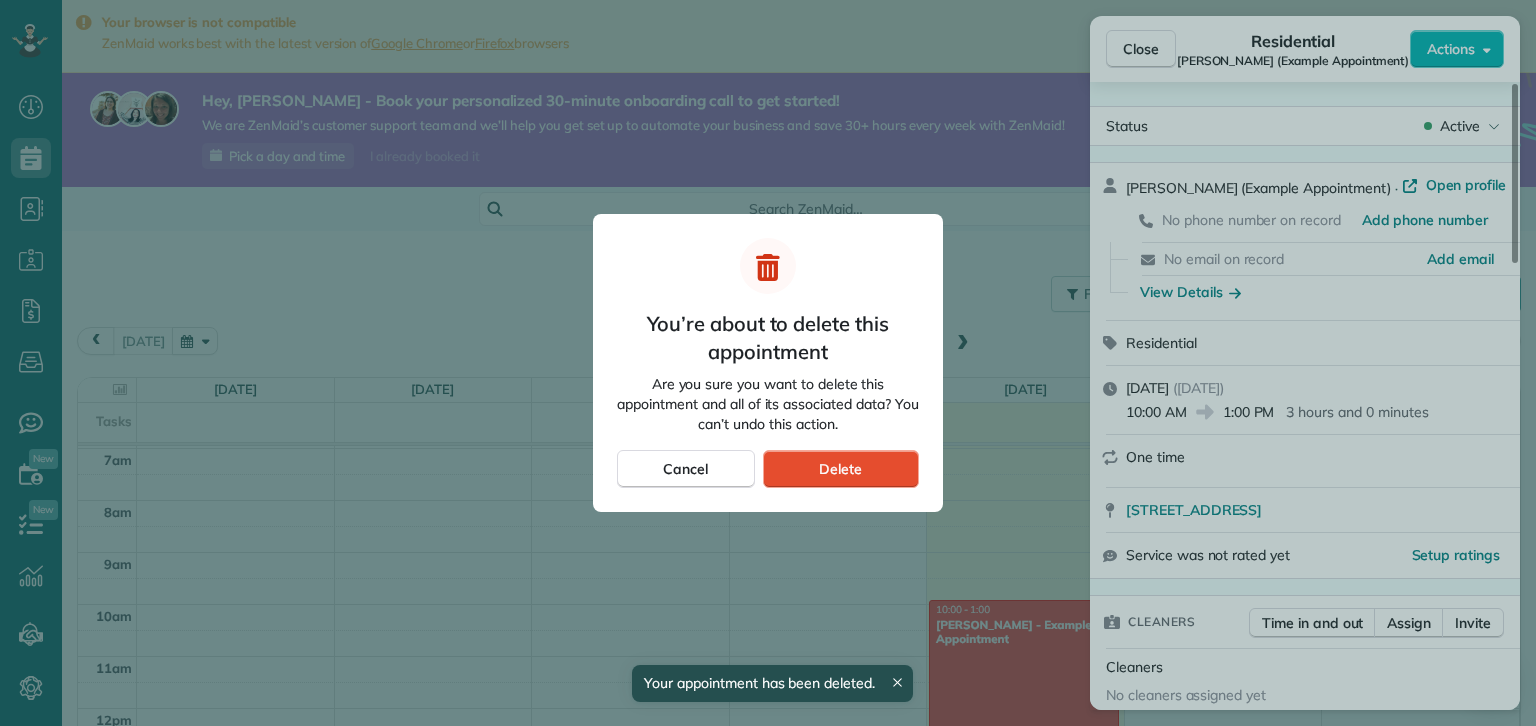 click on "Delete" at bounding box center (841, 469) 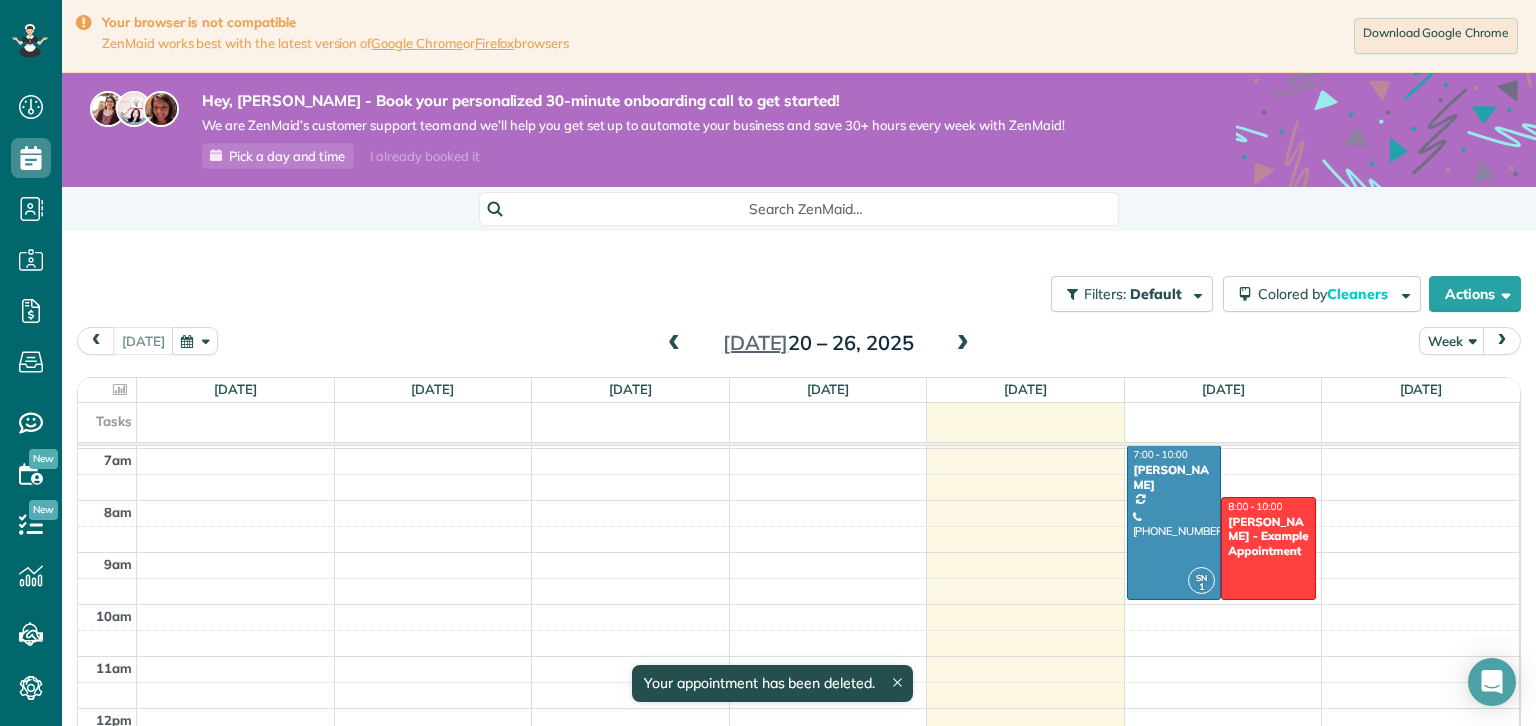click on "Chris Schwab - Example Appointment" at bounding box center [1268, 536] 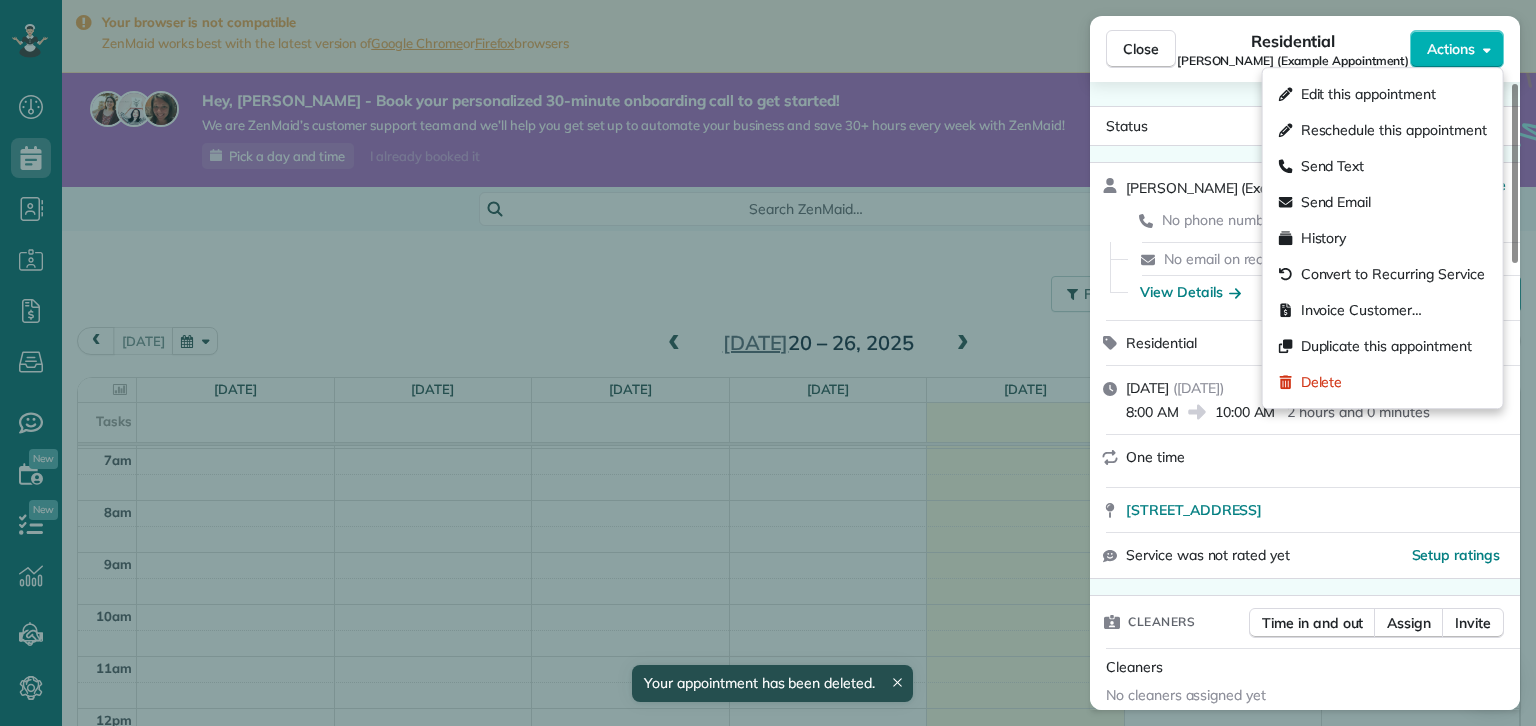 click on "Actions" at bounding box center [1451, 49] 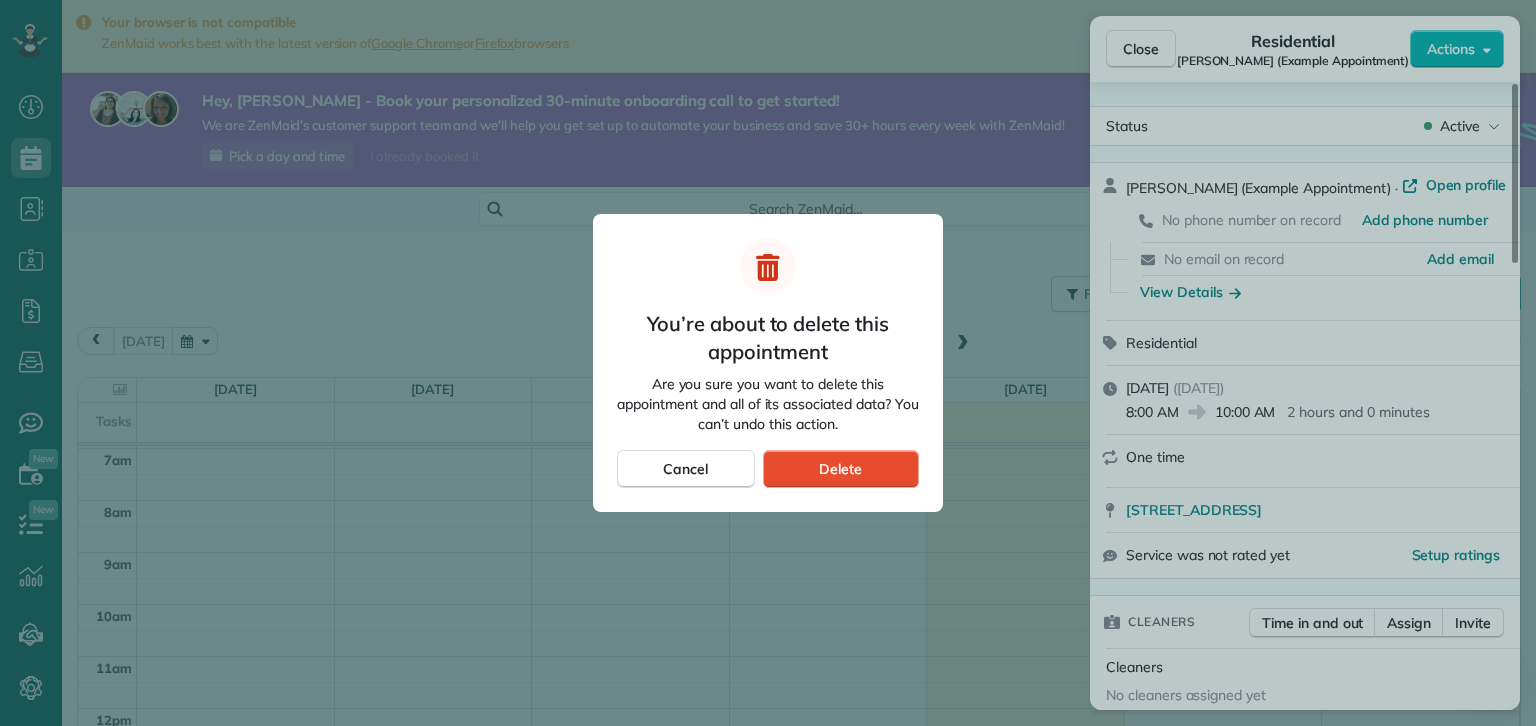 click on "Delete" at bounding box center [840, 469] 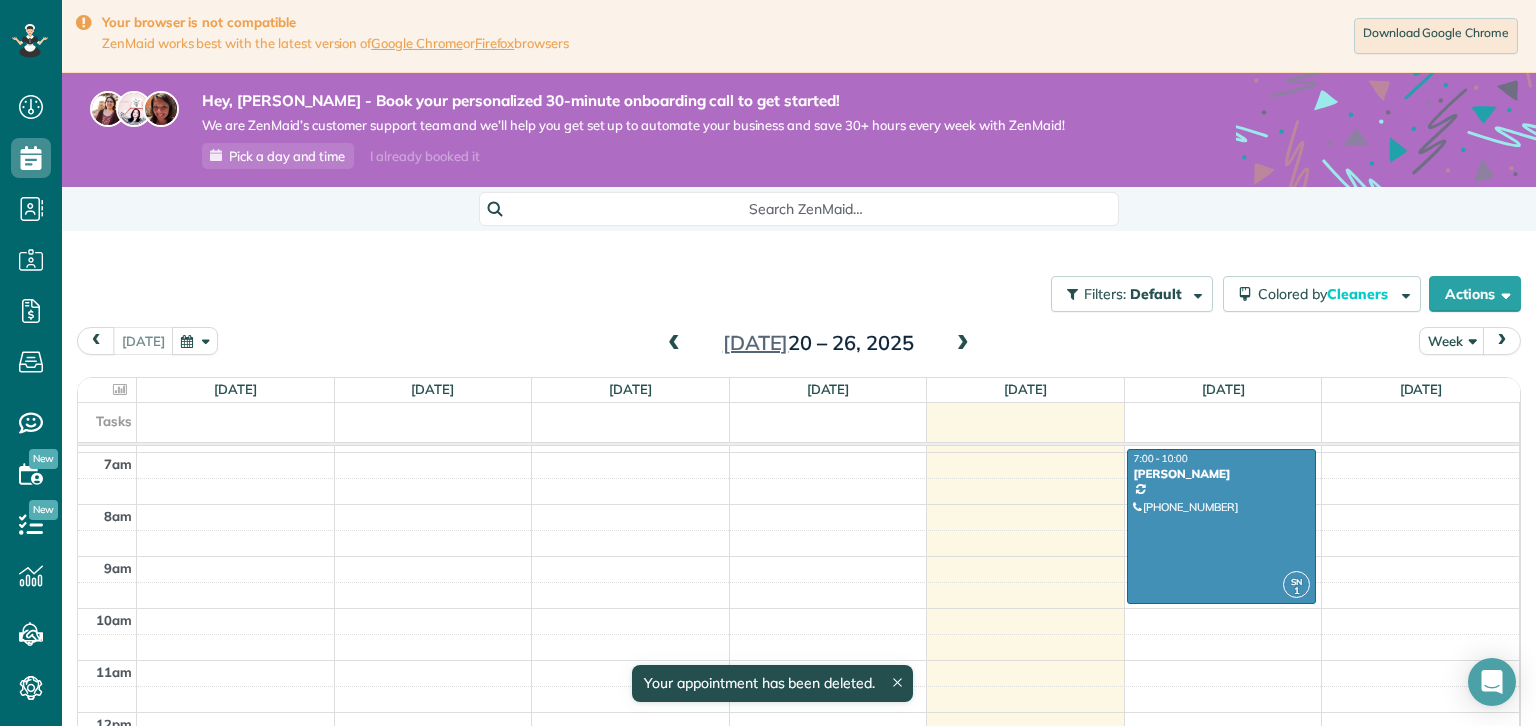 scroll, scrollTop: 364, scrollLeft: 0, axis: vertical 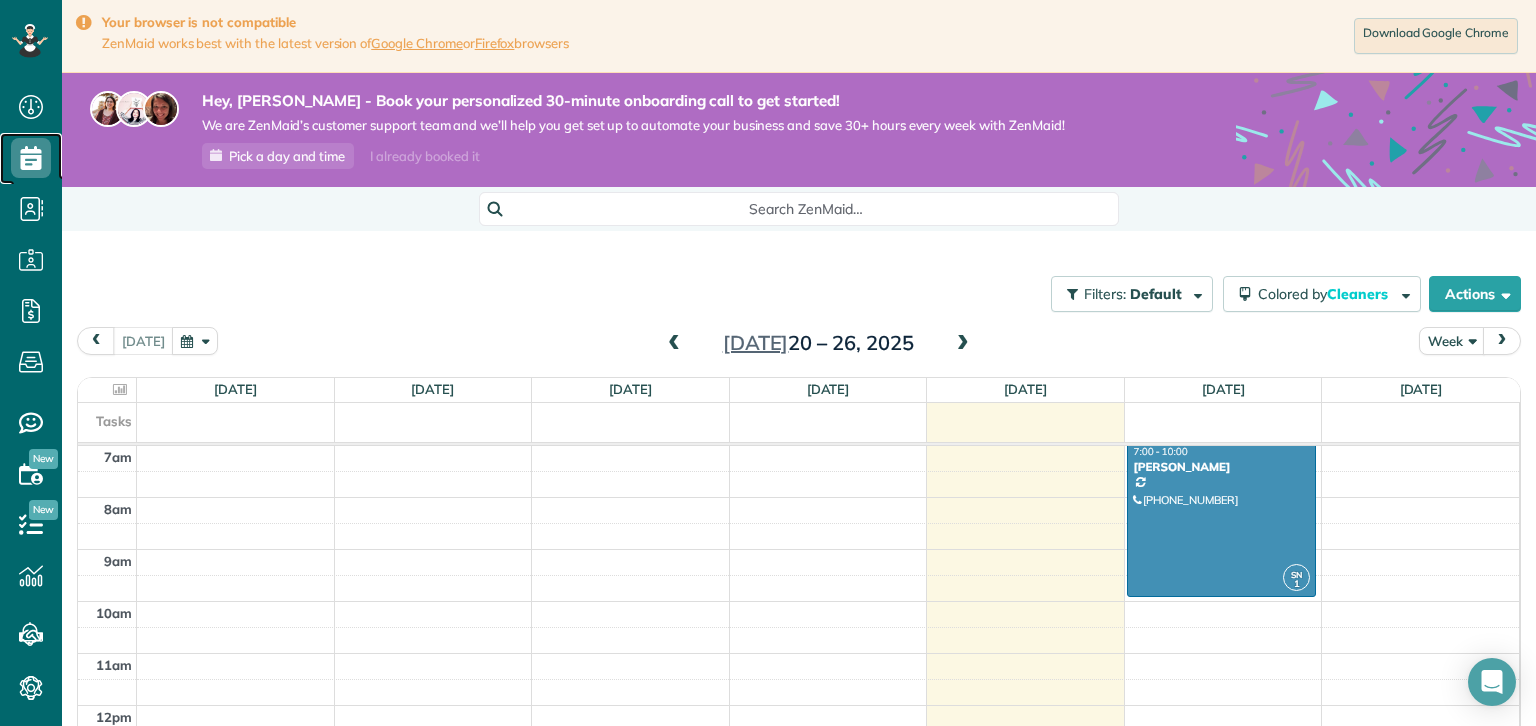 click 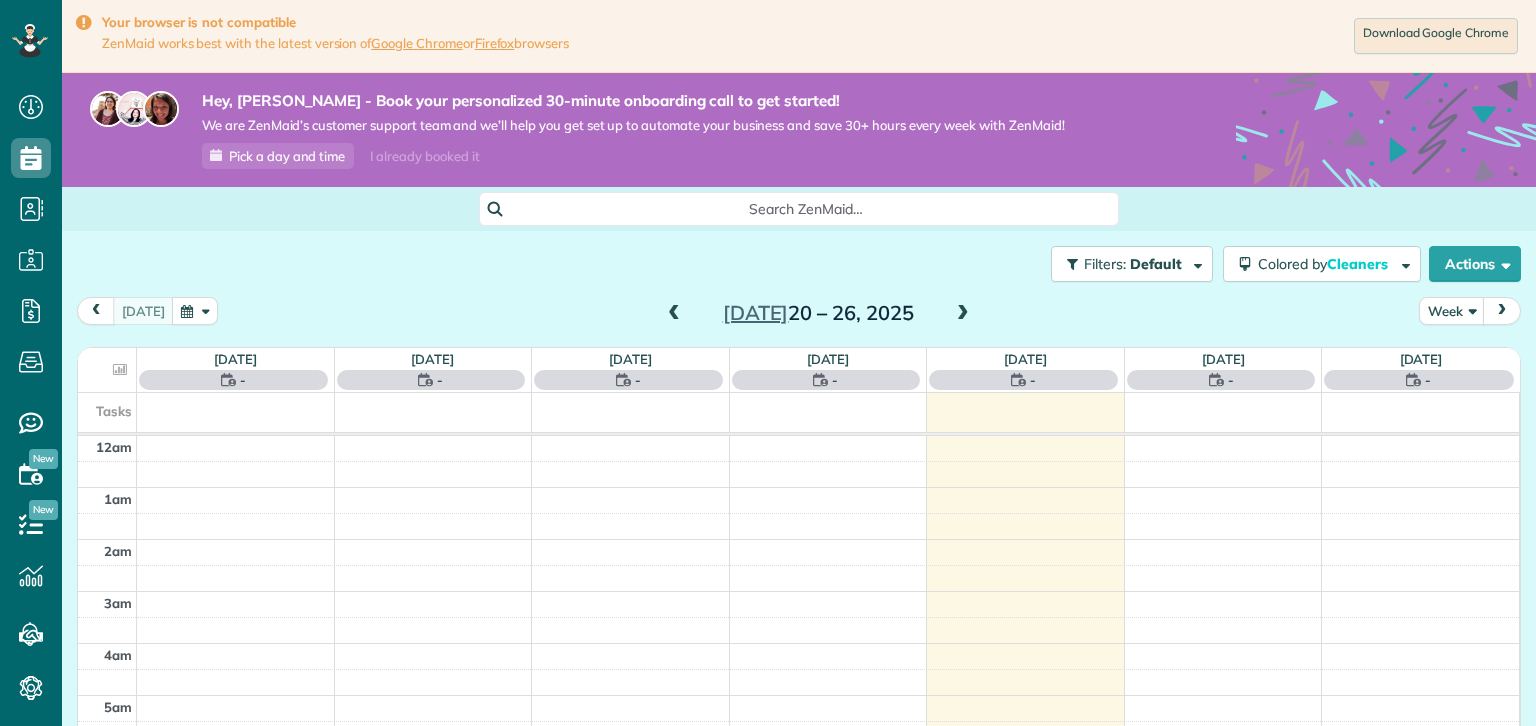 scroll, scrollTop: 0, scrollLeft: 0, axis: both 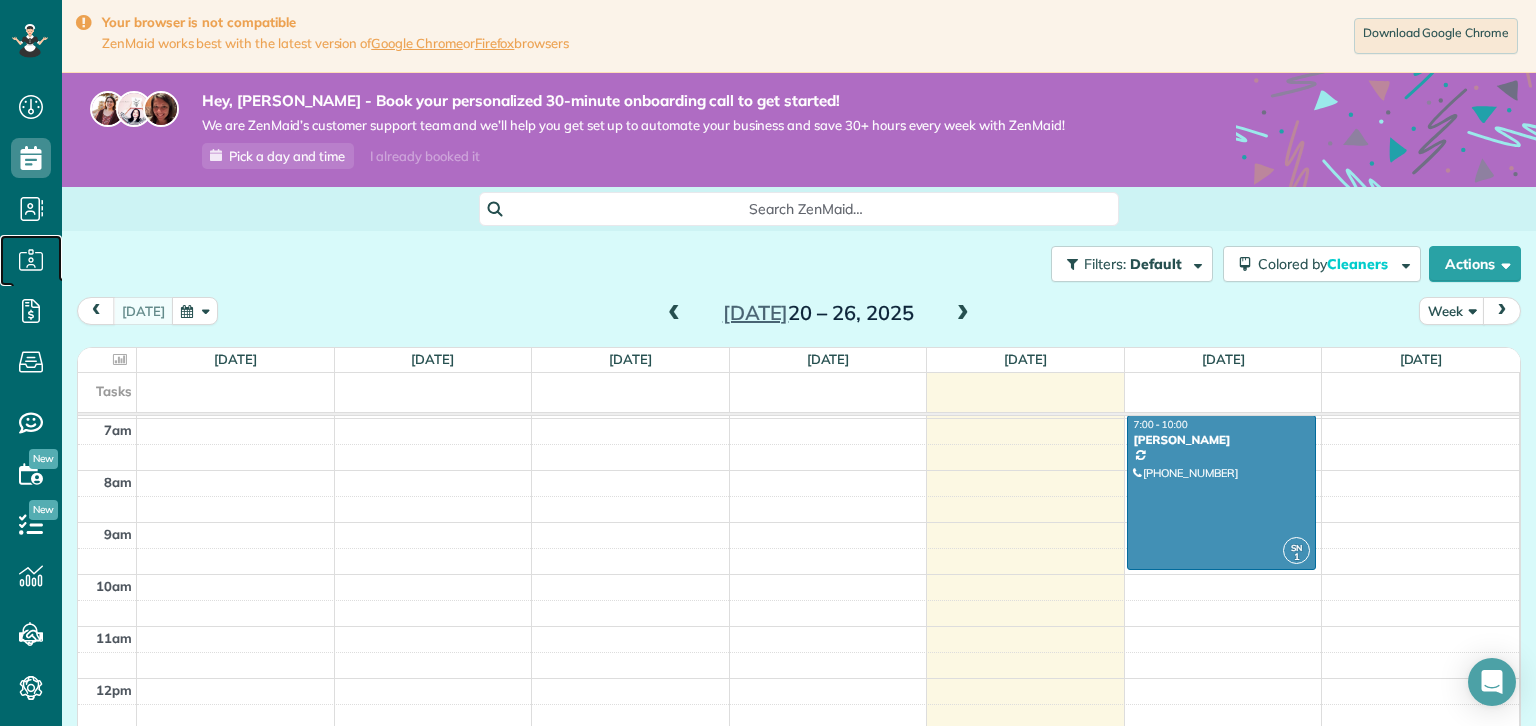 click 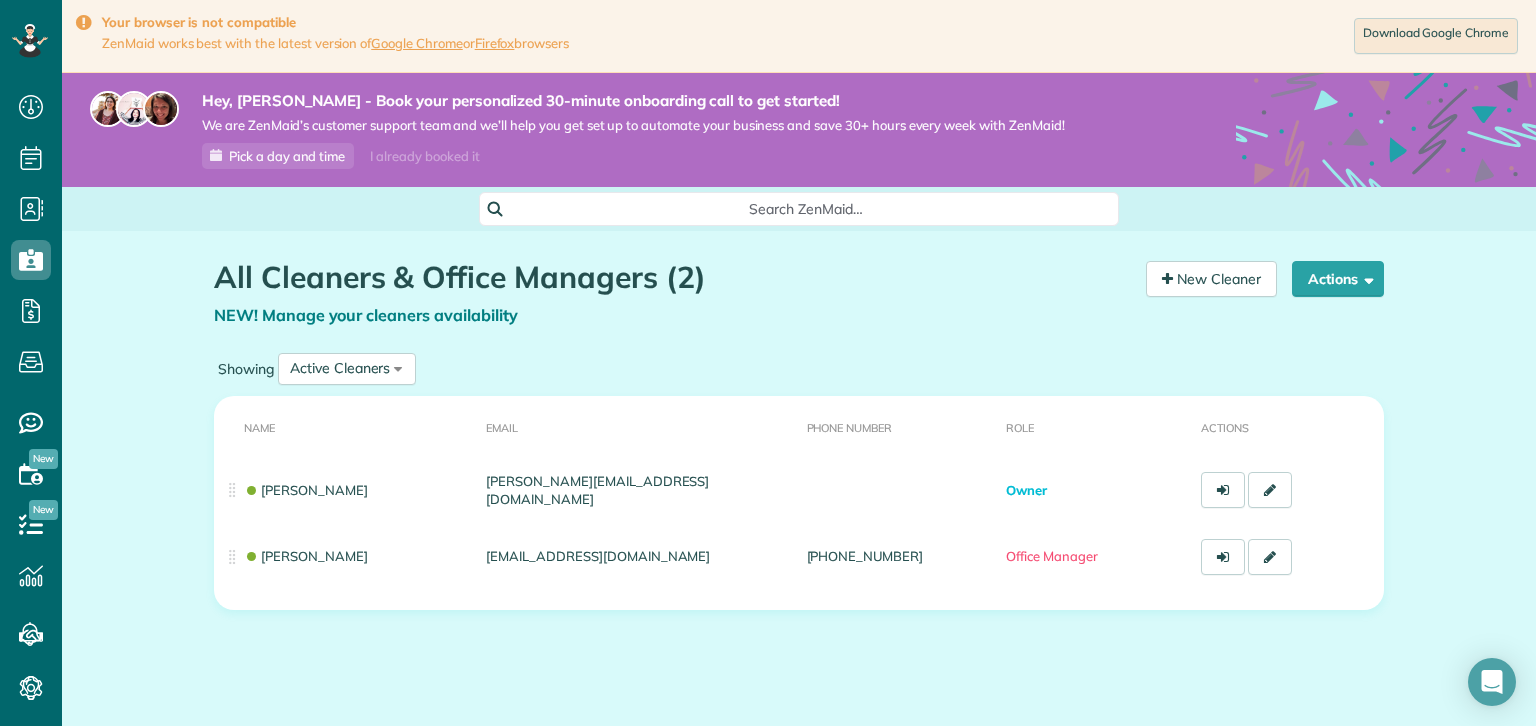 scroll, scrollTop: 0, scrollLeft: 0, axis: both 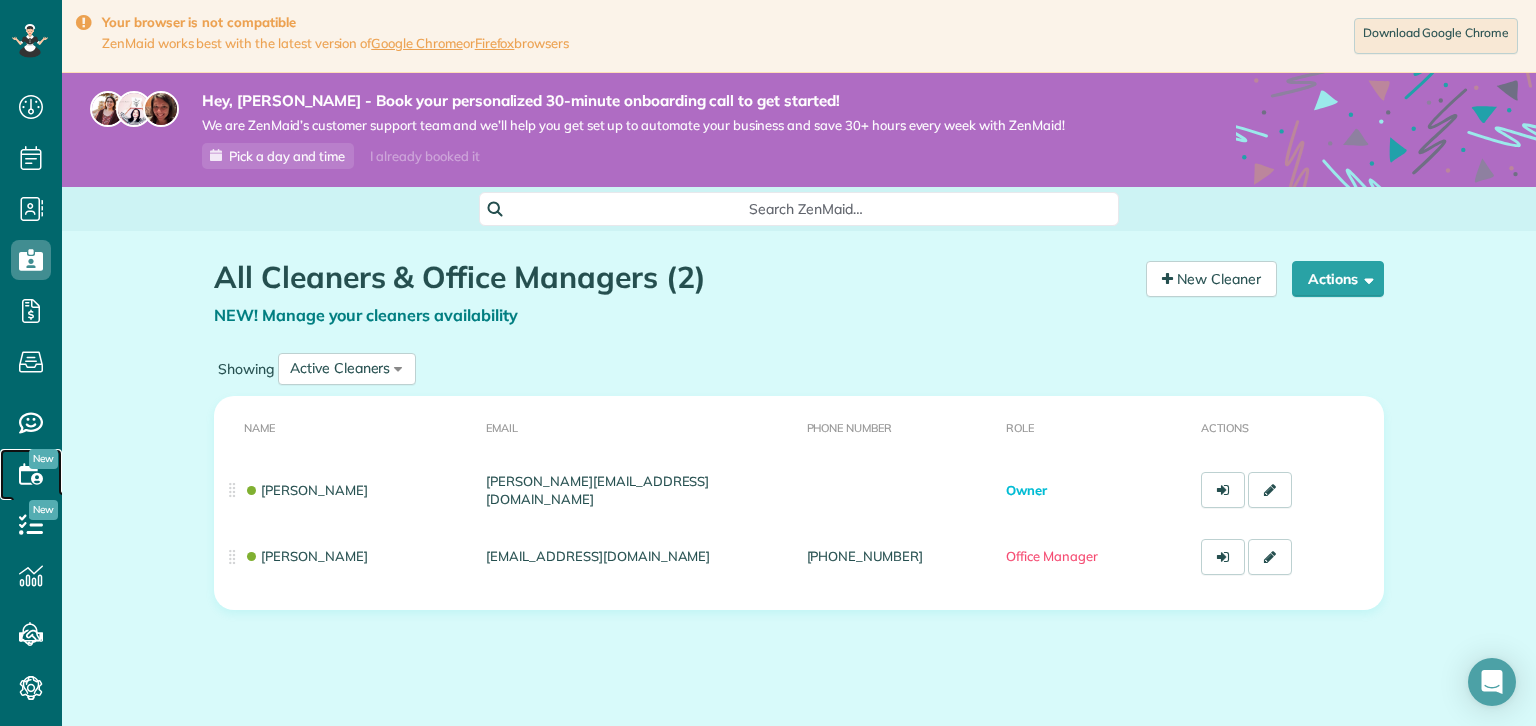 click 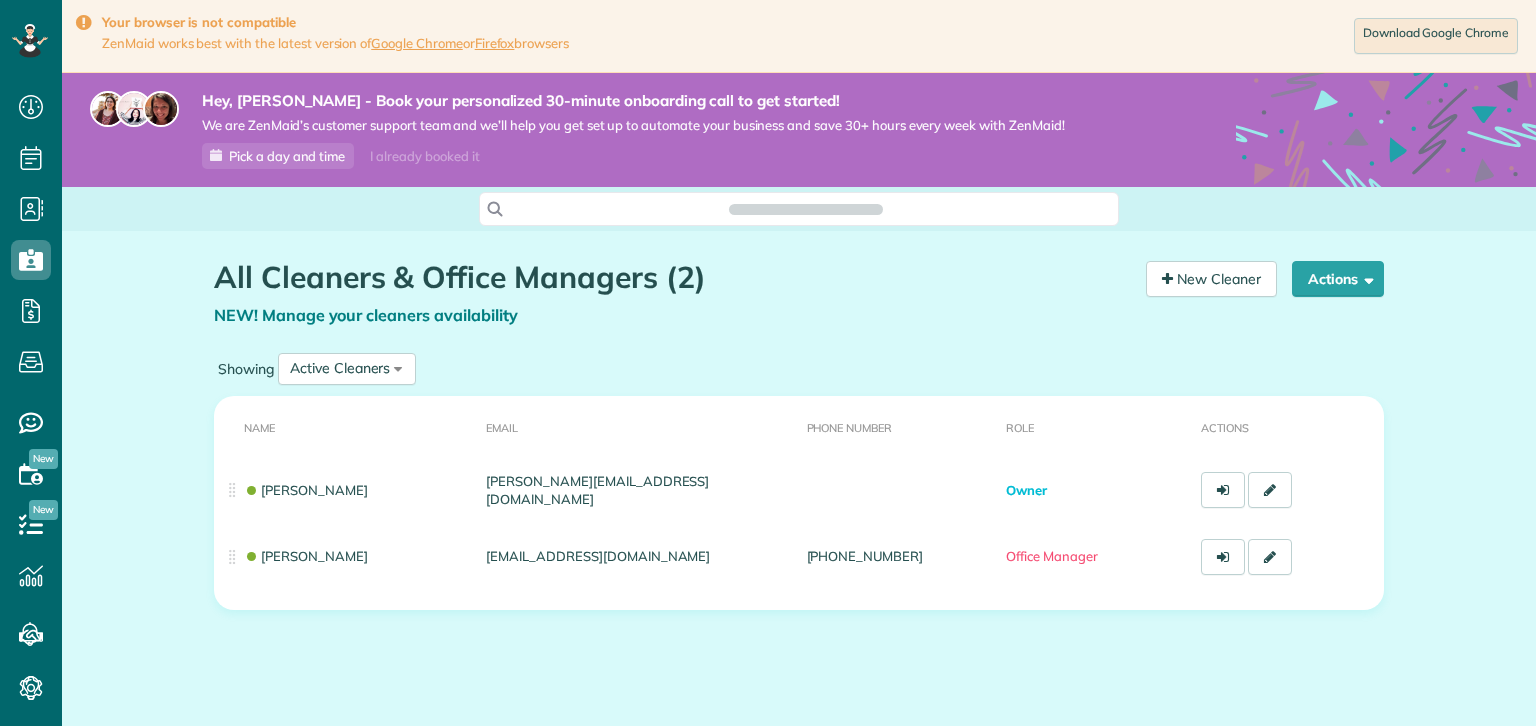 scroll, scrollTop: 0, scrollLeft: 0, axis: both 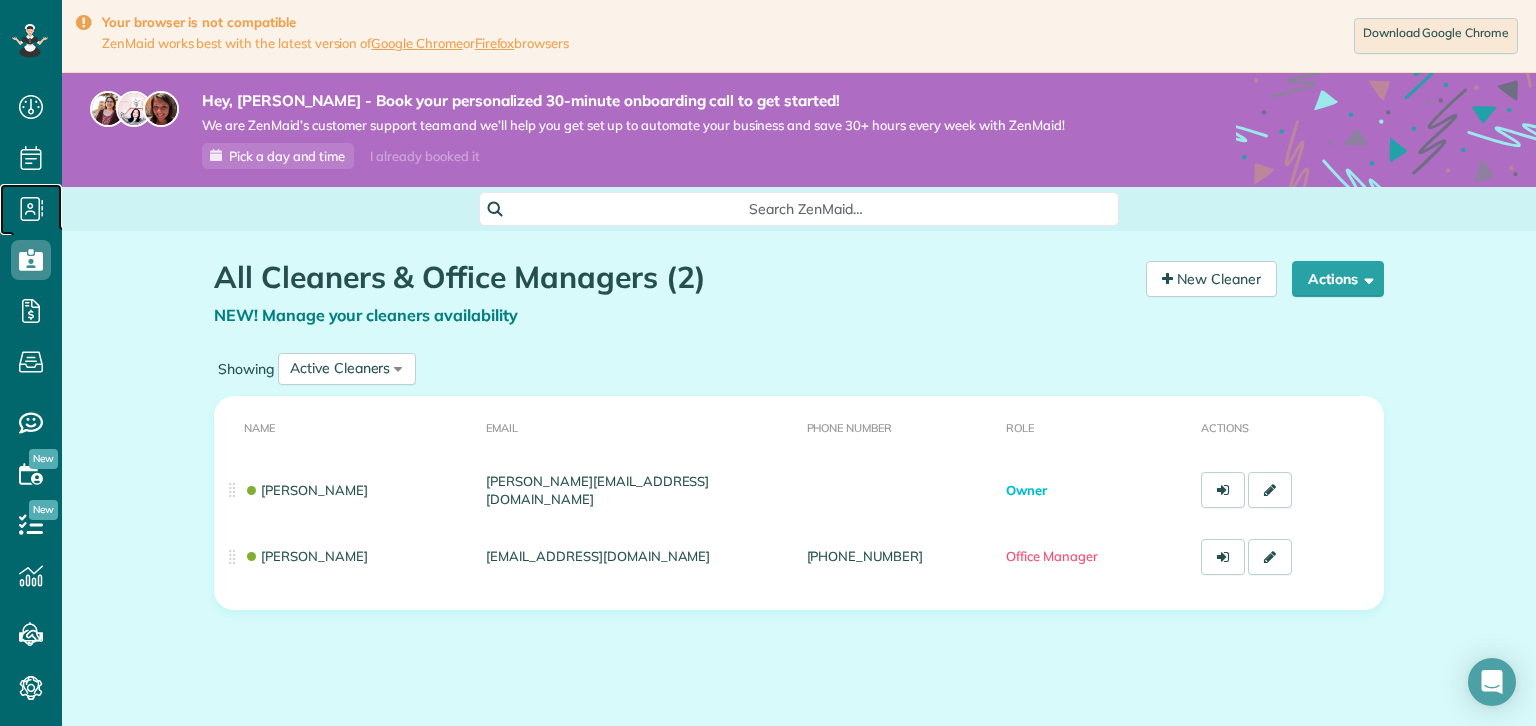click 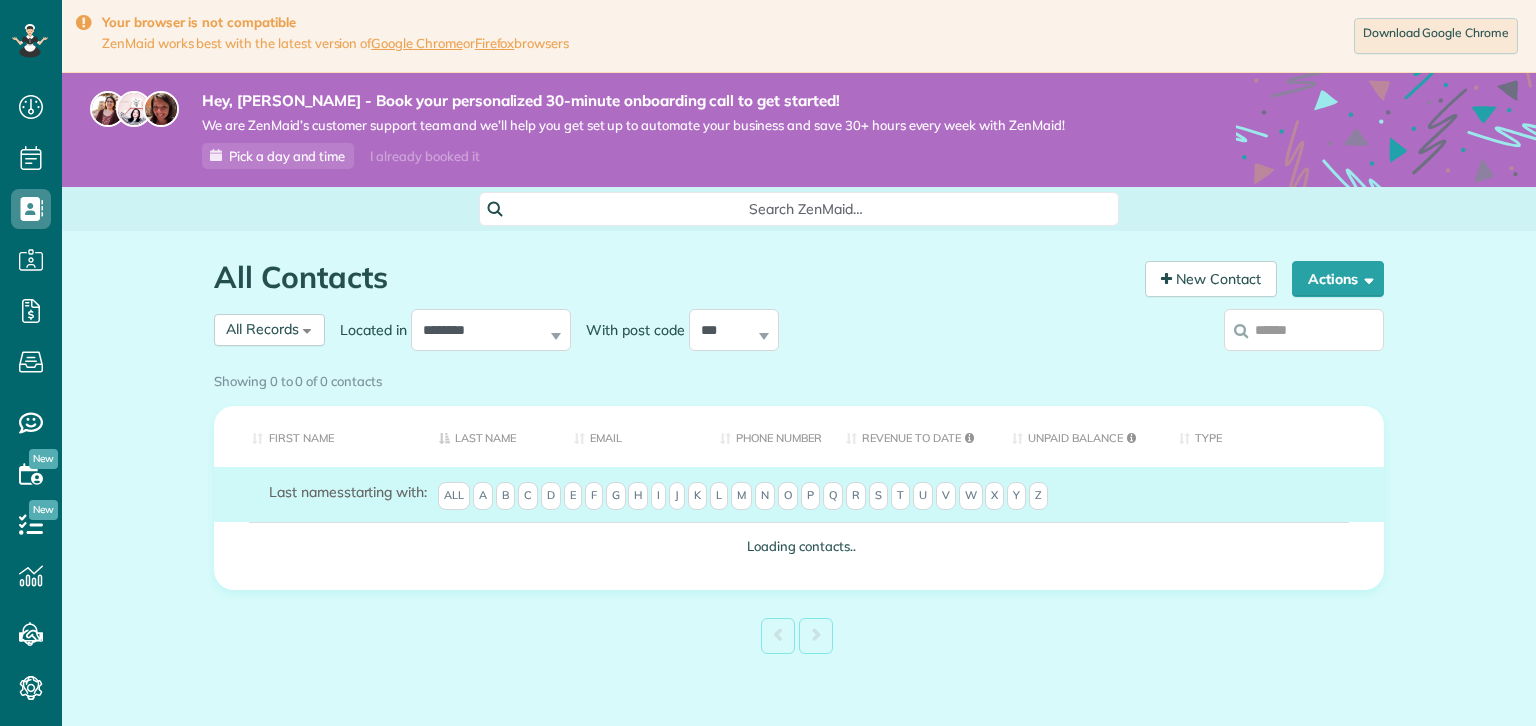 scroll, scrollTop: 0, scrollLeft: 0, axis: both 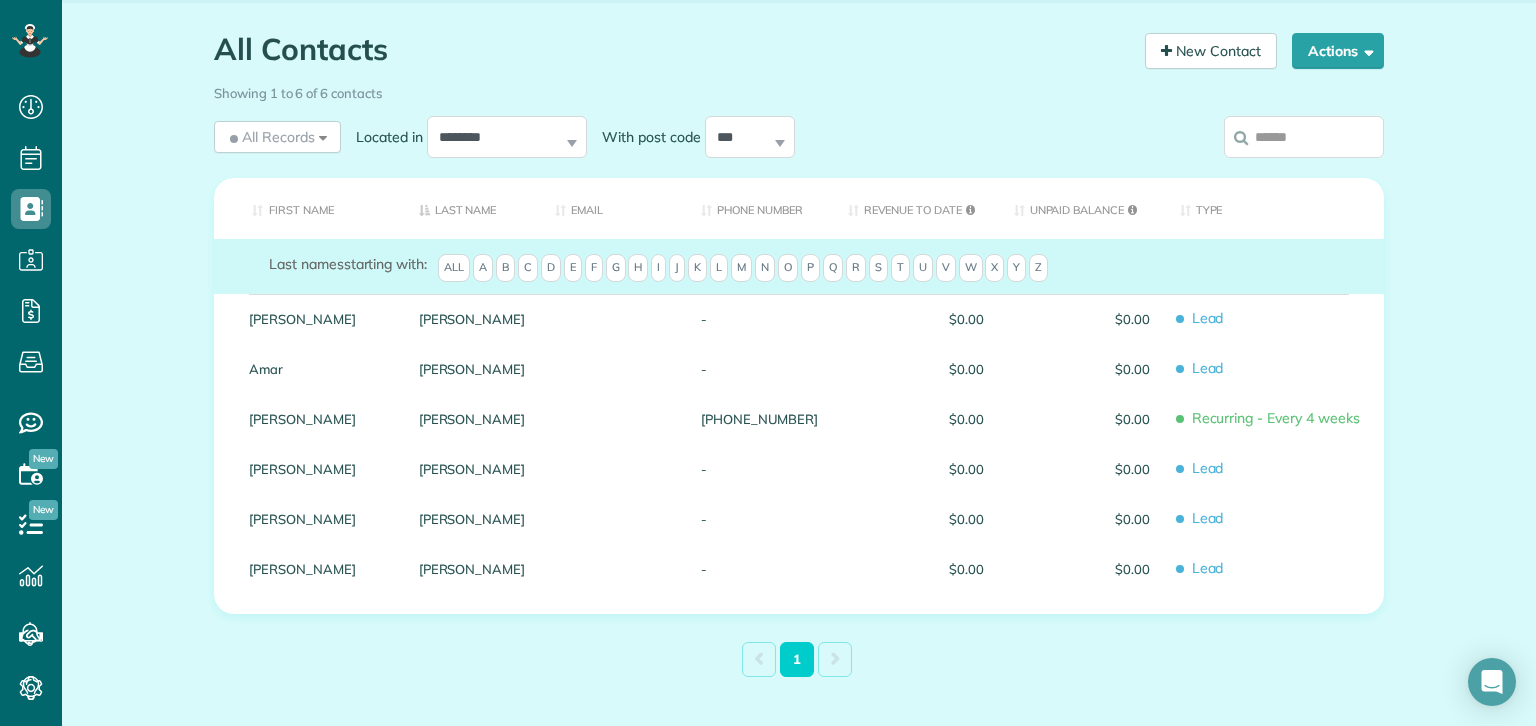 click on "Lead" at bounding box center [1274, 568] 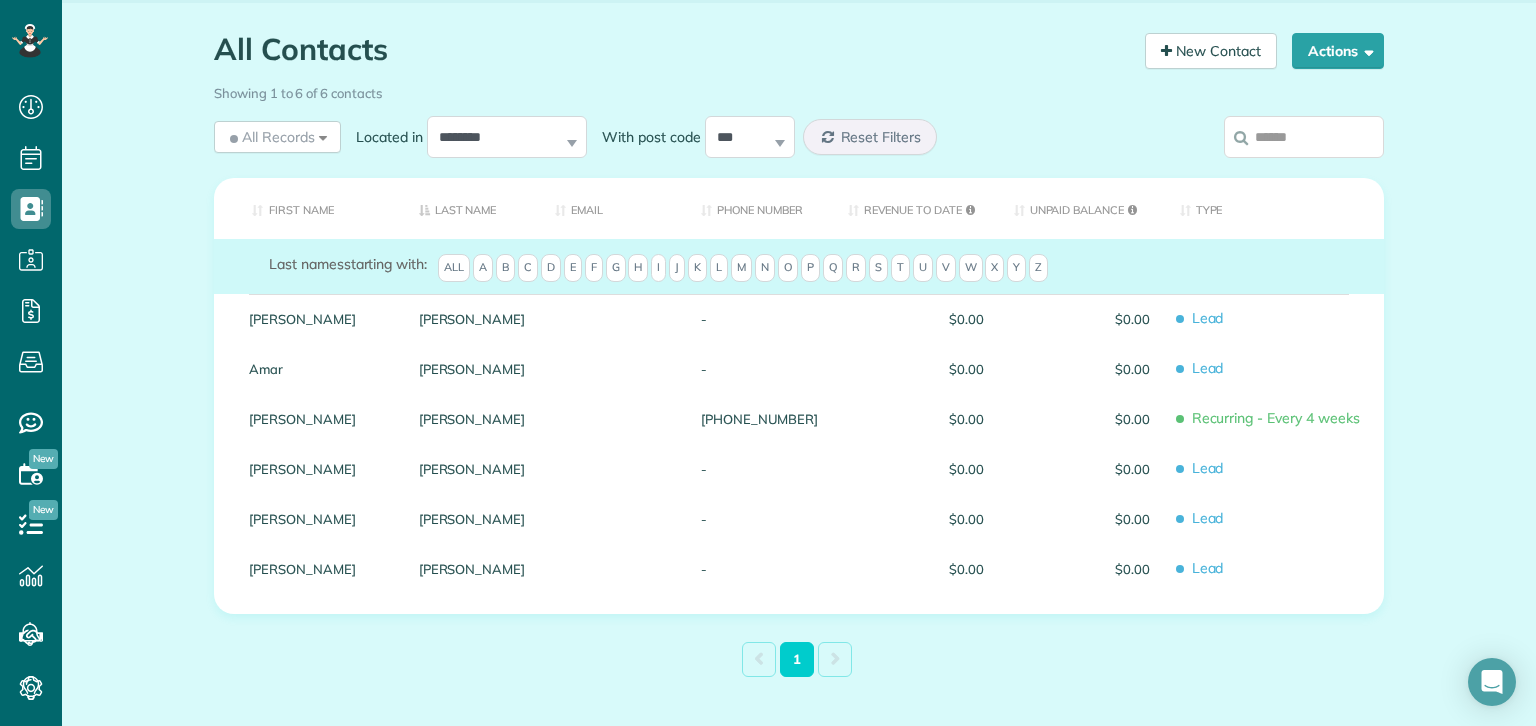 click on "Lead" at bounding box center (1274, 518) 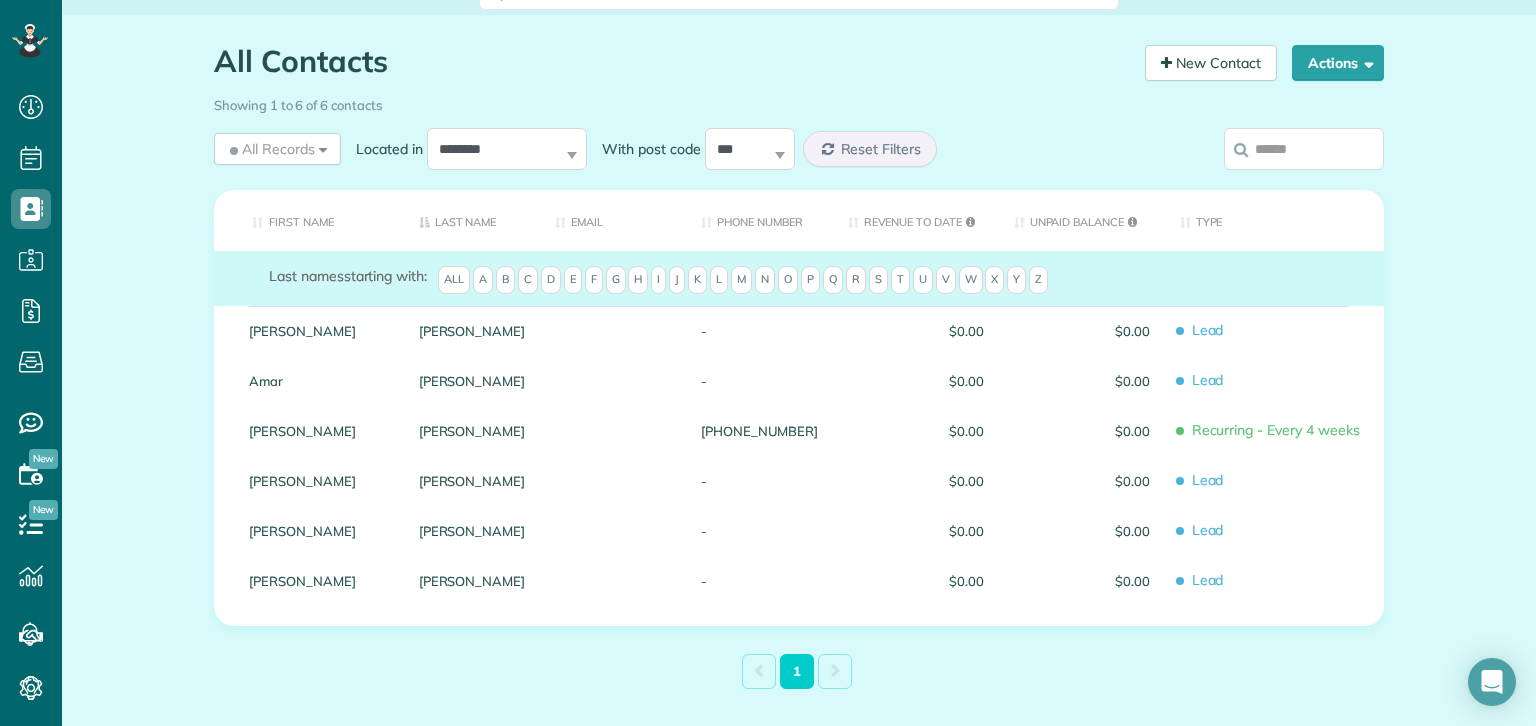 scroll, scrollTop: 228, scrollLeft: 0, axis: vertical 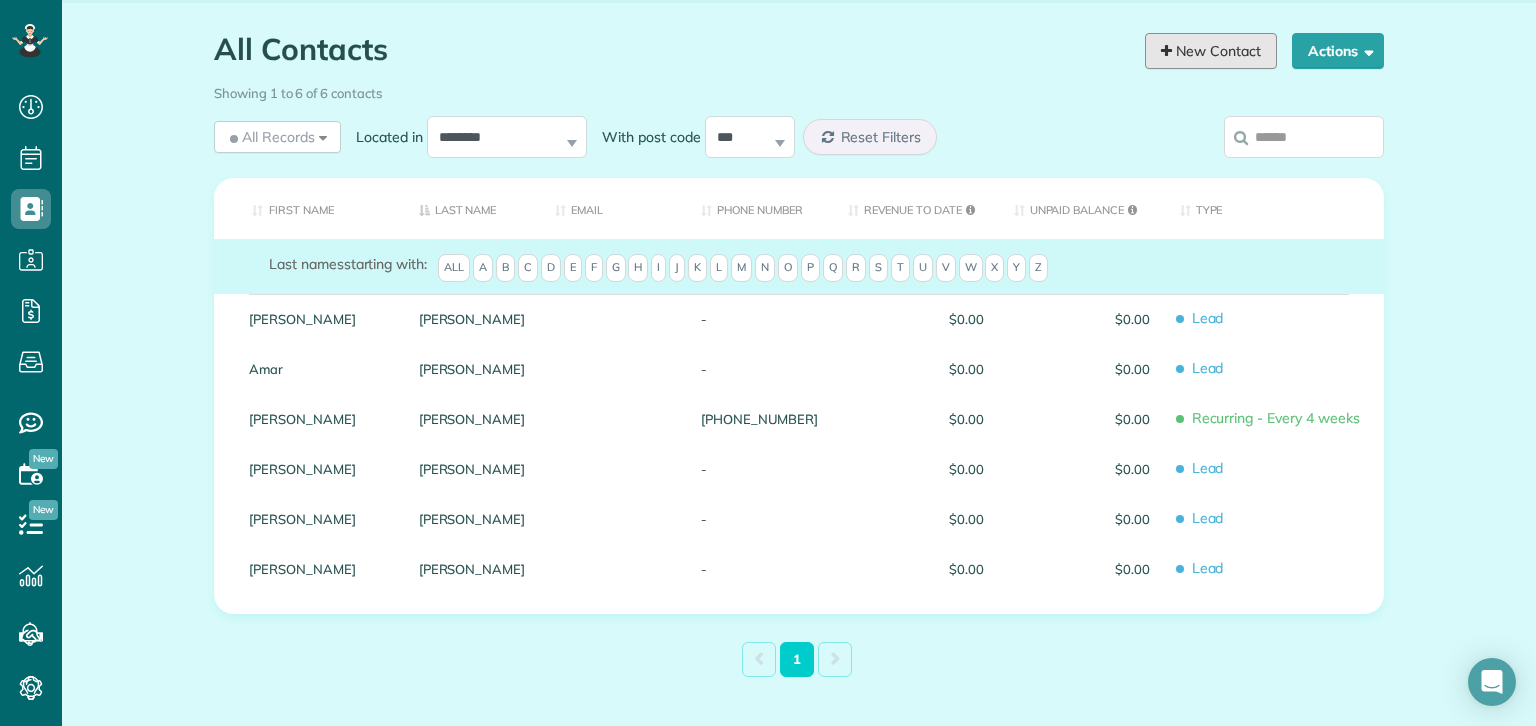 click on "New Contact" at bounding box center [1211, 51] 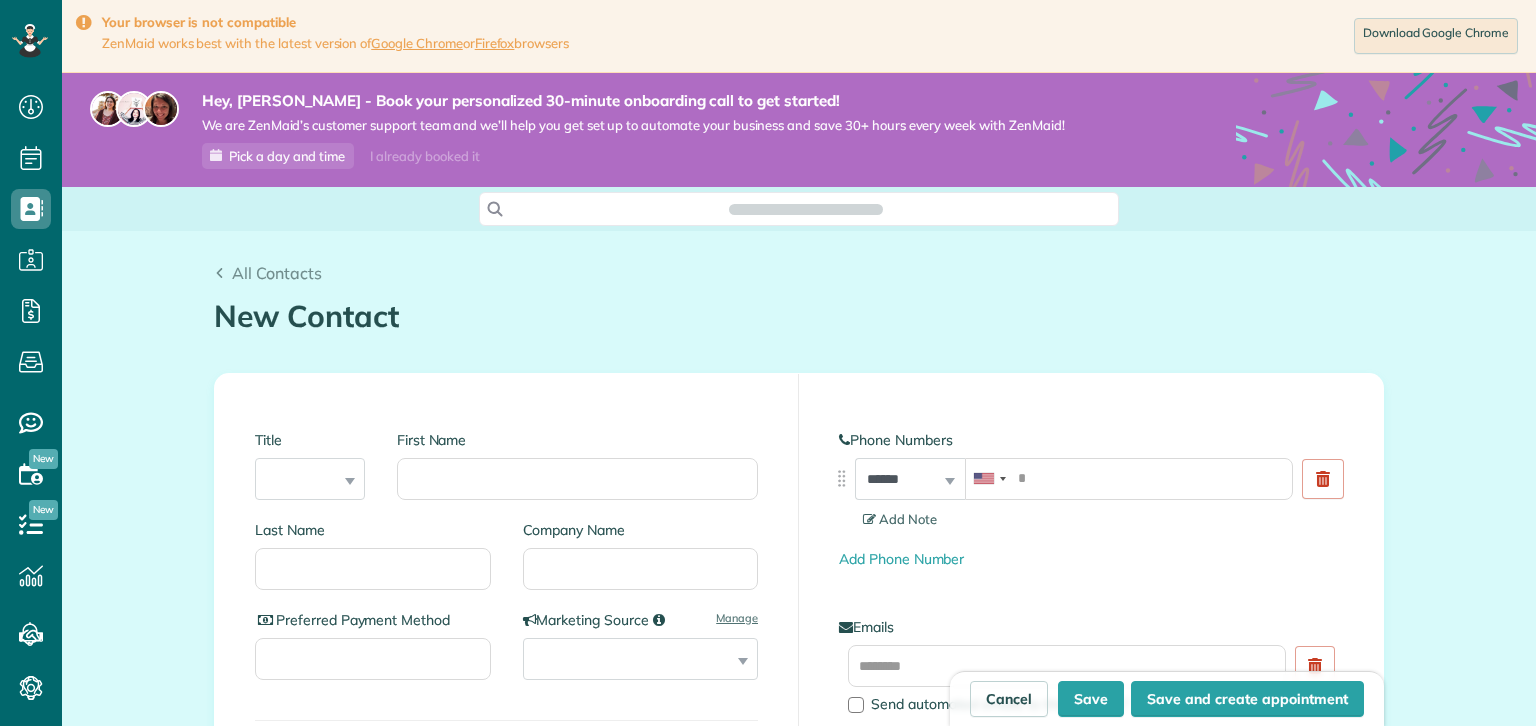 scroll, scrollTop: 0, scrollLeft: 0, axis: both 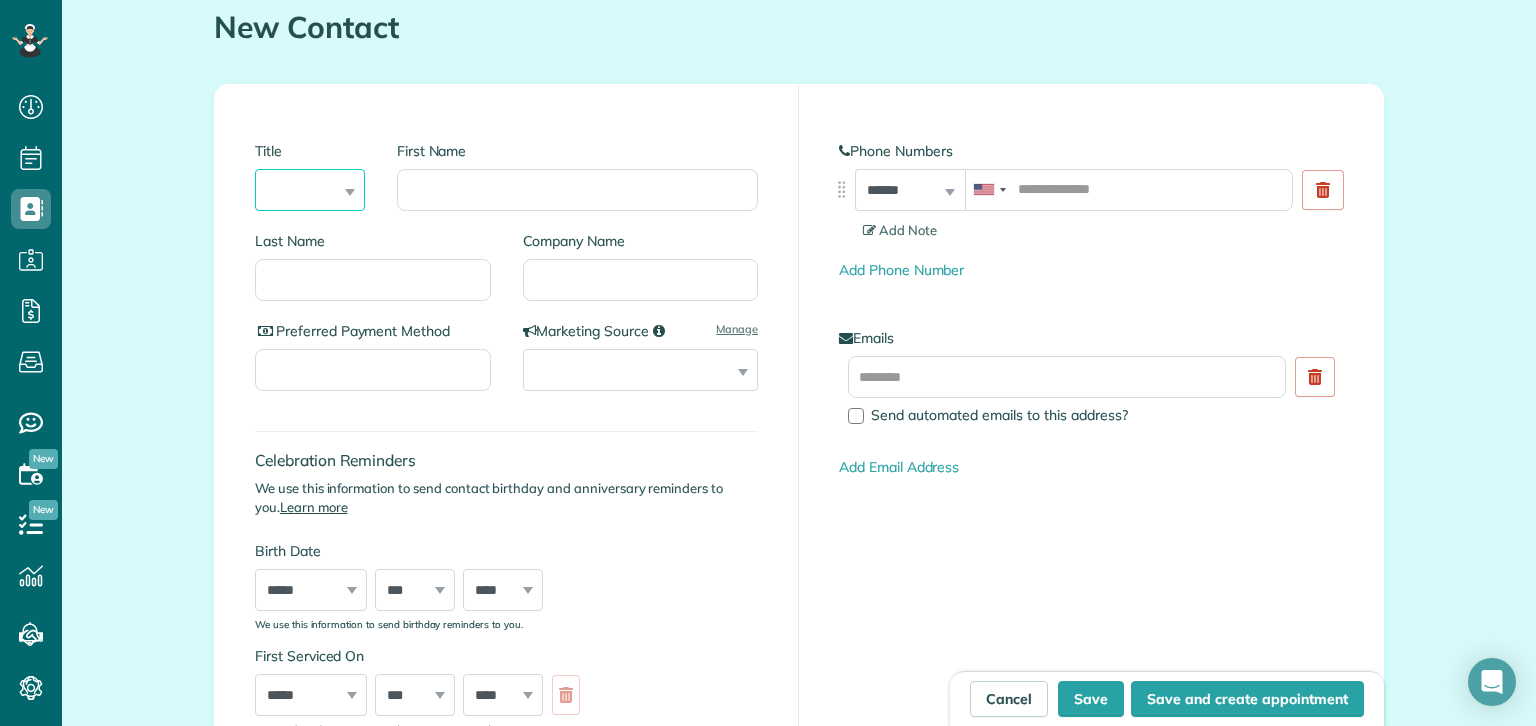 click on "***
****
***
***" at bounding box center [310, 190] 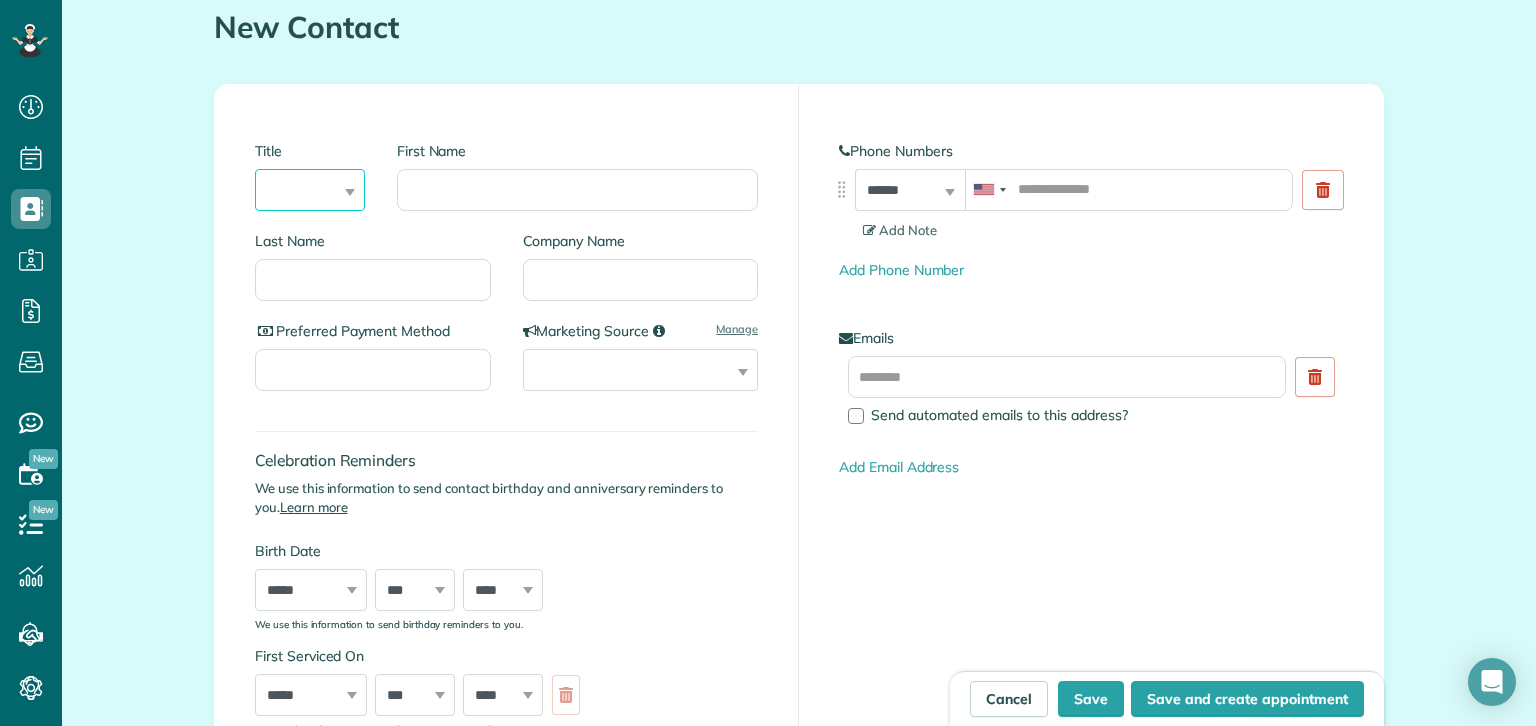 select on "****" 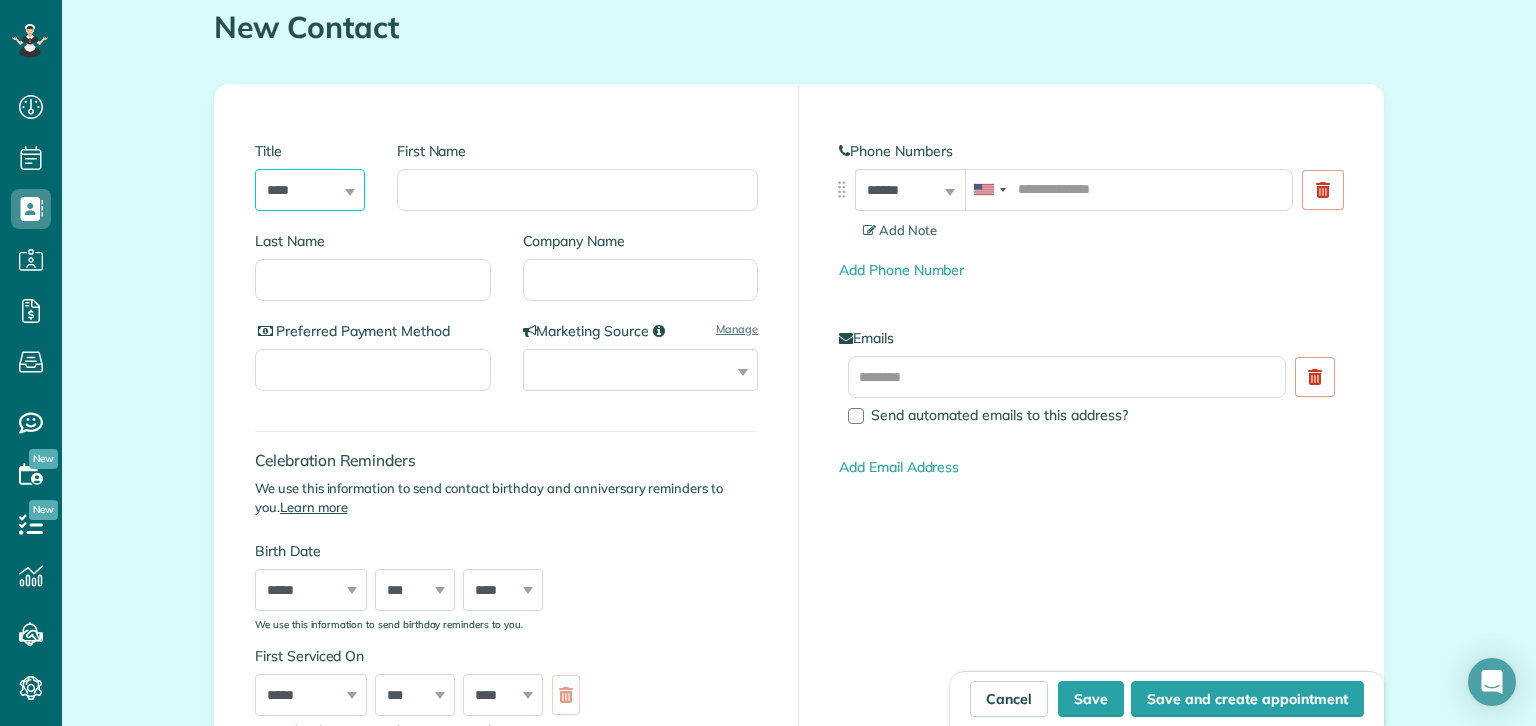click on "***
****
***
***" at bounding box center (310, 190) 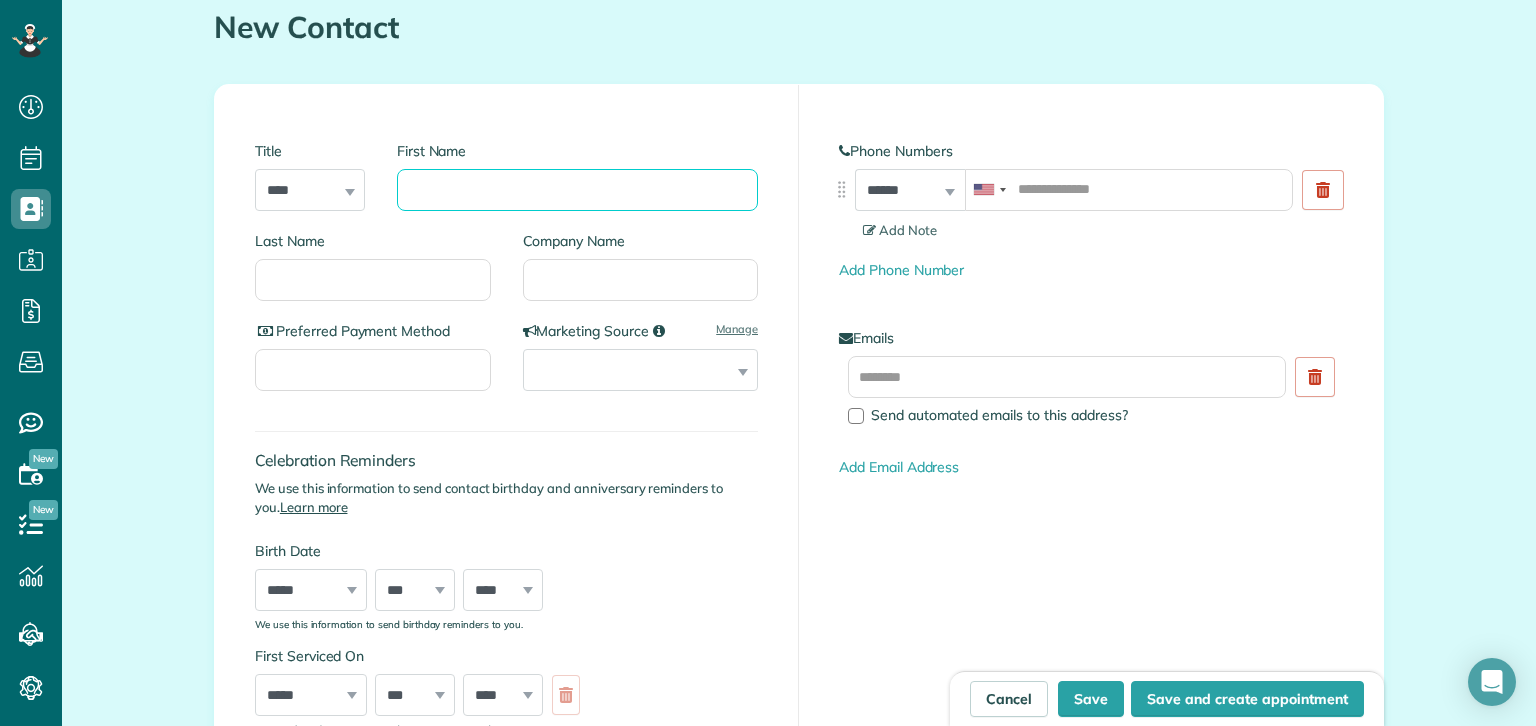 click on "First Name" at bounding box center [577, 190] 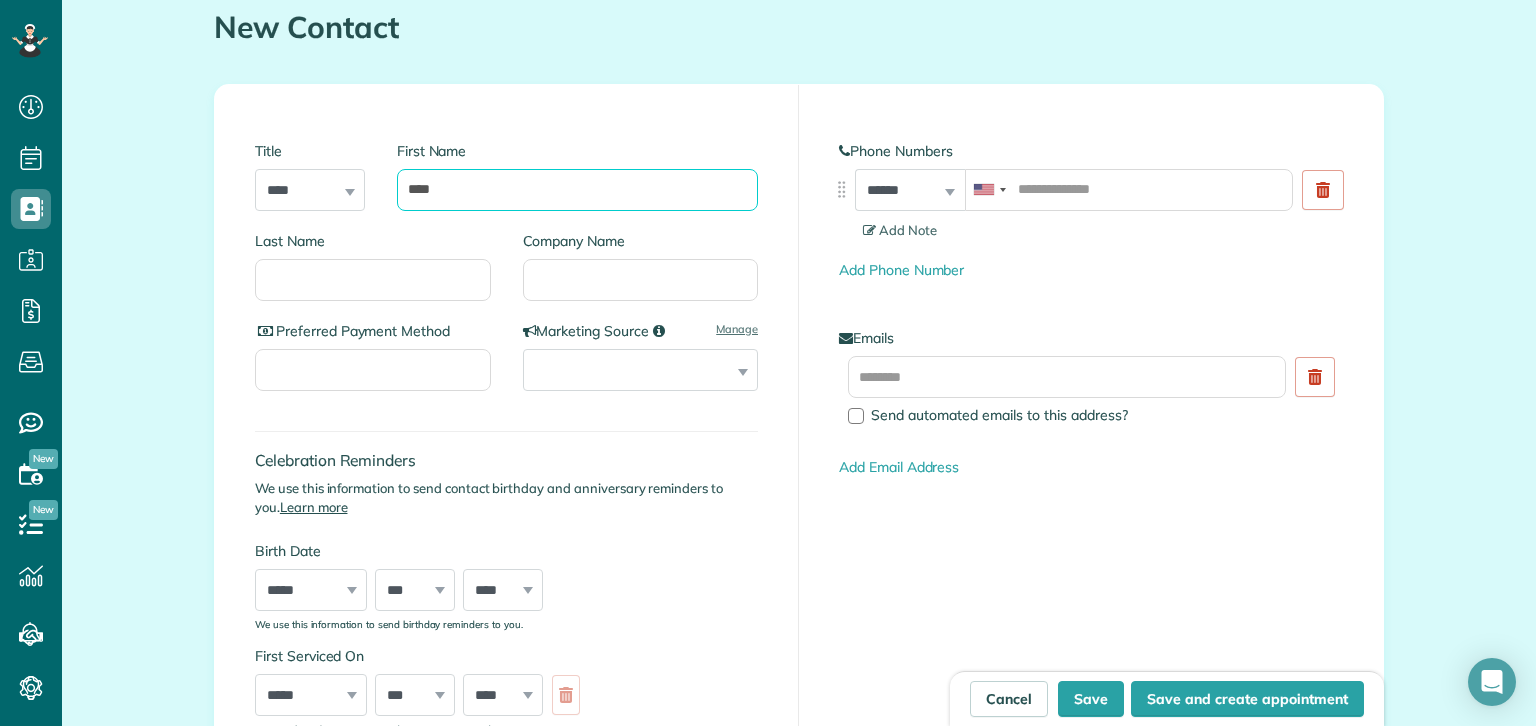 type on "****" 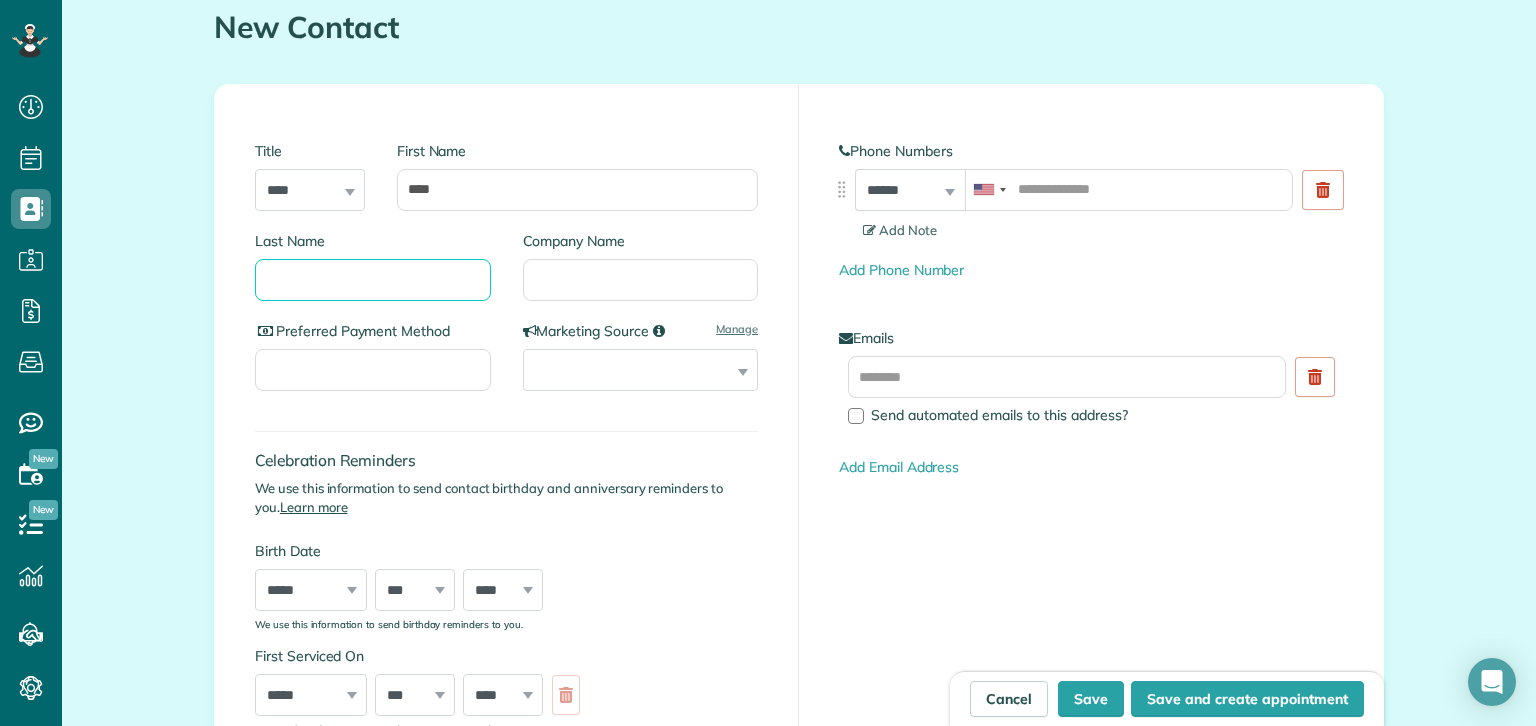 click on "Last Name" at bounding box center (373, 280) 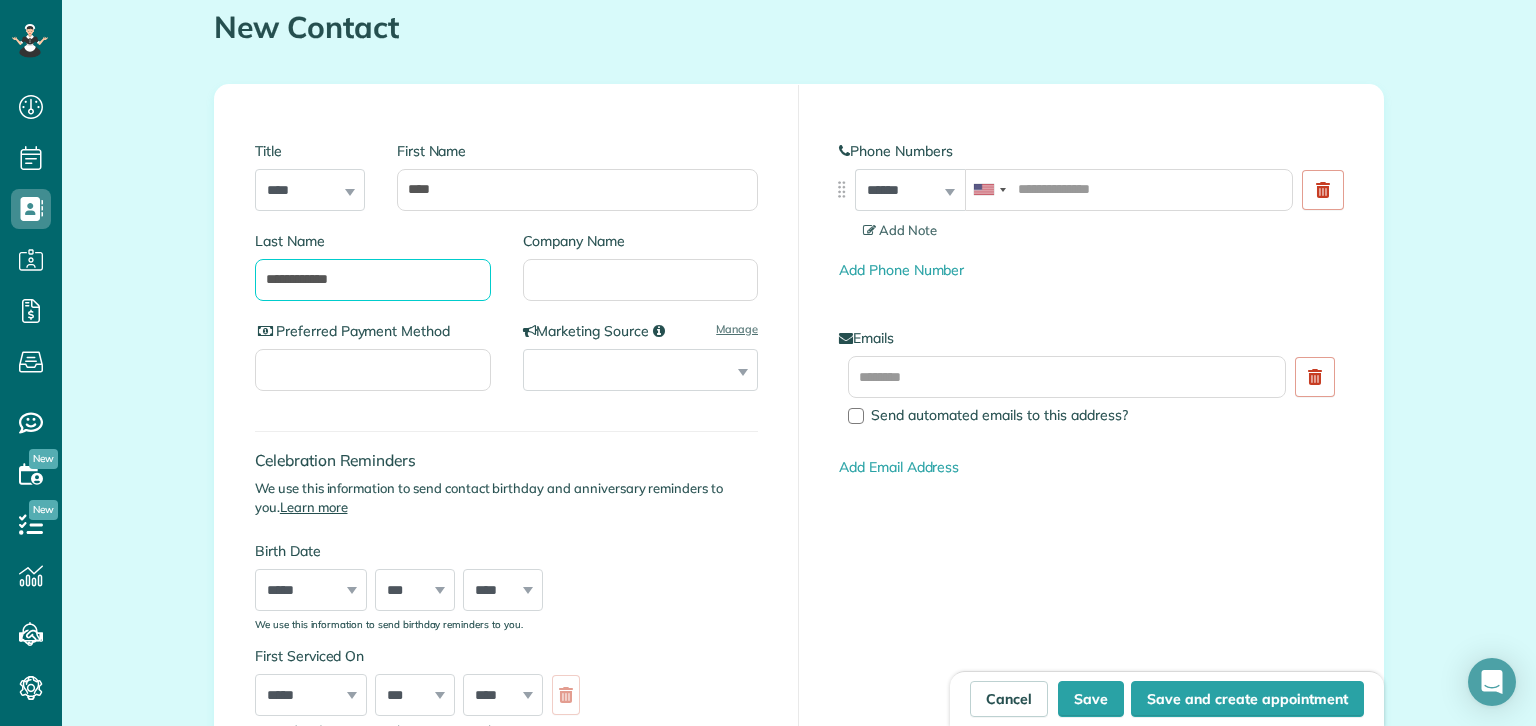 type on "**********" 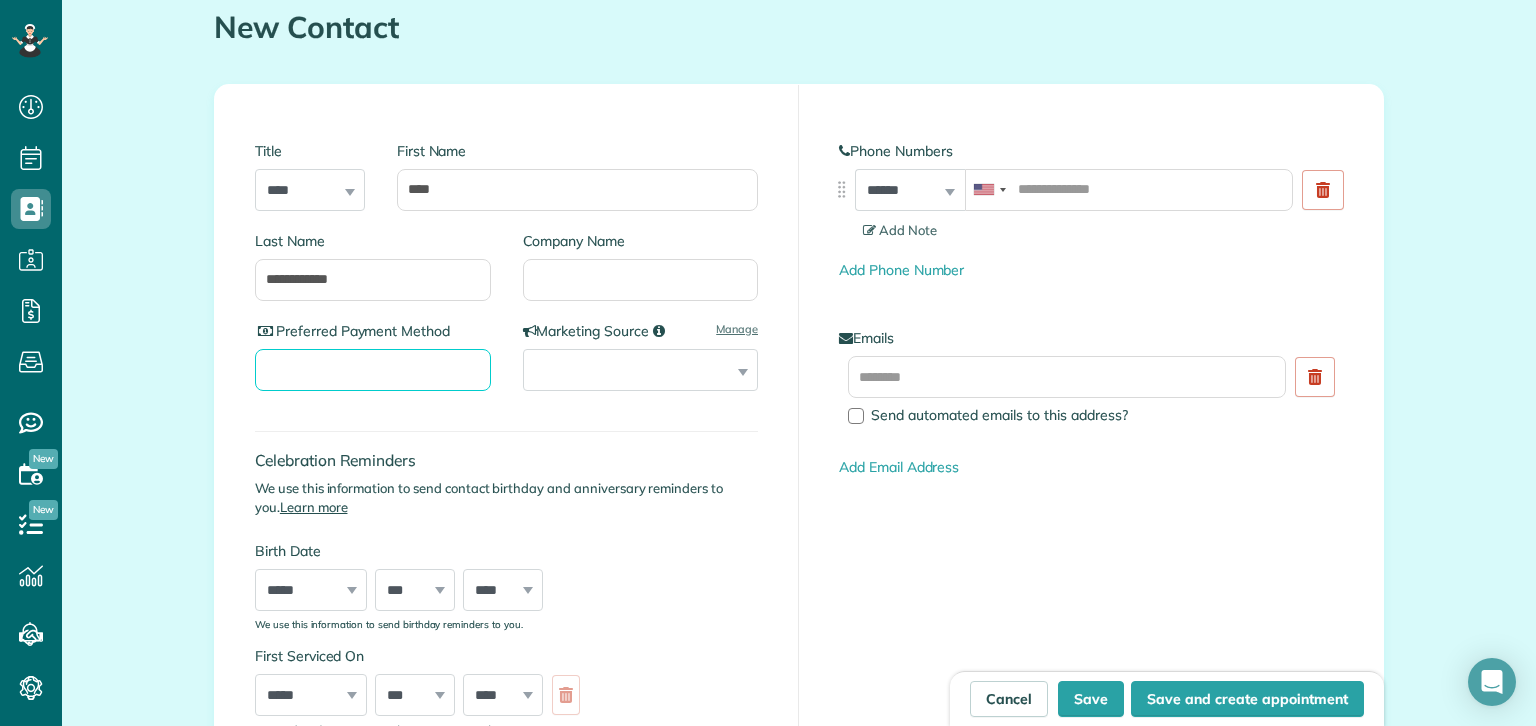 click on "Preferred Payment Method" at bounding box center (373, 370) 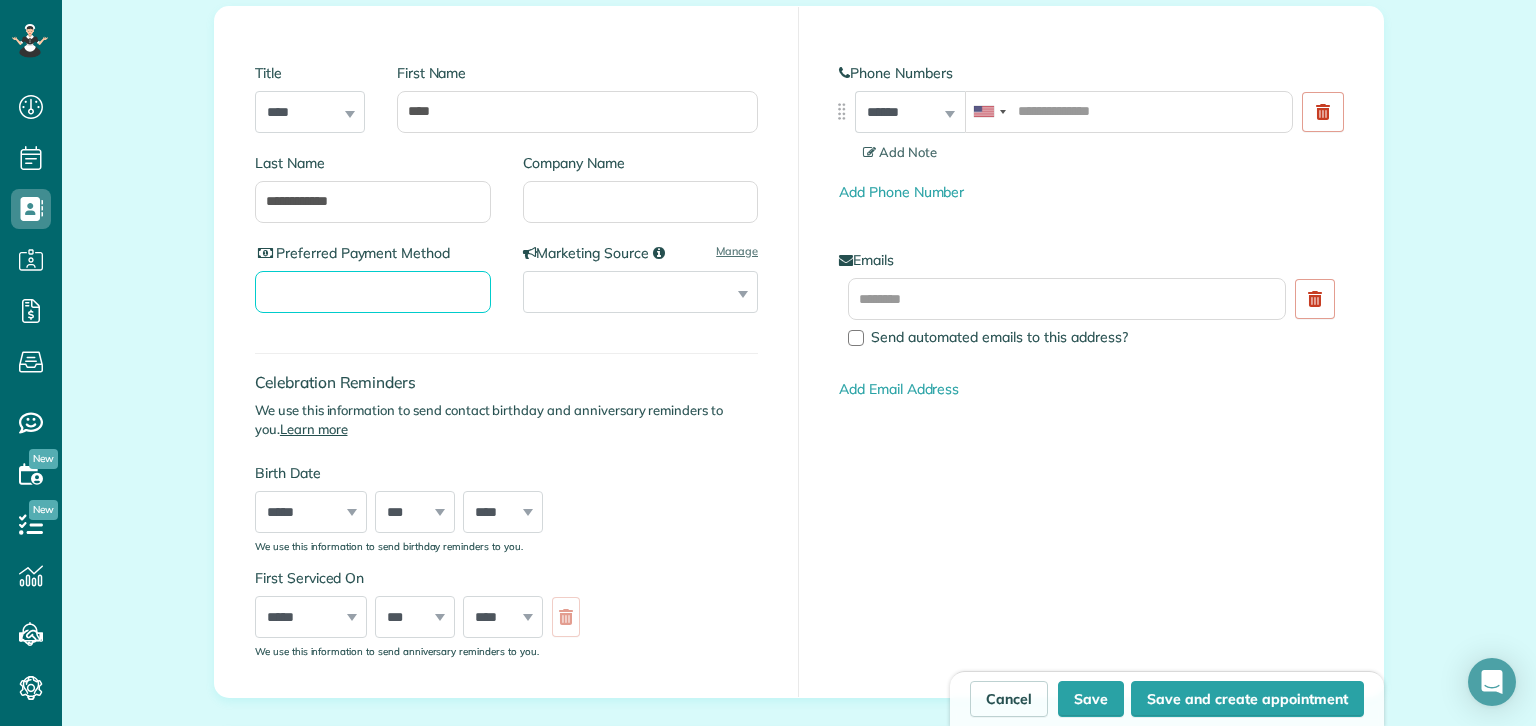 scroll, scrollTop: 429, scrollLeft: 0, axis: vertical 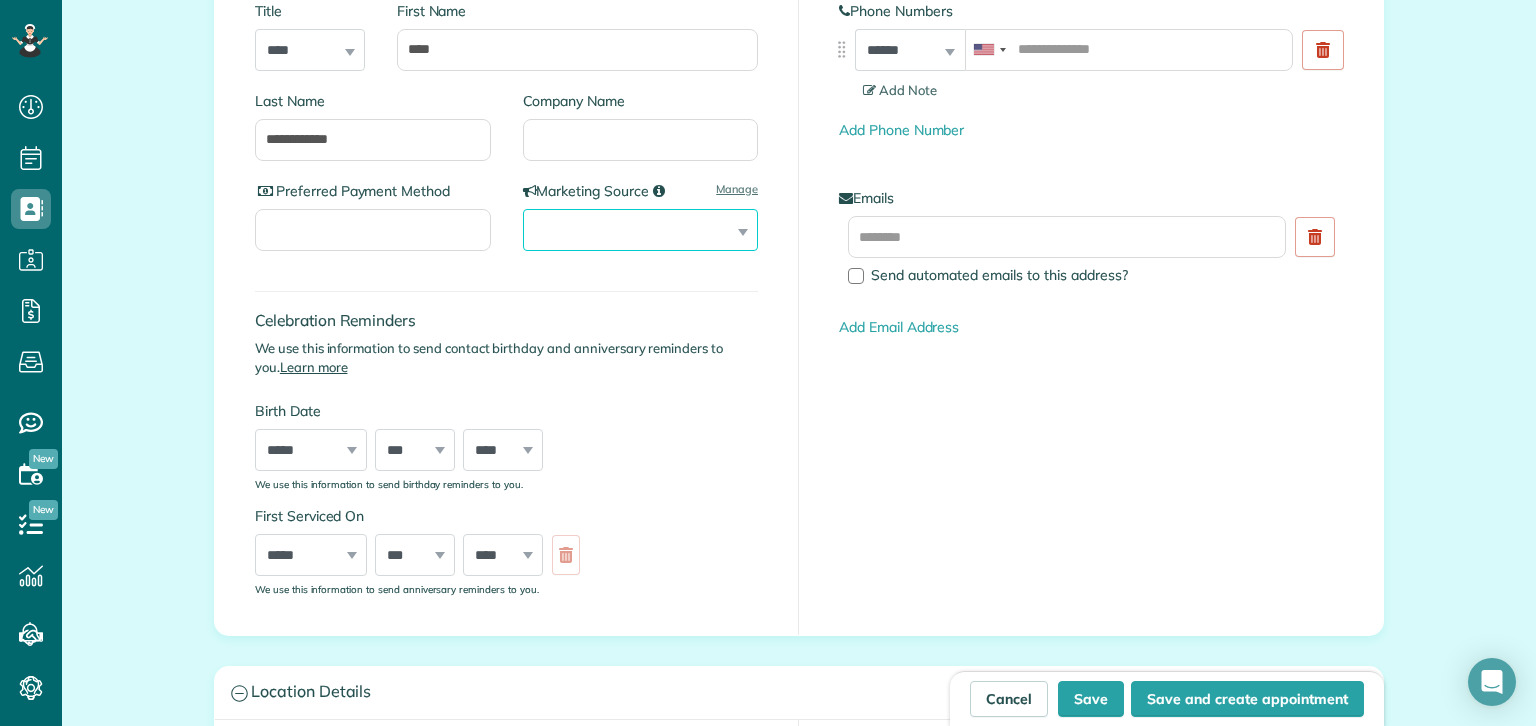 click on "**********" at bounding box center (641, 230) 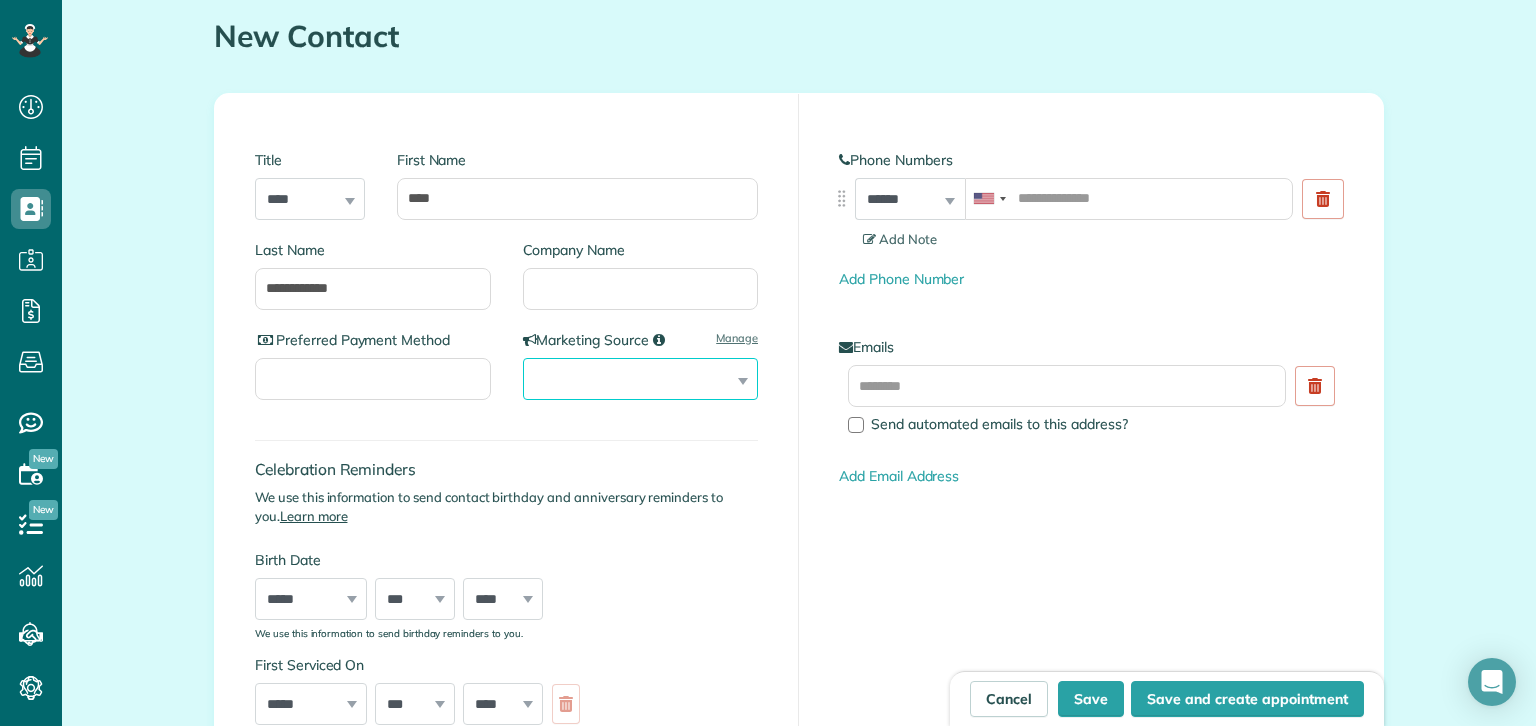 scroll, scrollTop: 271, scrollLeft: 0, axis: vertical 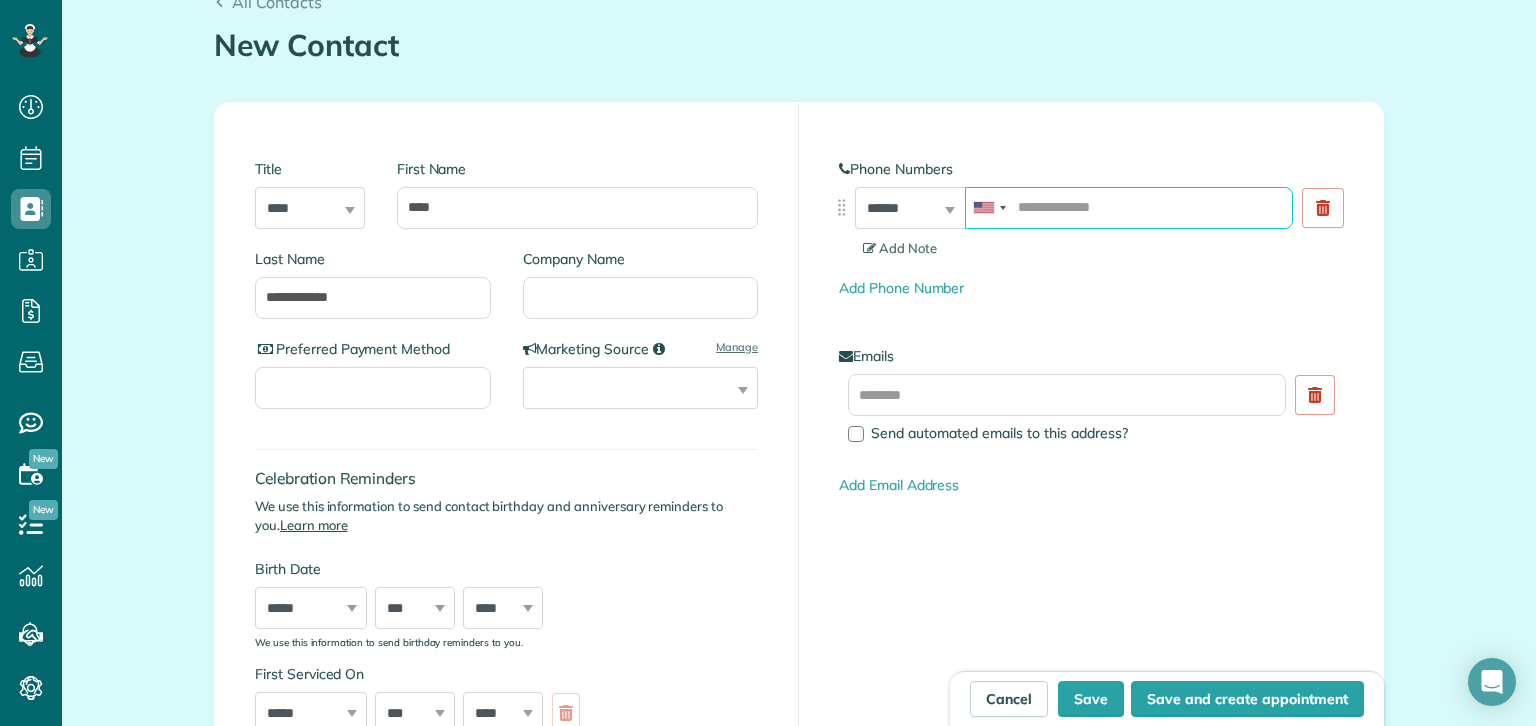 click at bounding box center [1129, 208] 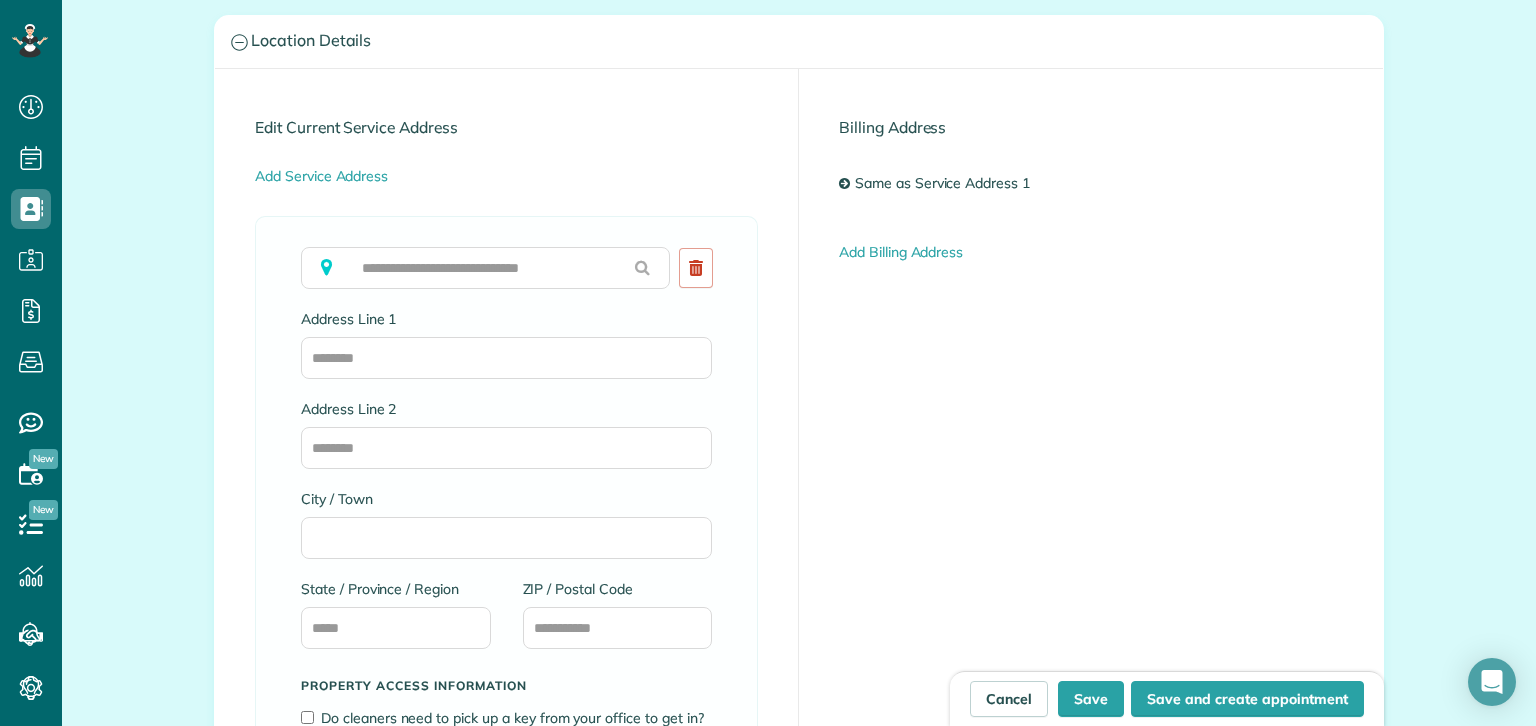 scroll, scrollTop: 1108, scrollLeft: 0, axis: vertical 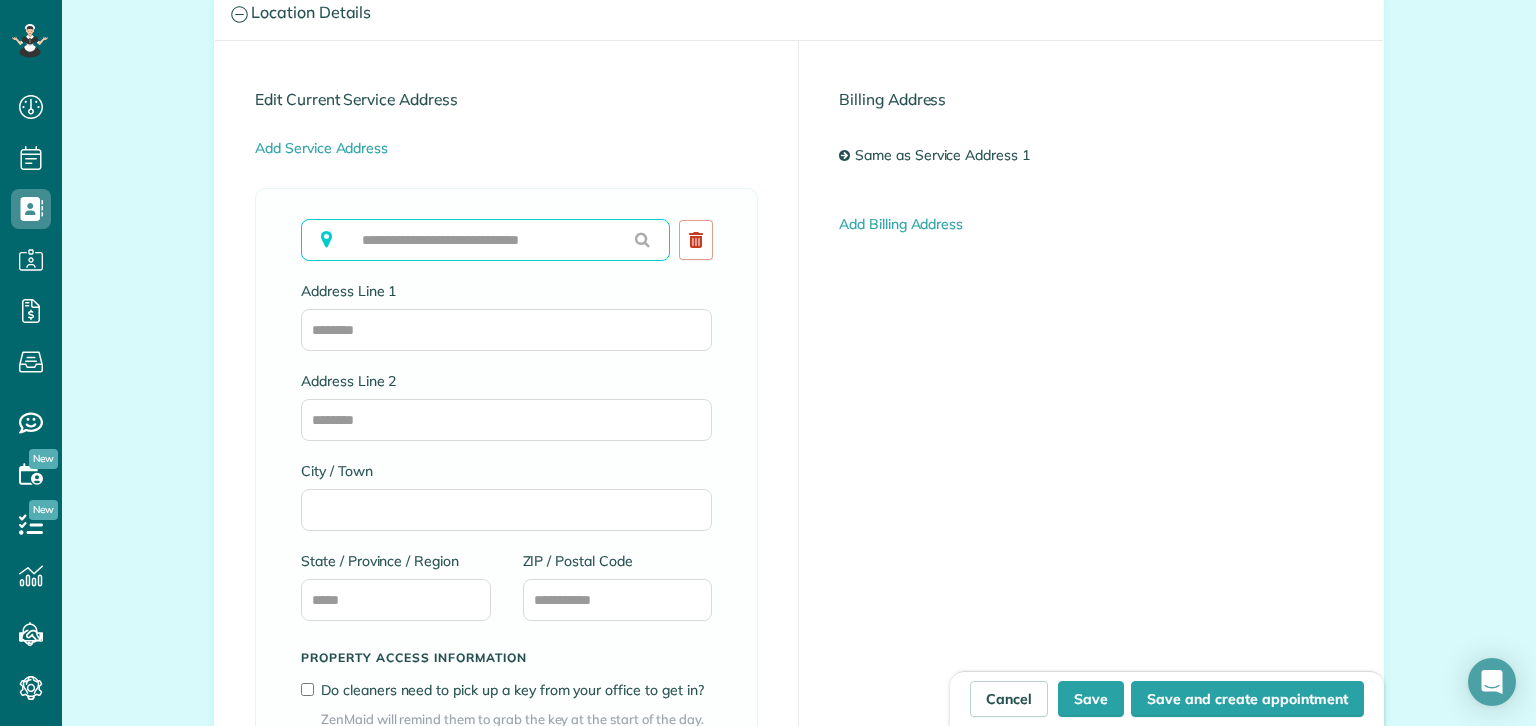 click at bounding box center [485, 240] 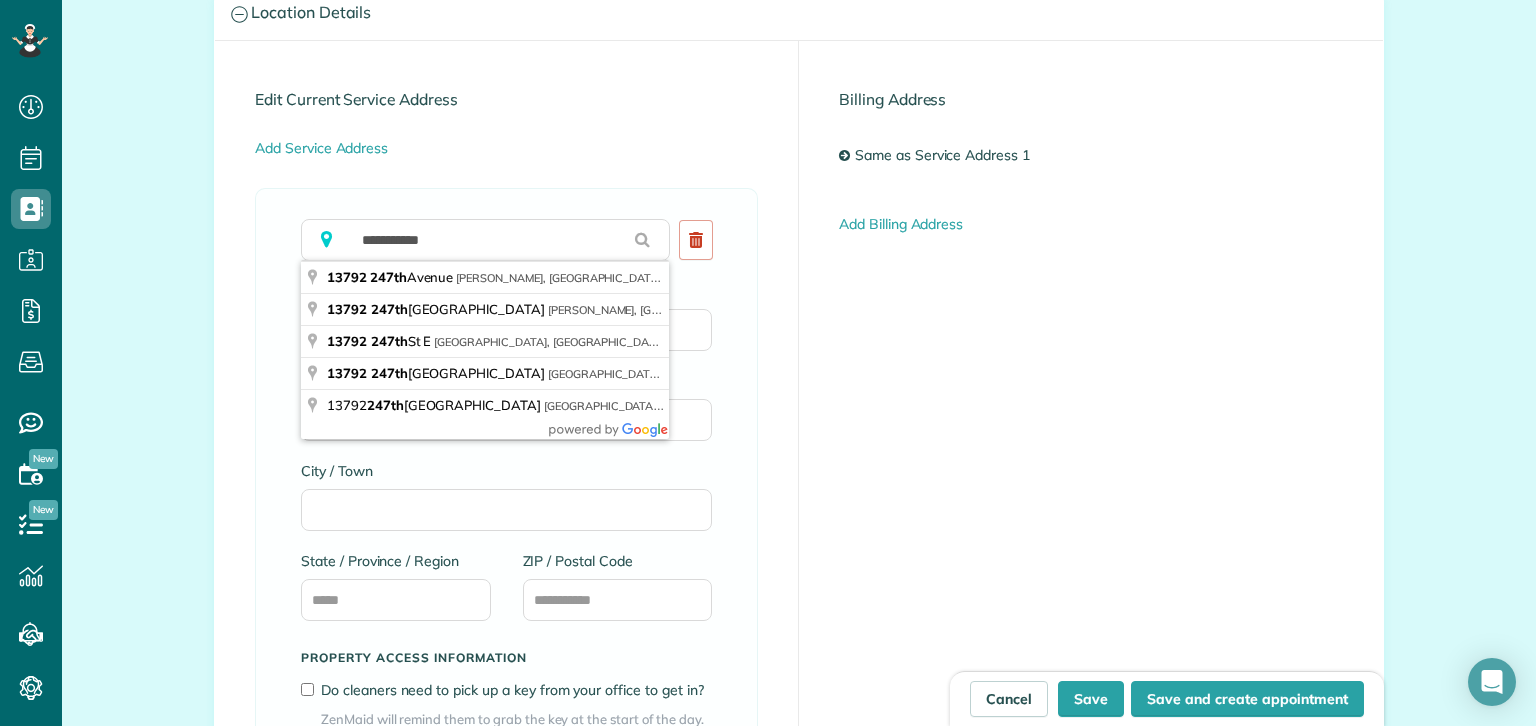 type on "**********" 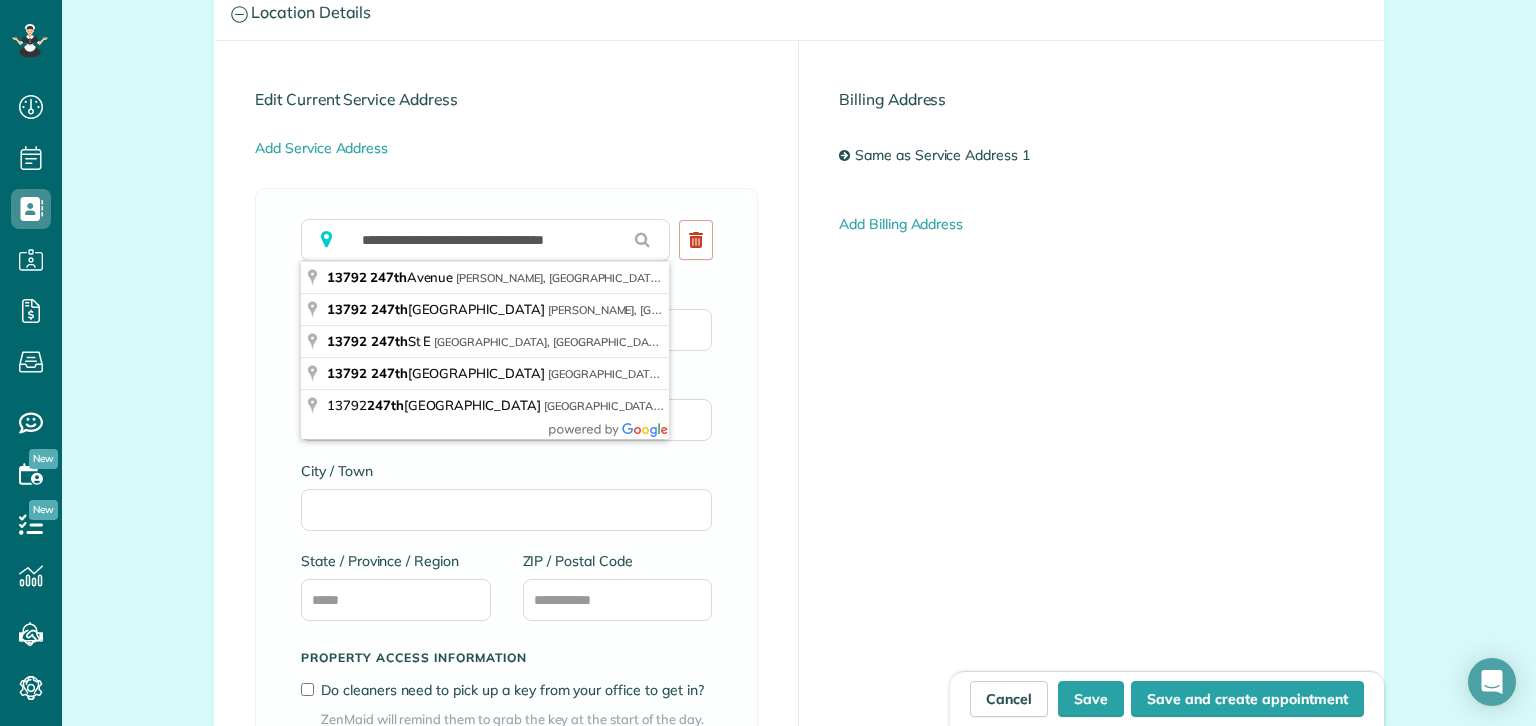 type on "**********" 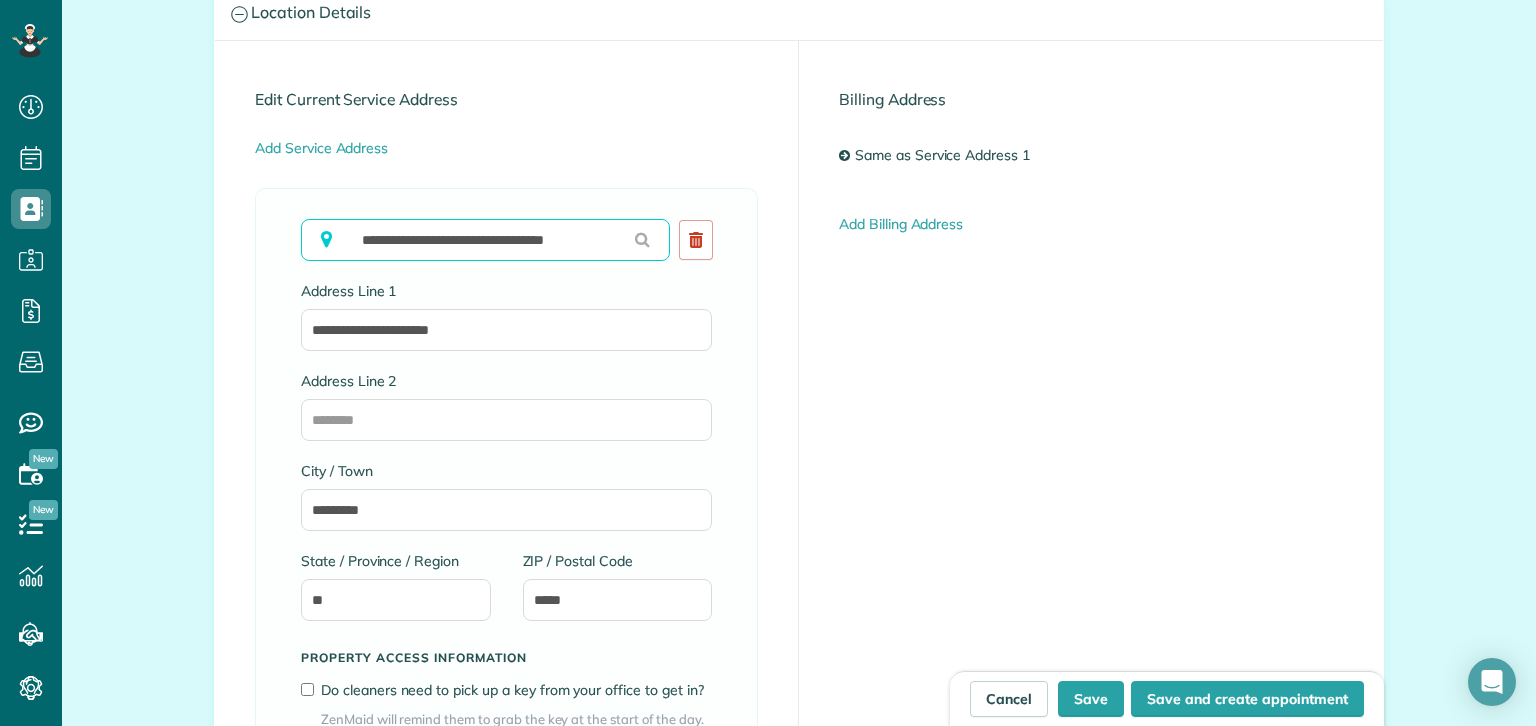 click on "**********" at bounding box center (485, 240) 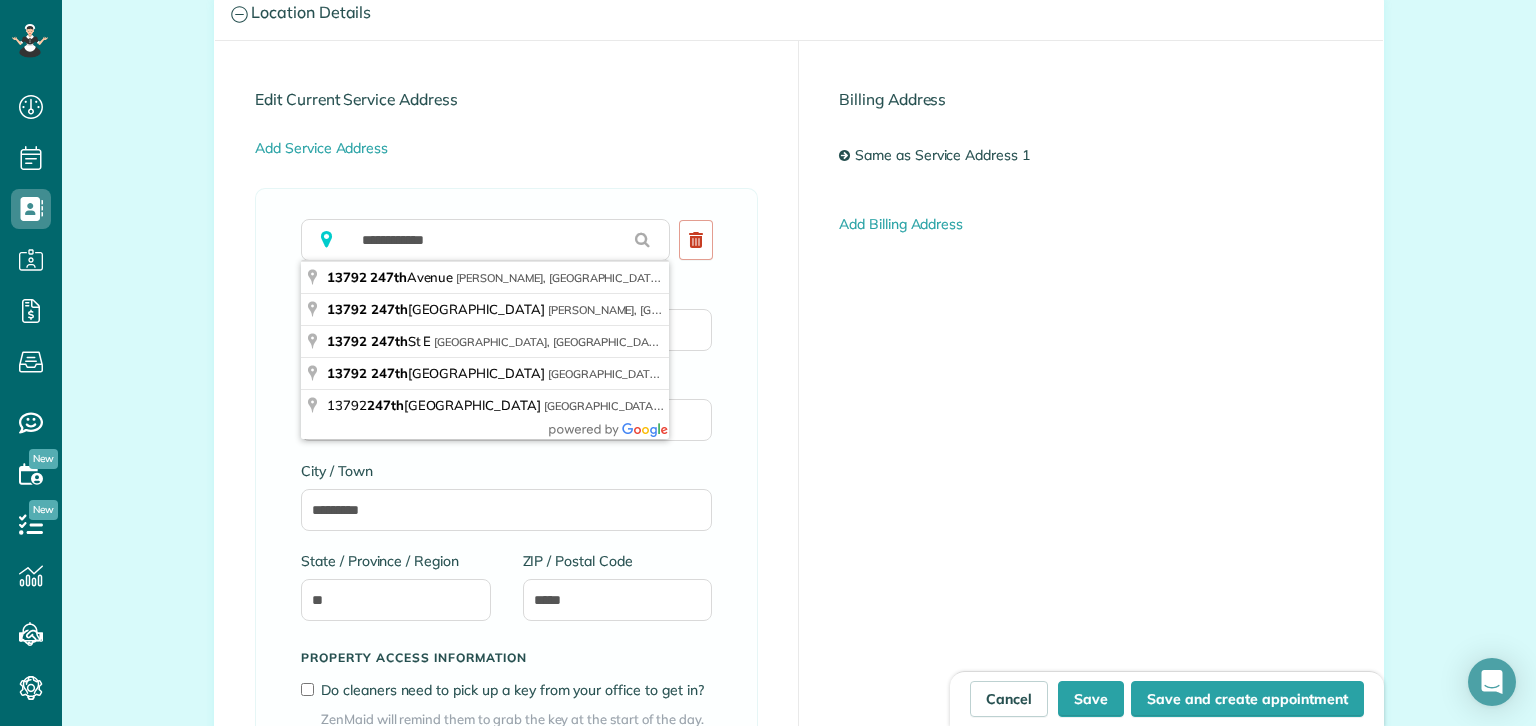 type on "**********" 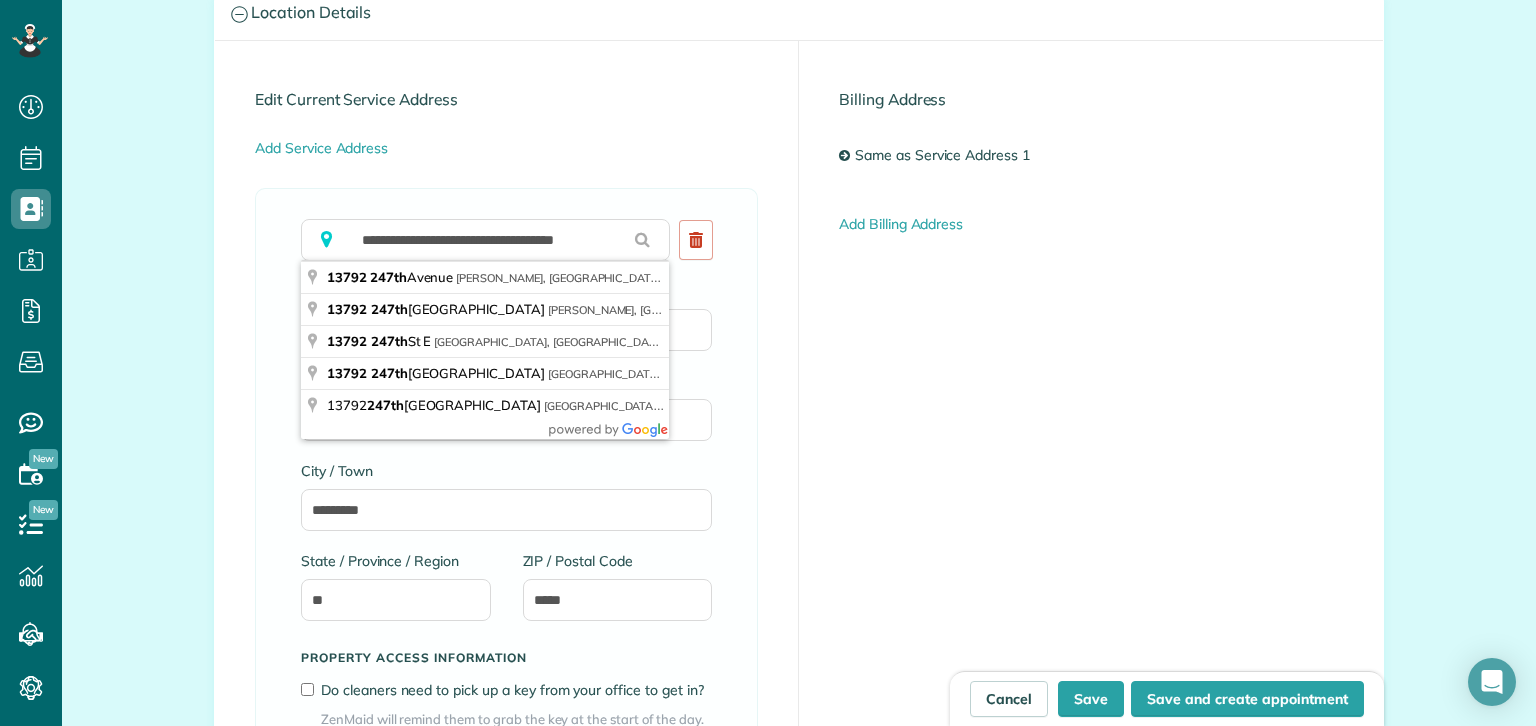 type on "**********" 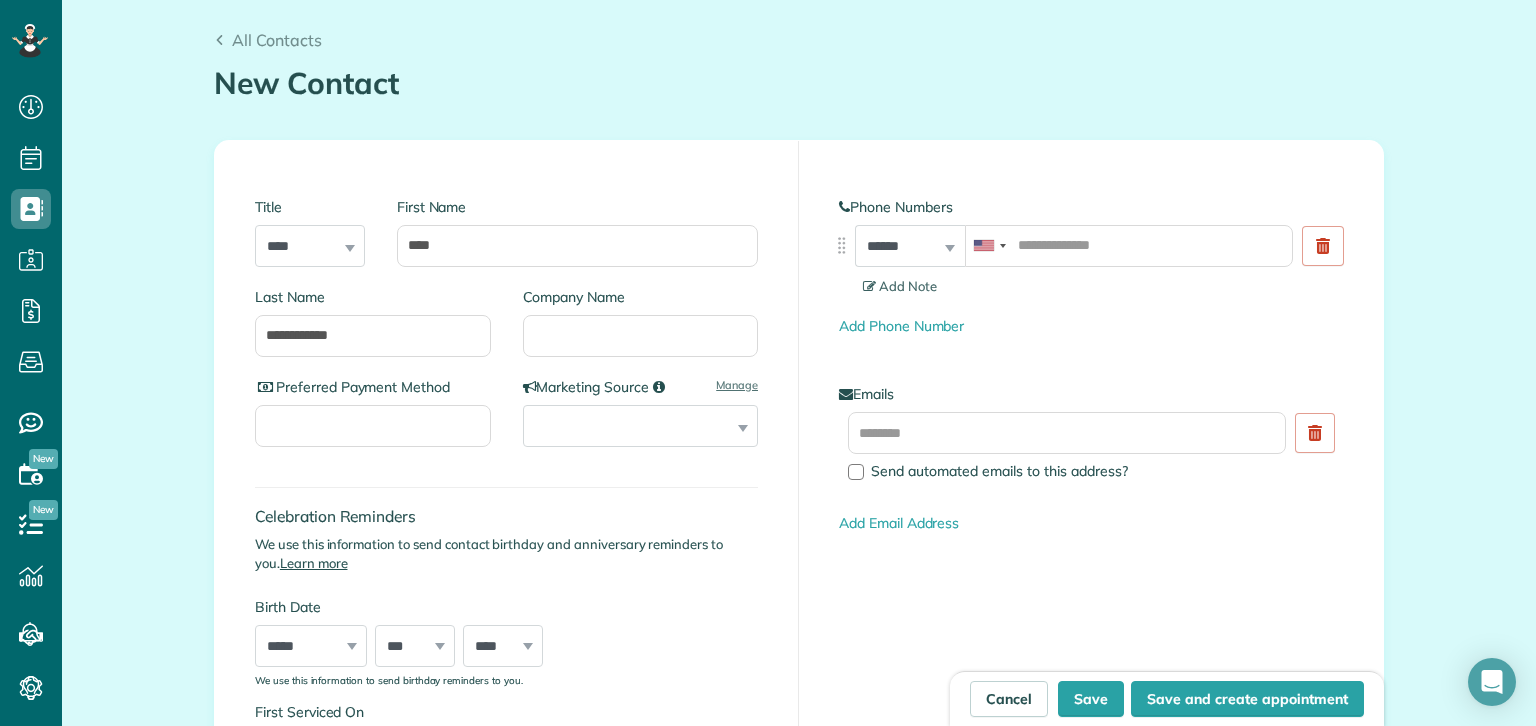 scroll, scrollTop: 234, scrollLeft: 0, axis: vertical 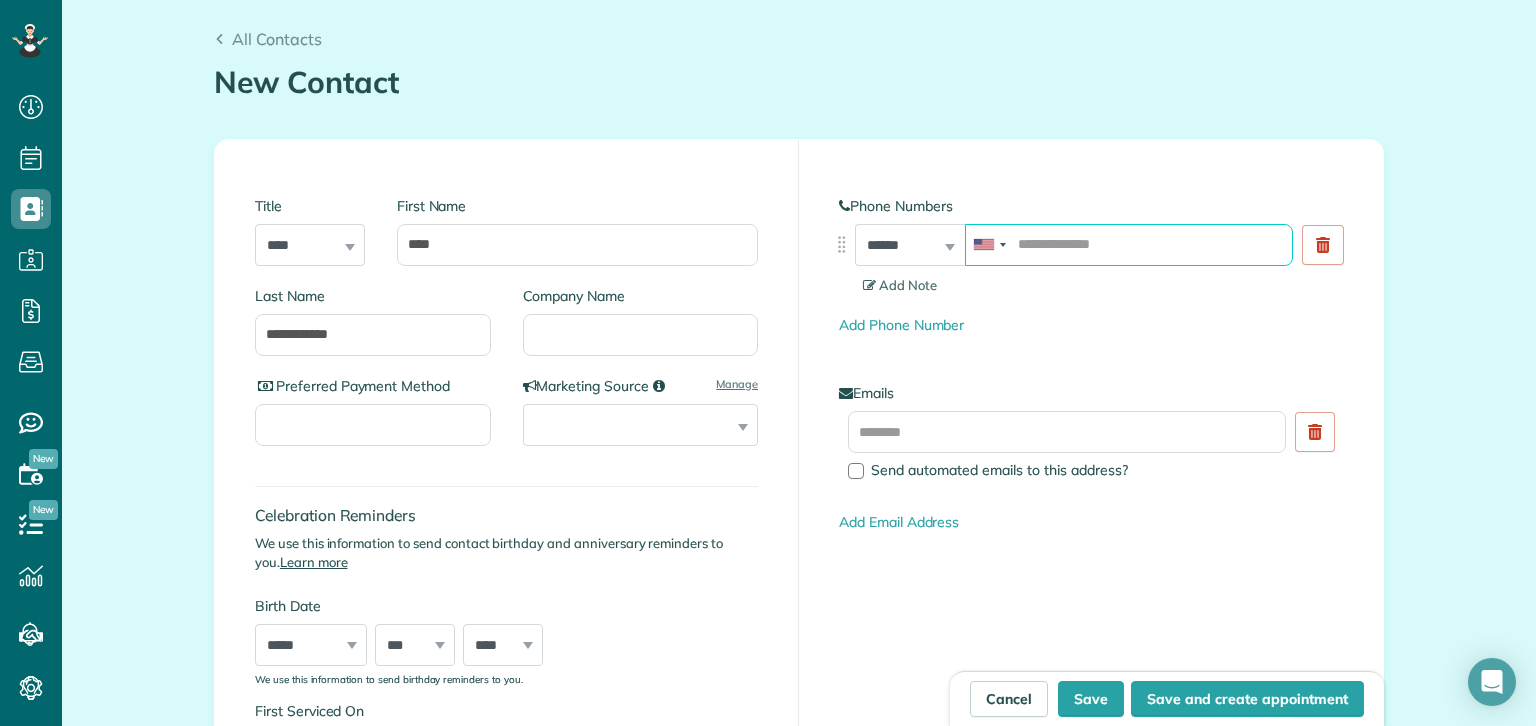 click at bounding box center (1129, 245) 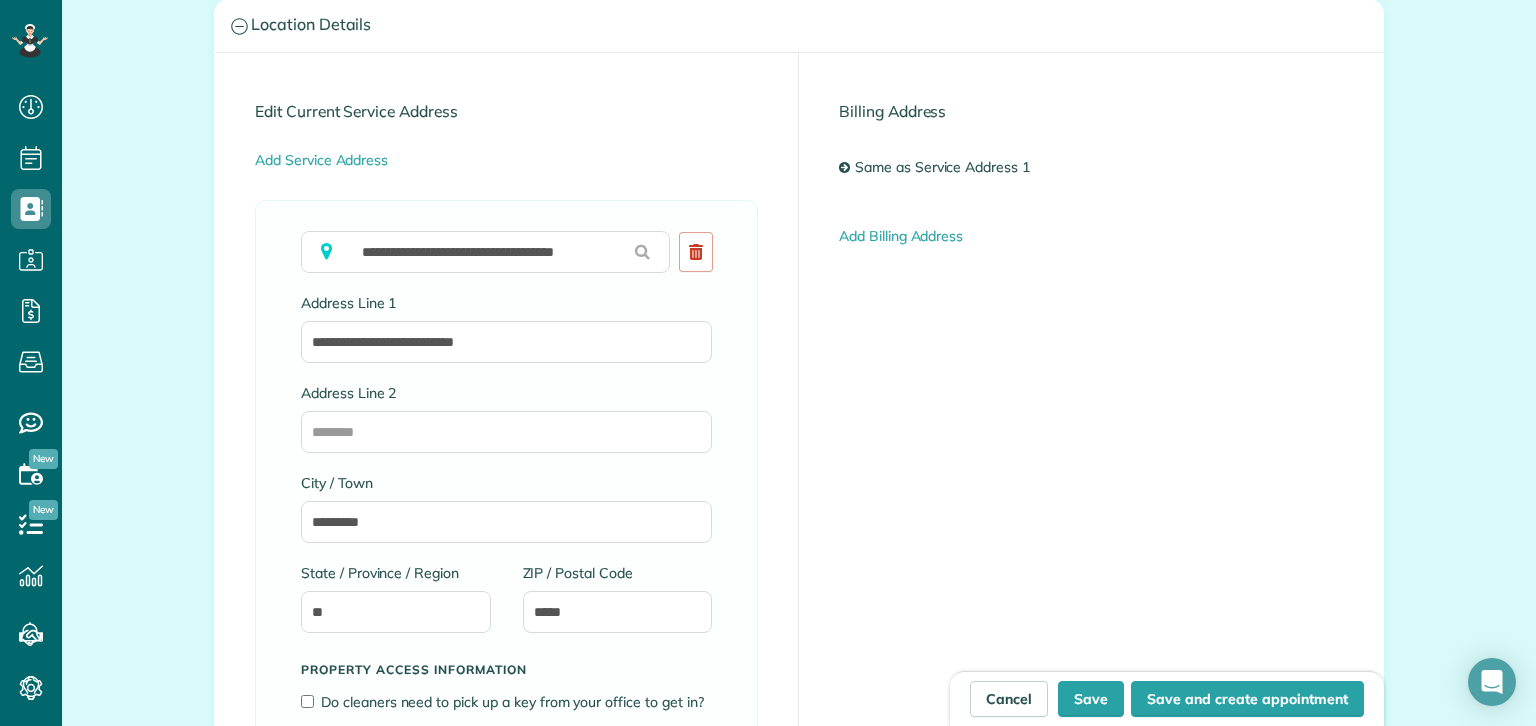 scroll, scrollTop: 1096, scrollLeft: 0, axis: vertical 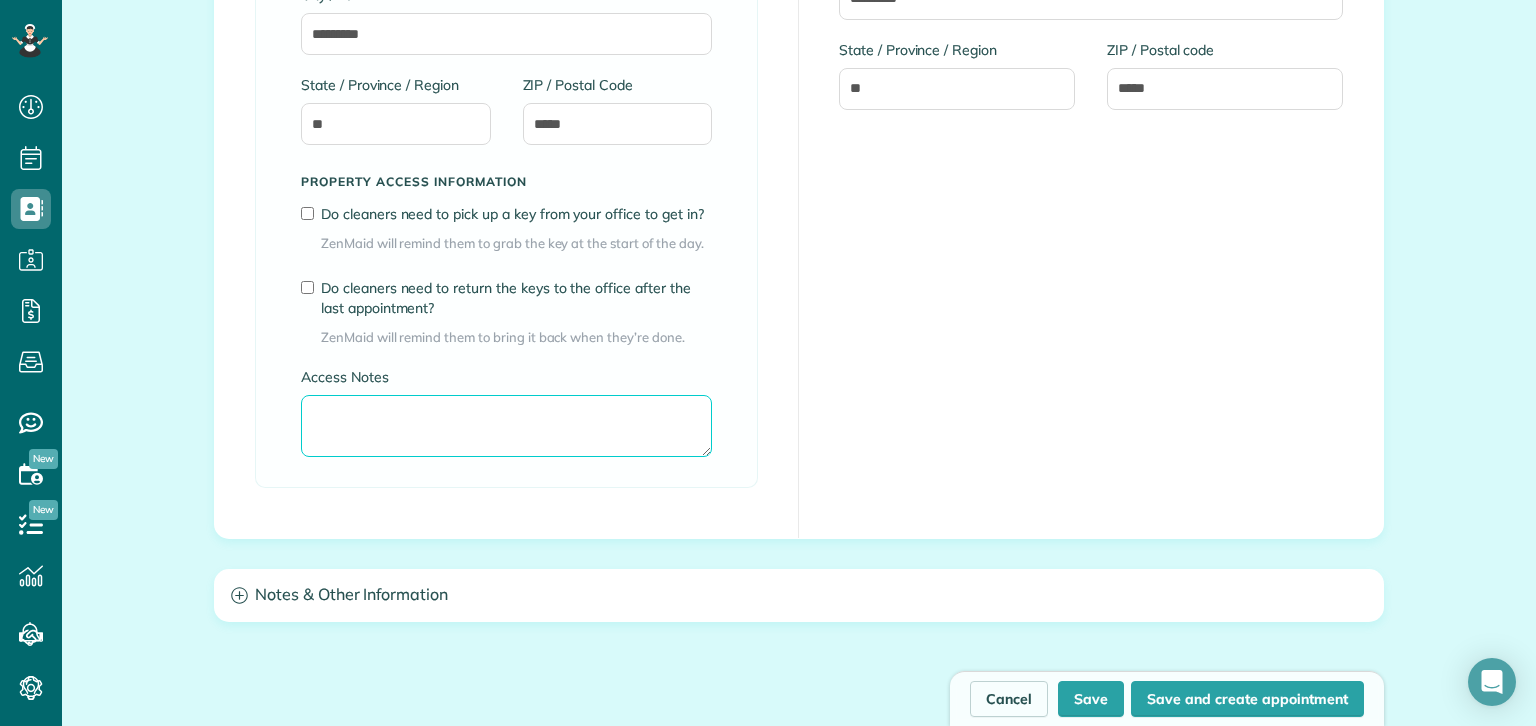 click on "Access Notes" at bounding box center (506, 426) 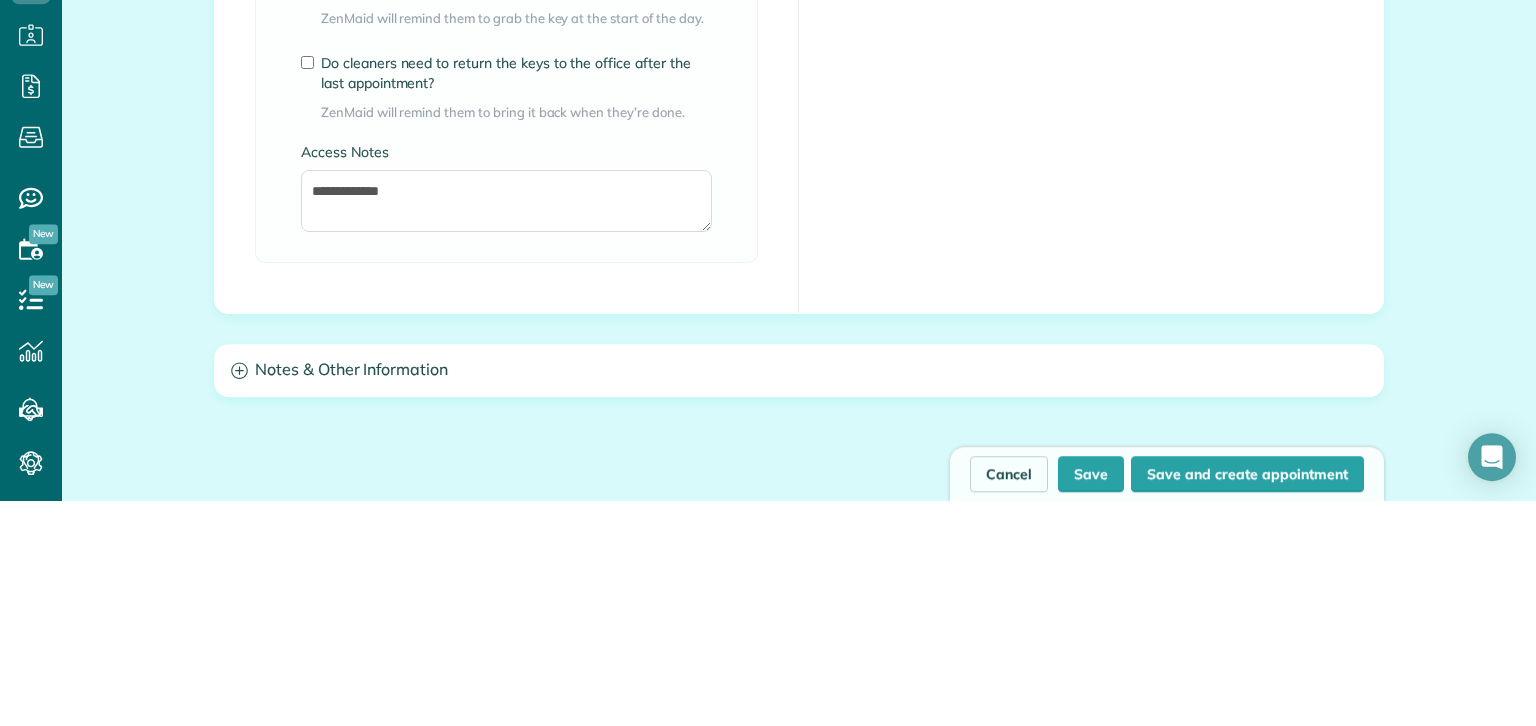 click on "**********" at bounding box center [799, 51] 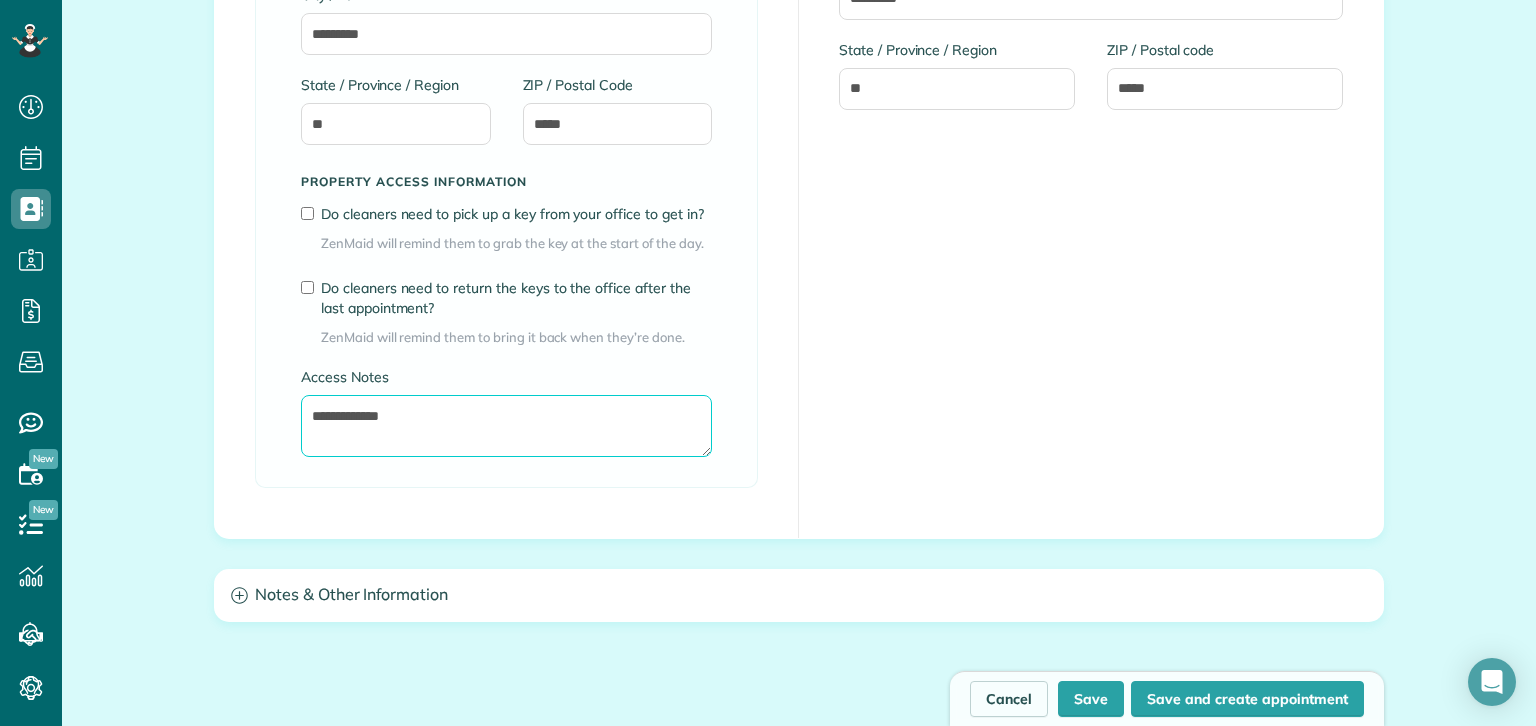 click on "**********" at bounding box center (506, 426) 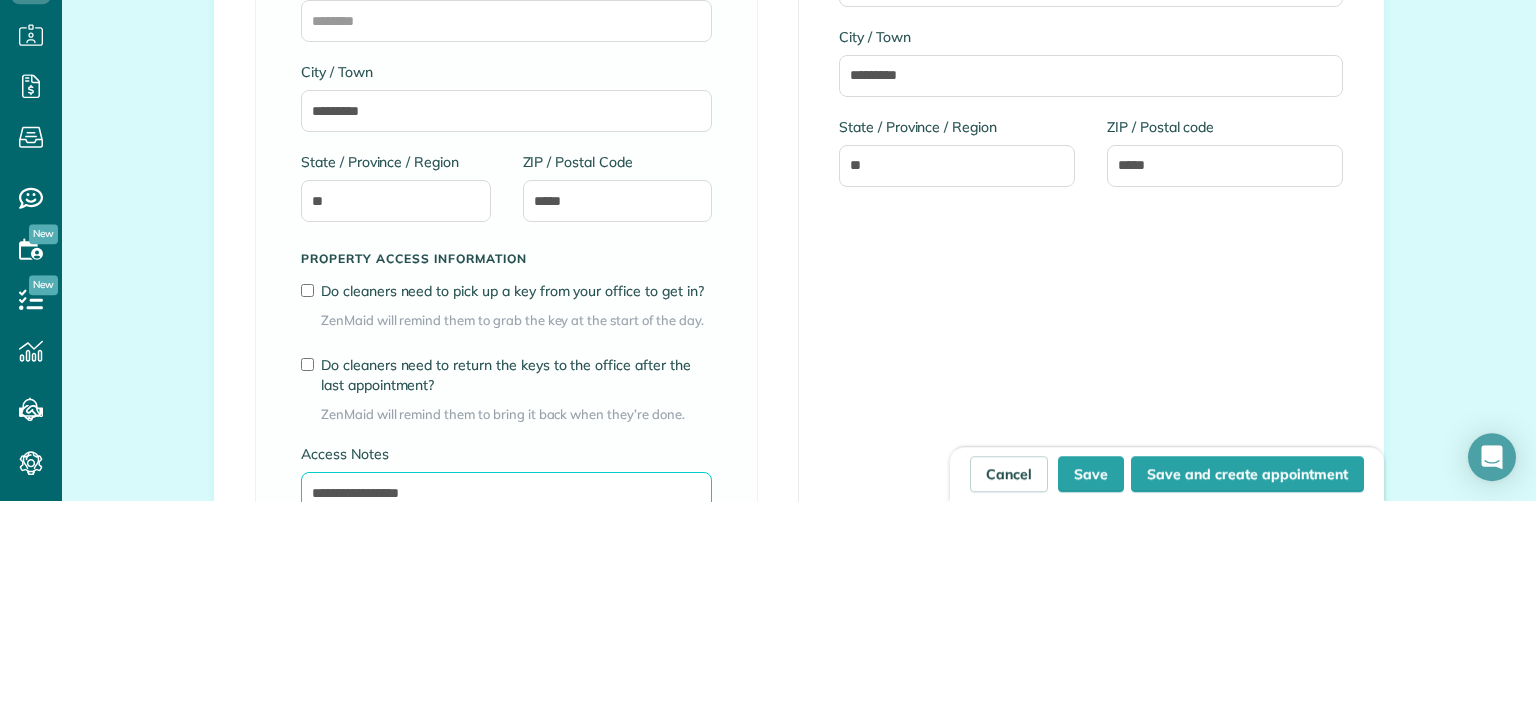 scroll, scrollTop: 1263, scrollLeft: 0, axis: vertical 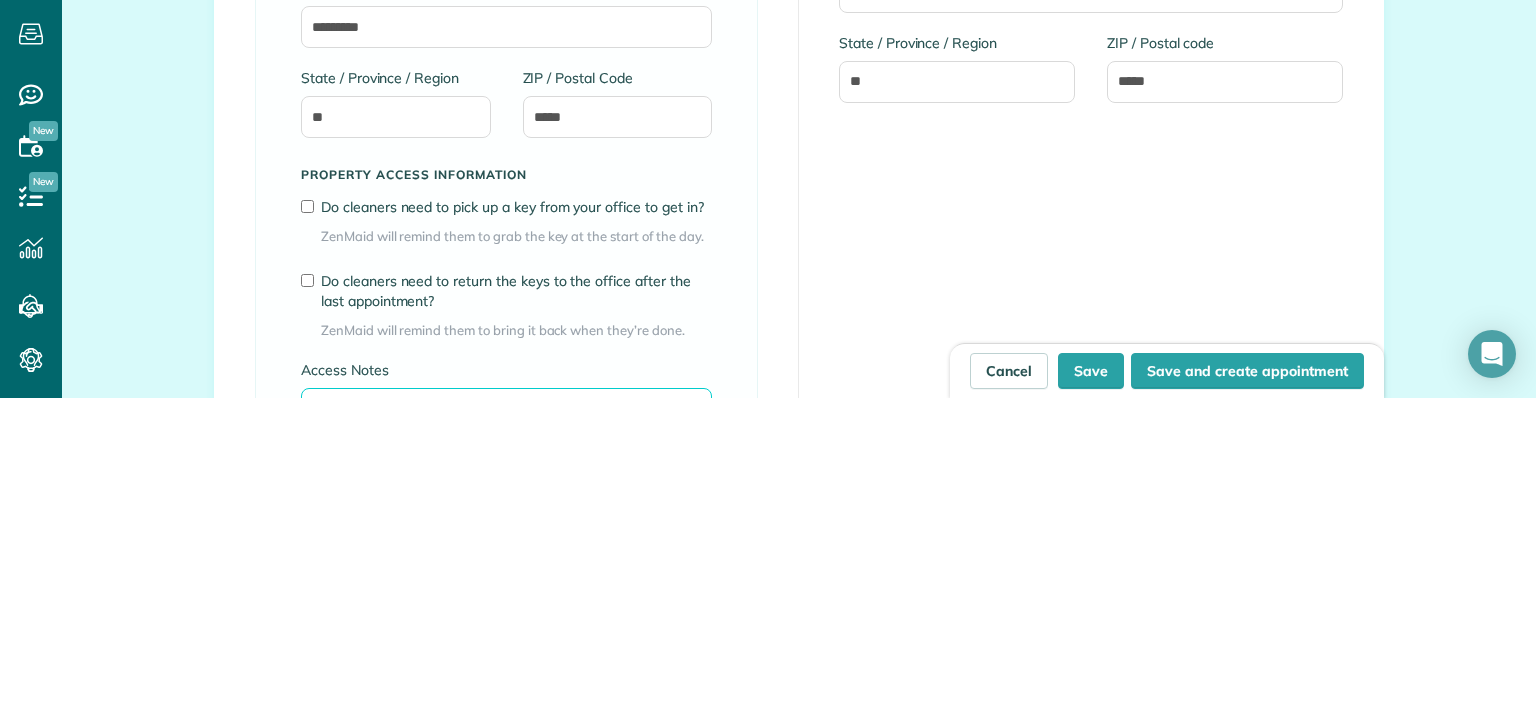 type on "**********" 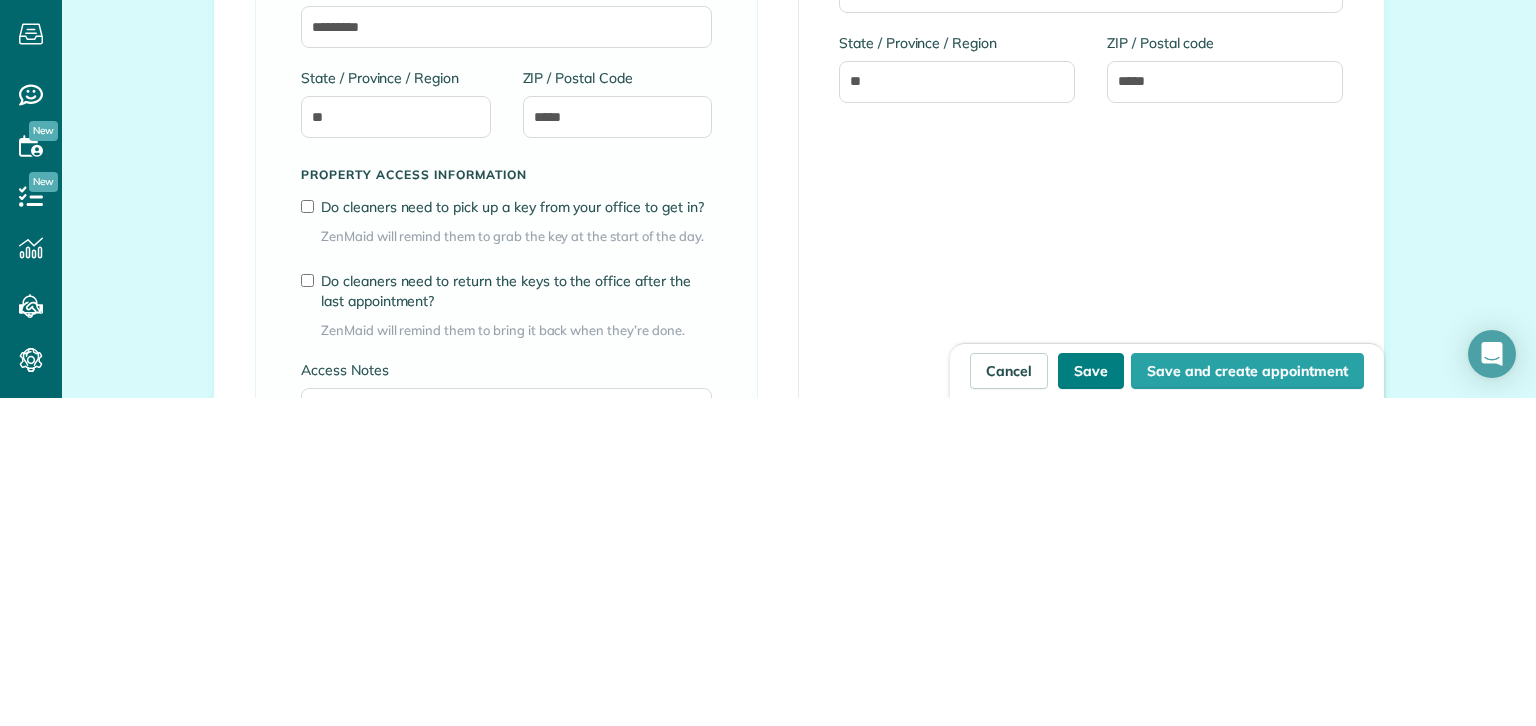 click on "Save" at bounding box center [1091, 699] 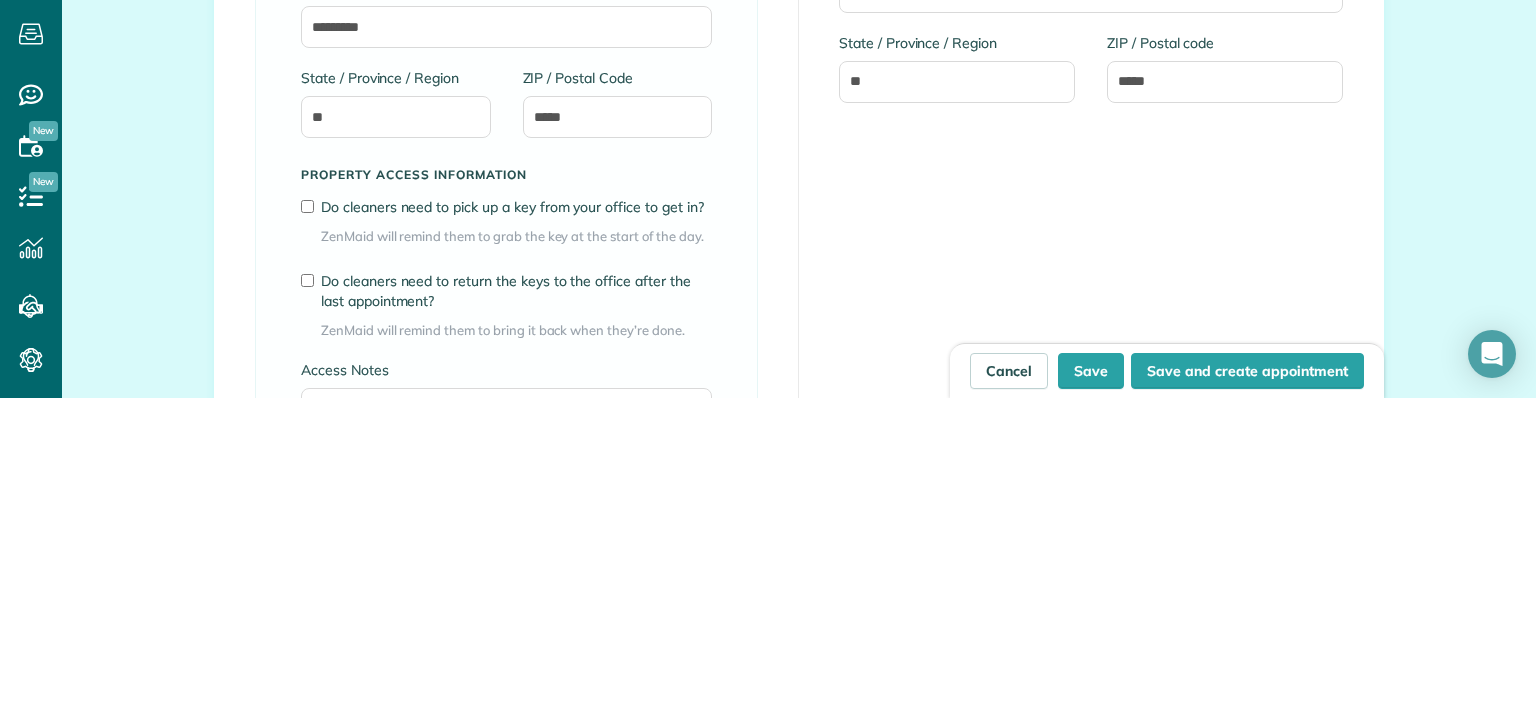 type on "**********" 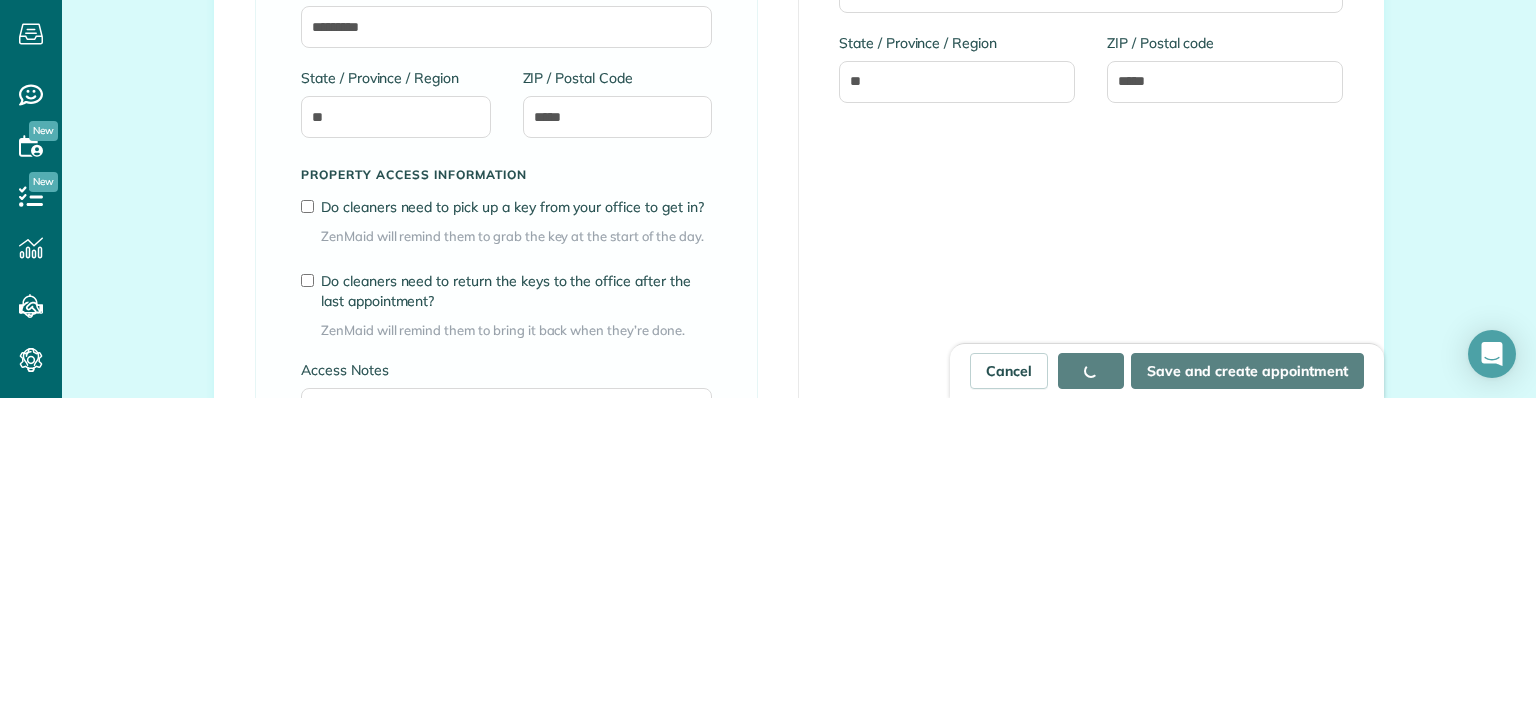 scroll, scrollTop: 18, scrollLeft: 0, axis: vertical 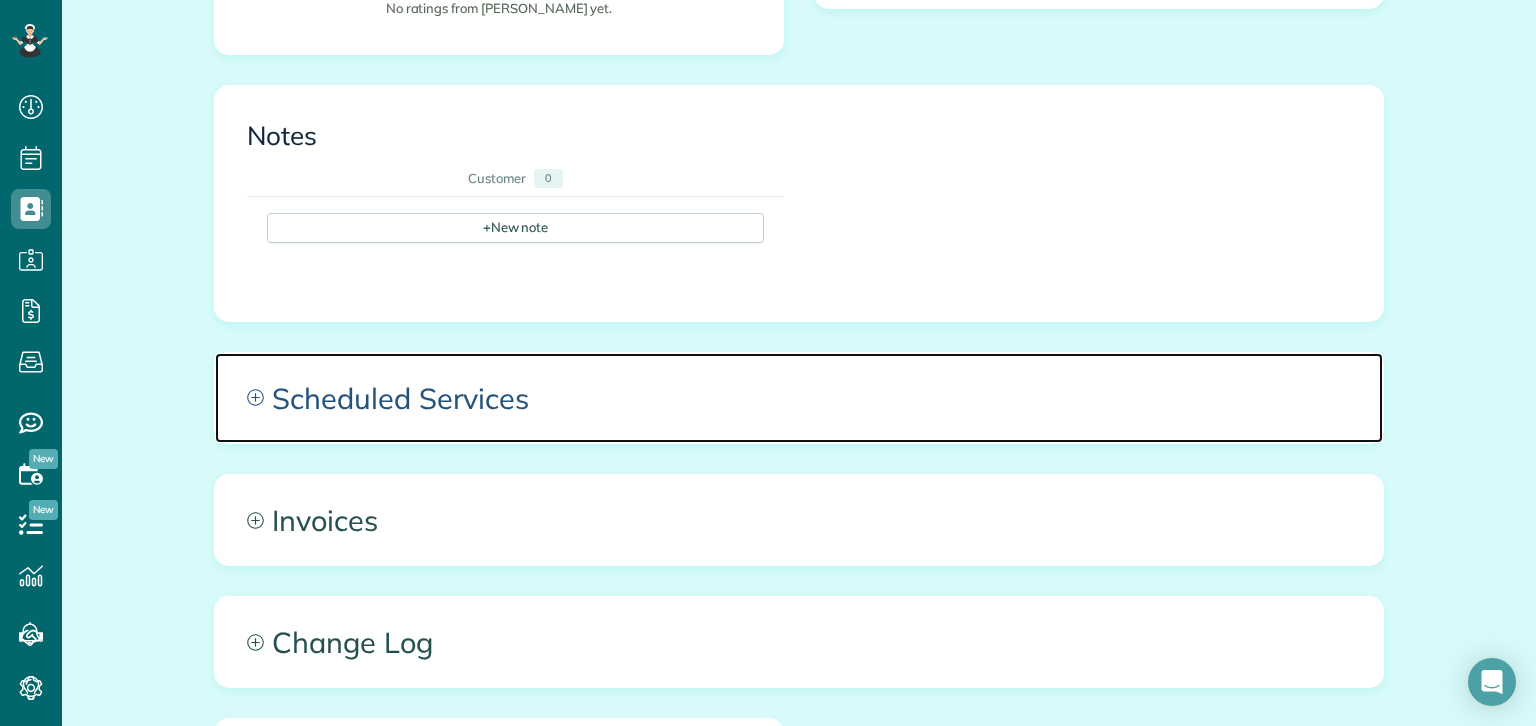 click on "Scheduled Services" at bounding box center (799, 398) 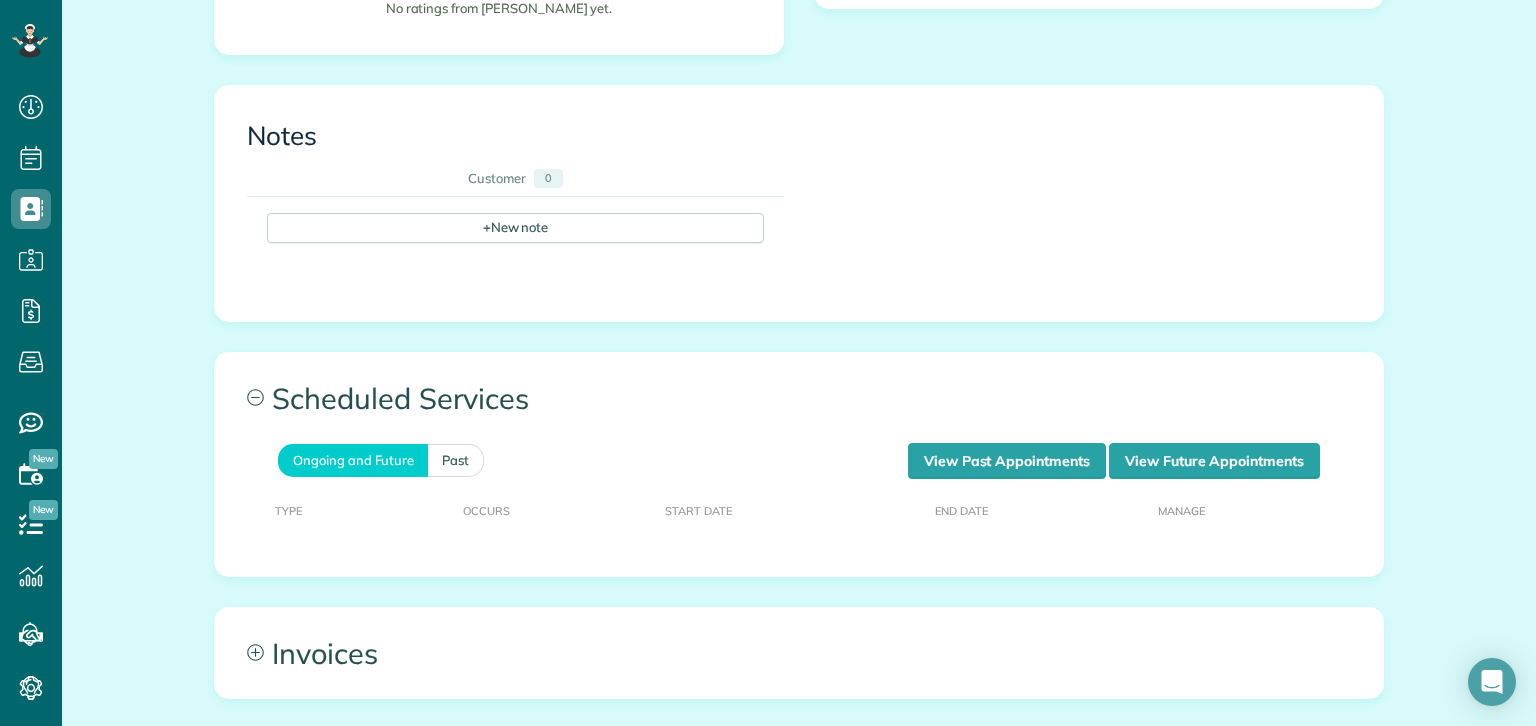 click on "Manage" at bounding box center (1251, 509) 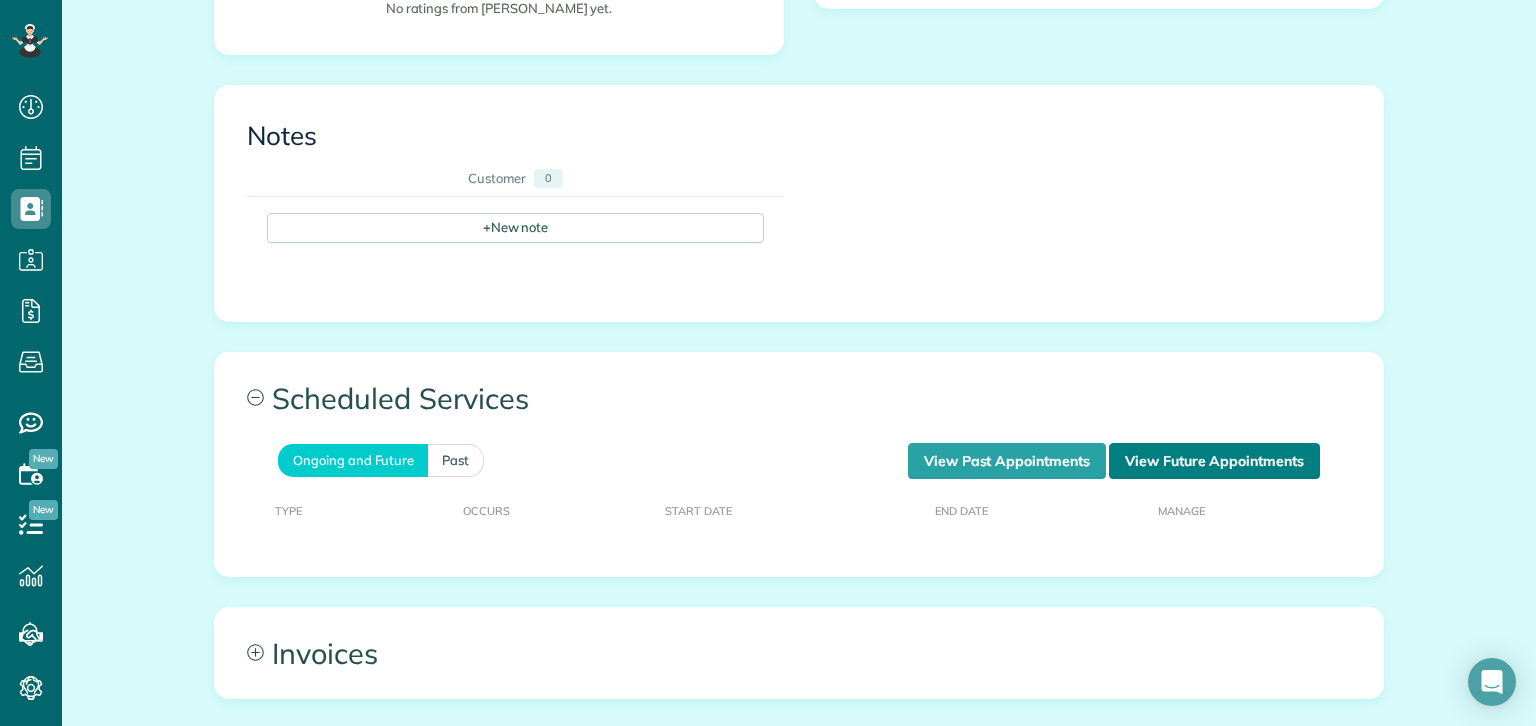 click on "View Future Appointments" at bounding box center (1214, 461) 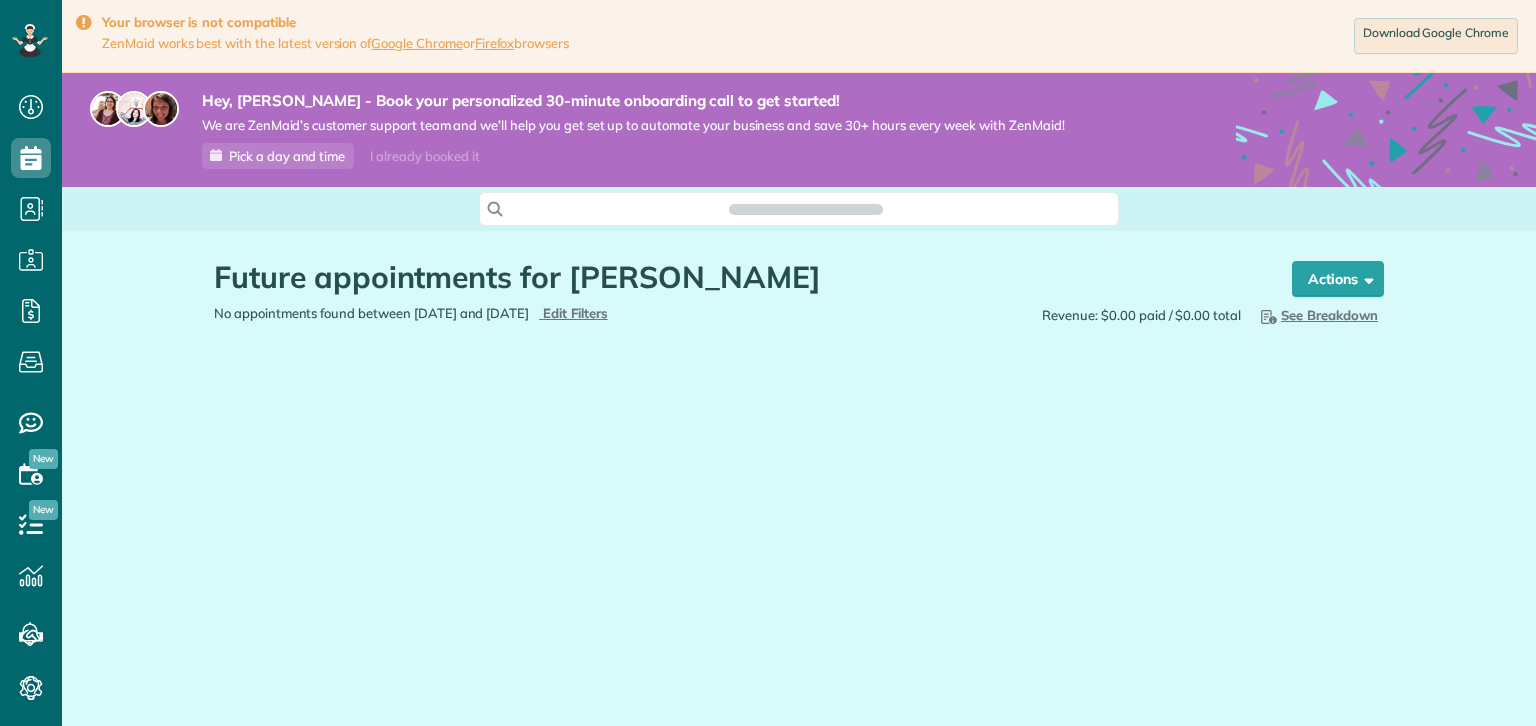 scroll, scrollTop: 0, scrollLeft: 0, axis: both 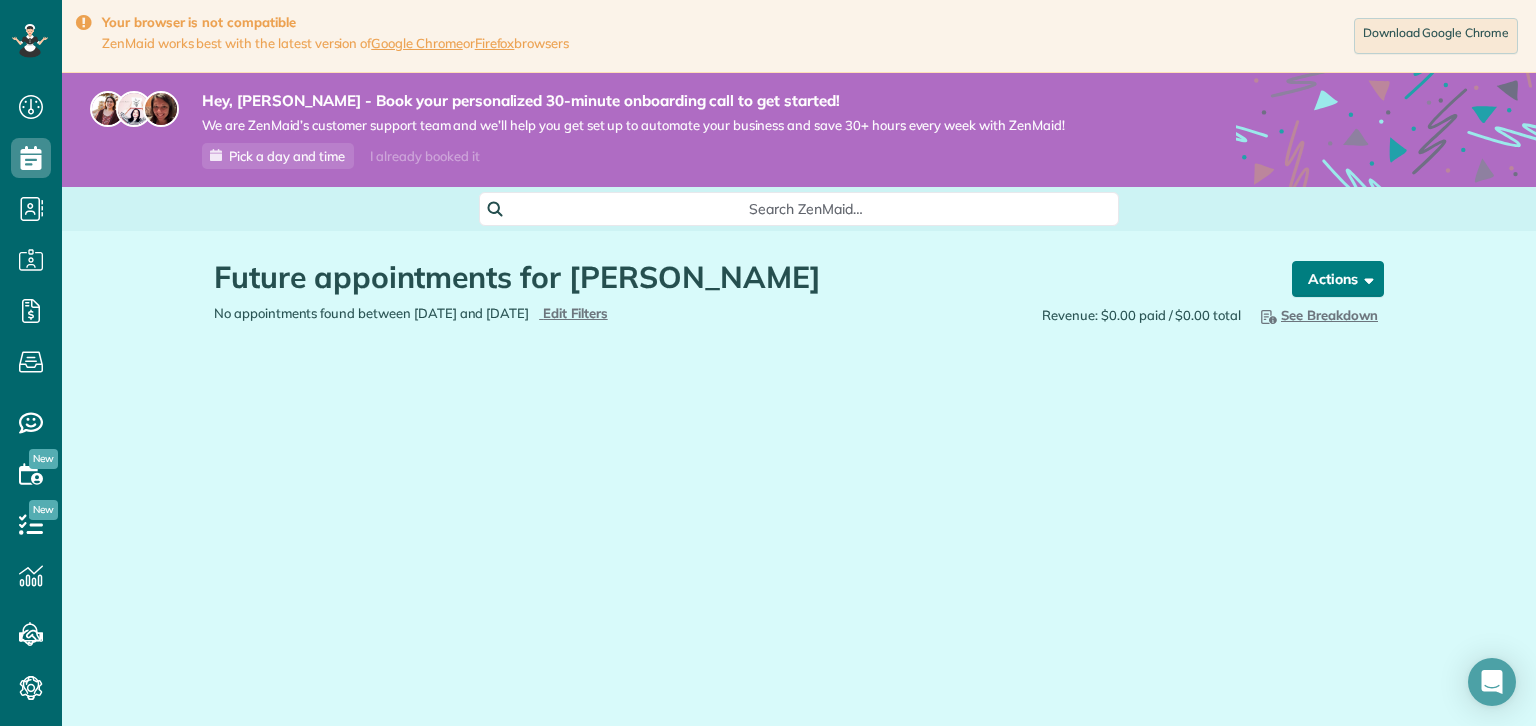 click on "Actions" at bounding box center [1338, 279] 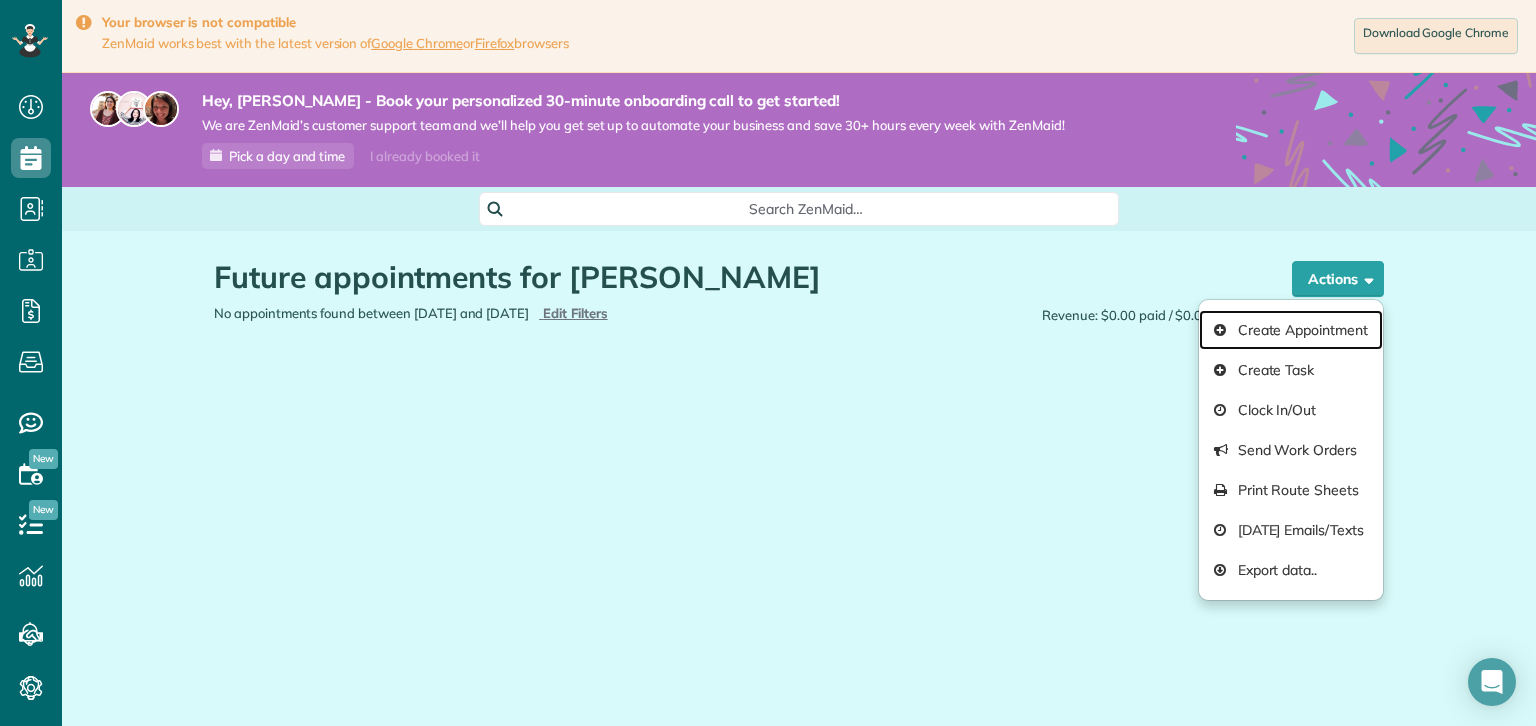 click on "Create Appointment" at bounding box center (1291, 330) 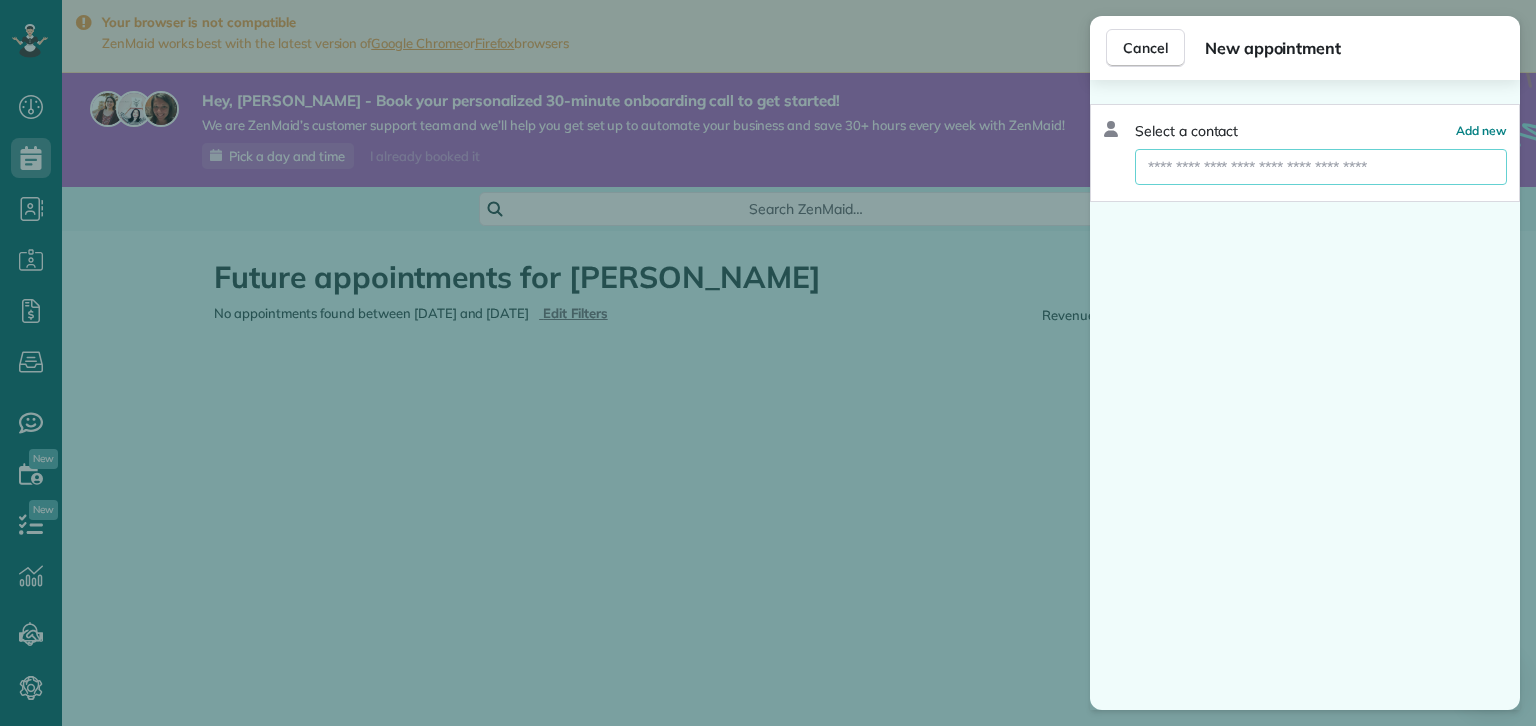 click at bounding box center (1321, 167) 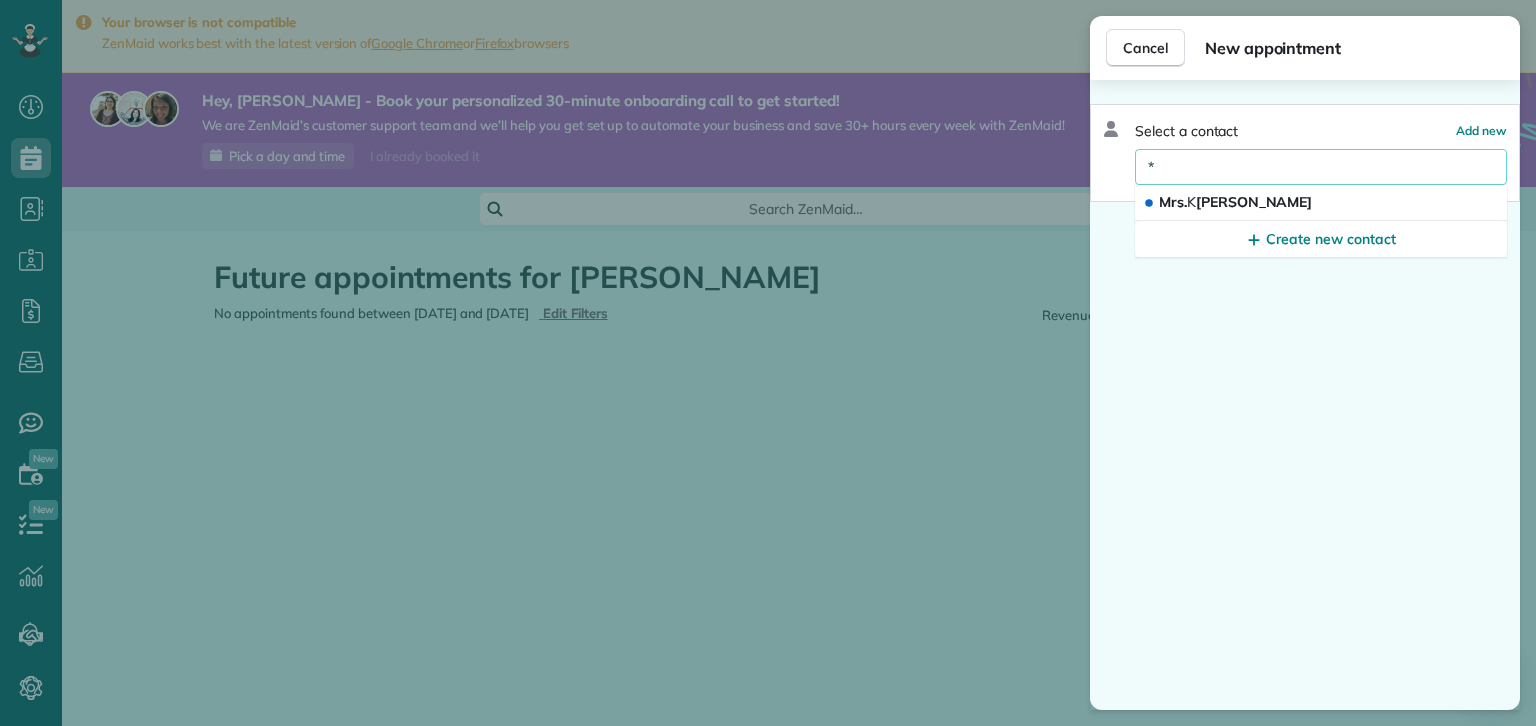 type on "*" 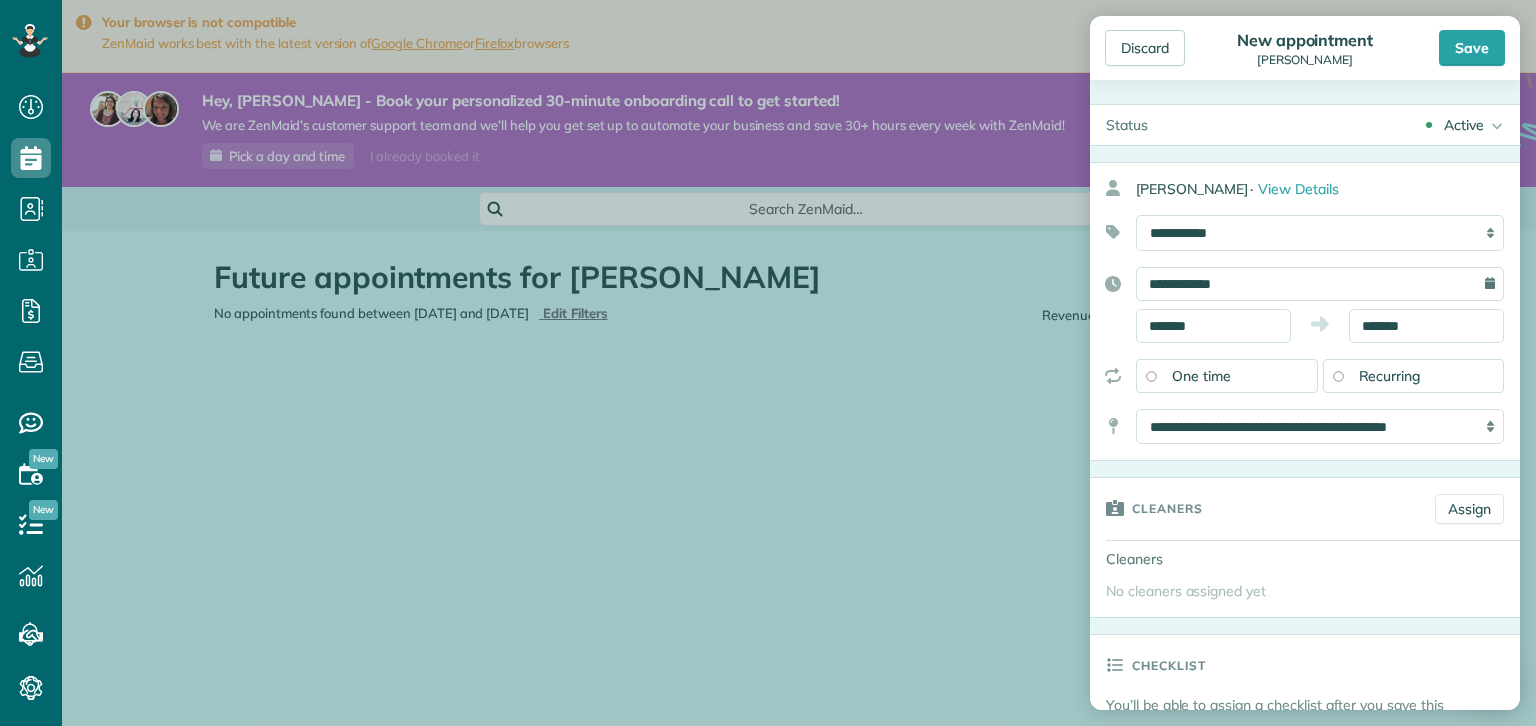 click on "Recurring" at bounding box center (1390, 376) 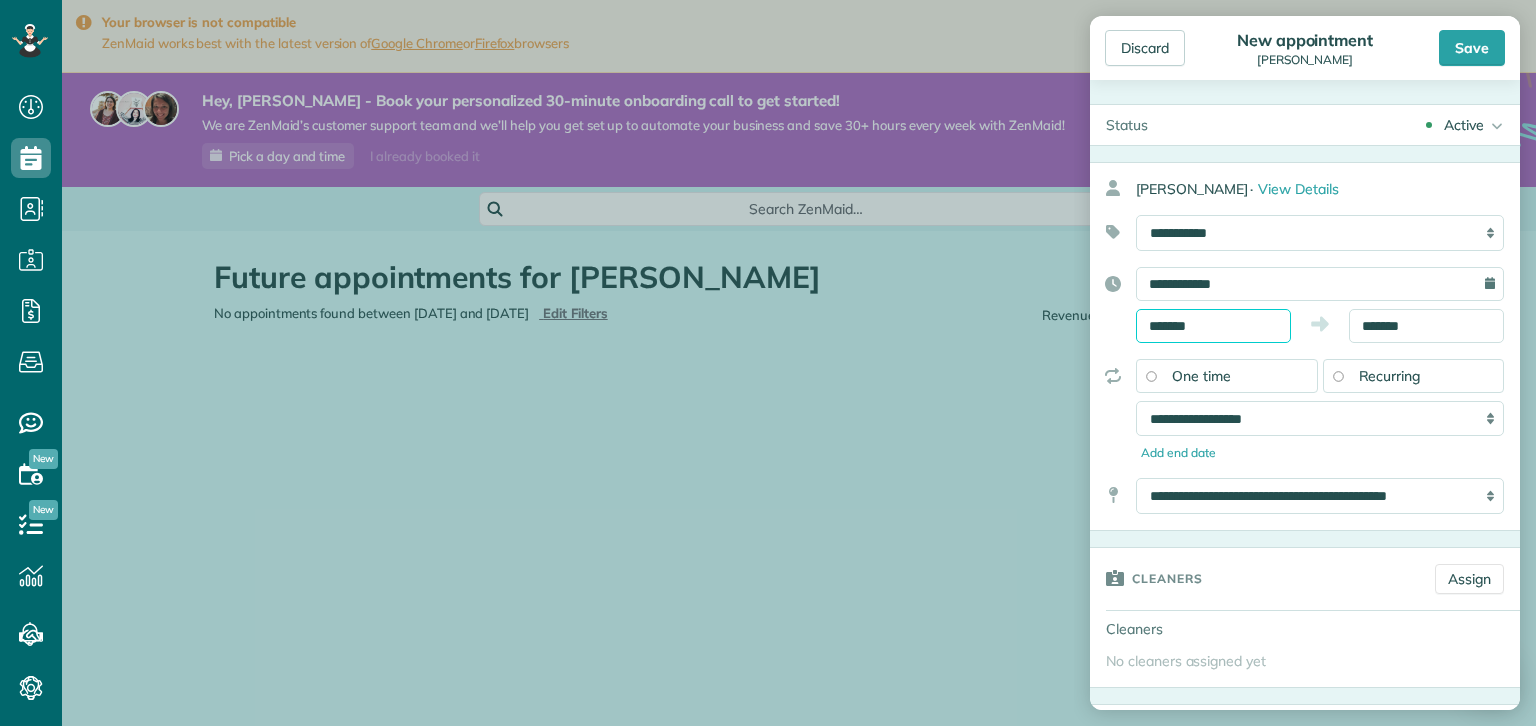 click on "Dashboard
Scheduling
Calendar View
List View
Dispatch View - Weekly scheduling (Beta)" at bounding box center (768, 363) 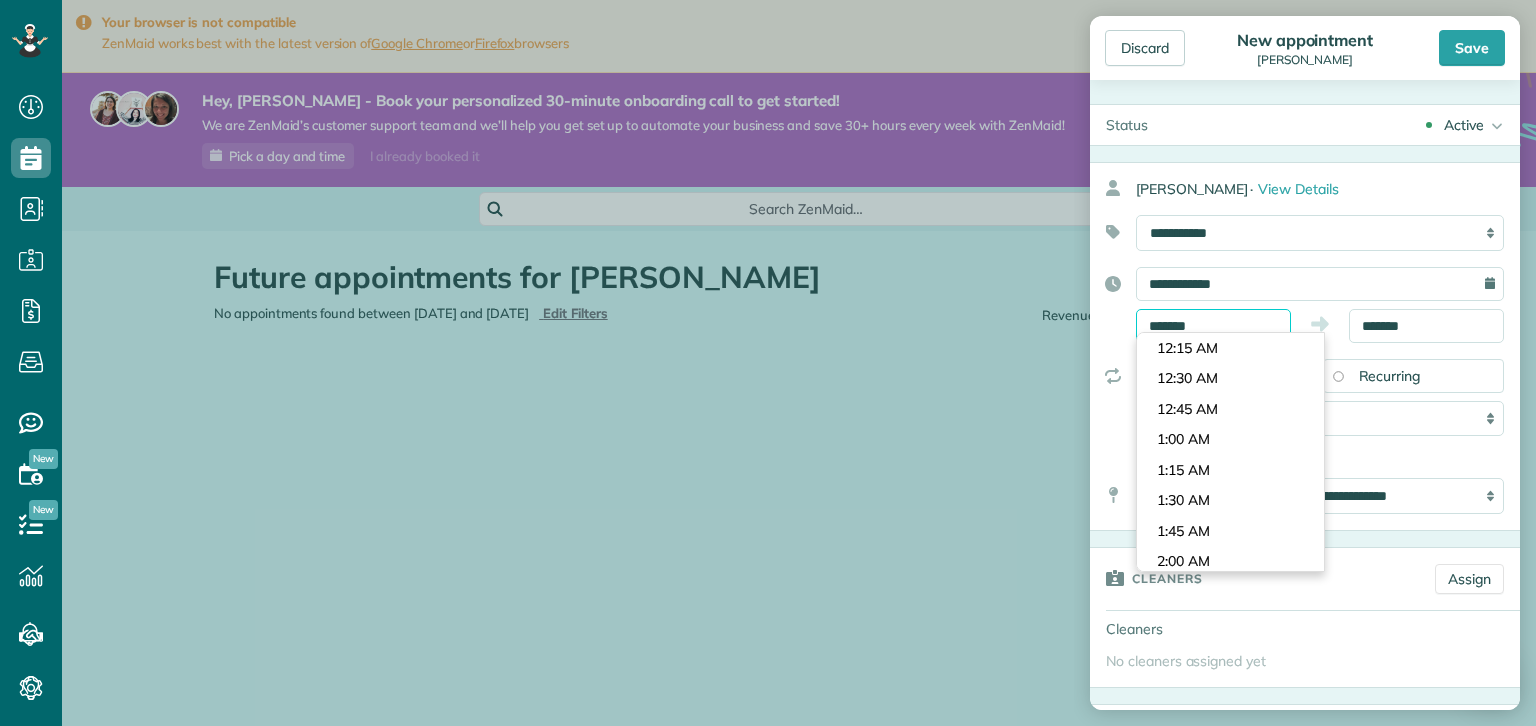 scroll, scrollTop: 1648, scrollLeft: 0, axis: vertical 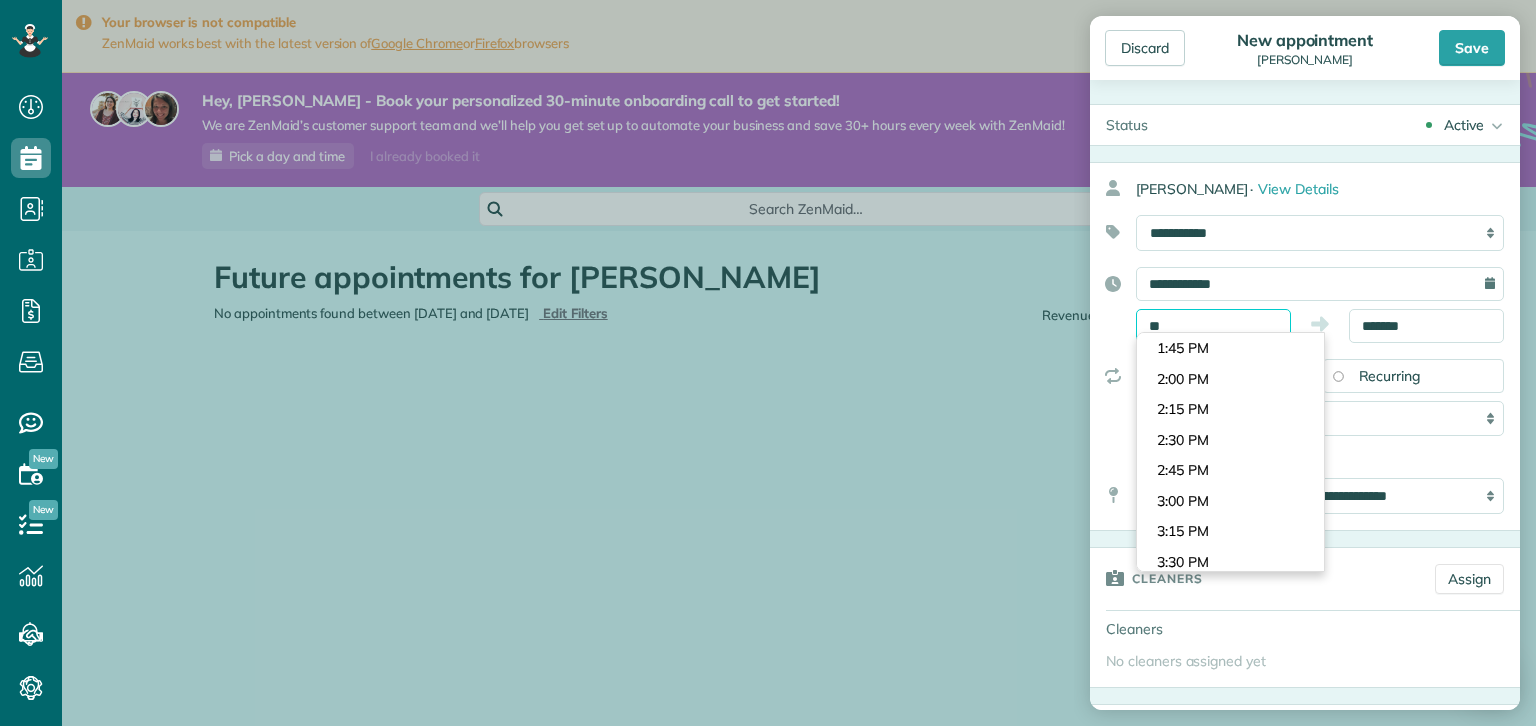 type on "*" 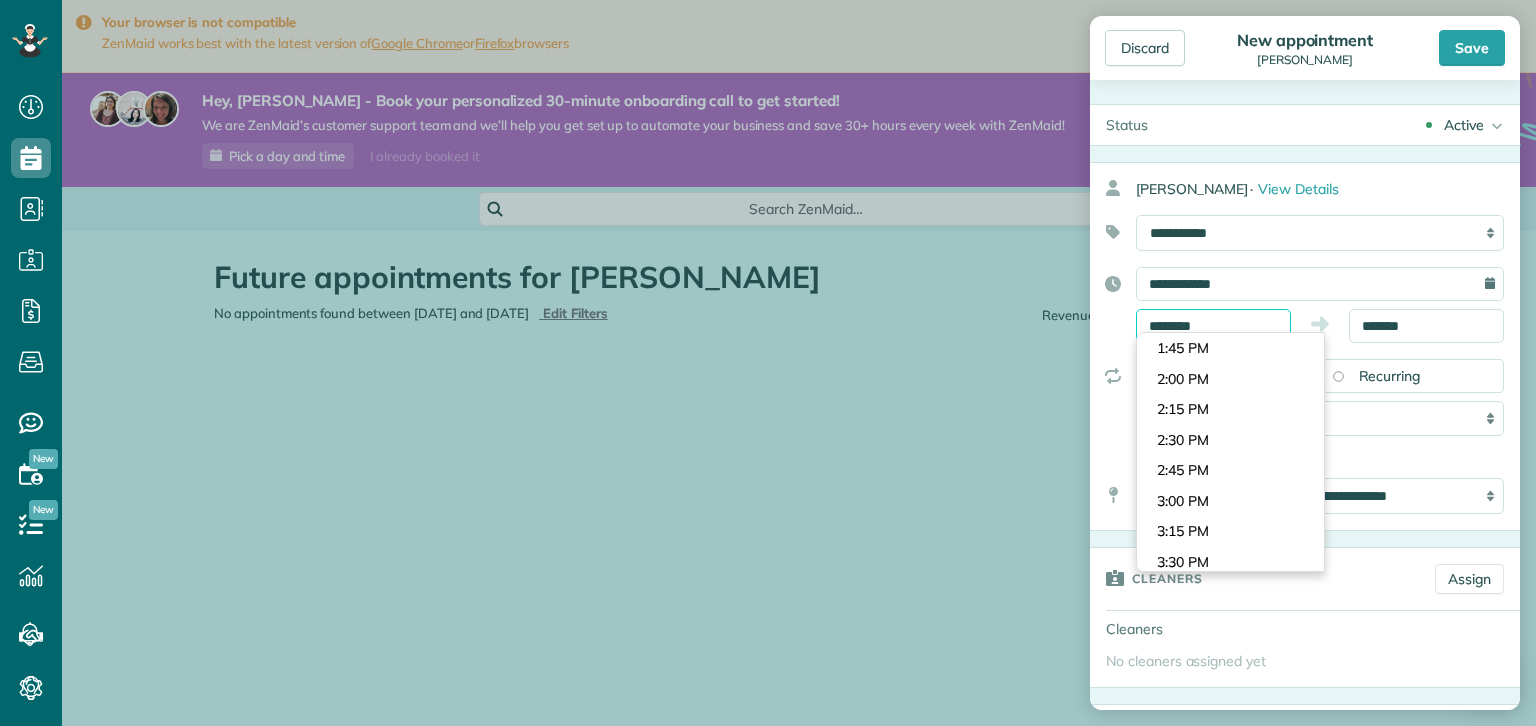 type on "********" 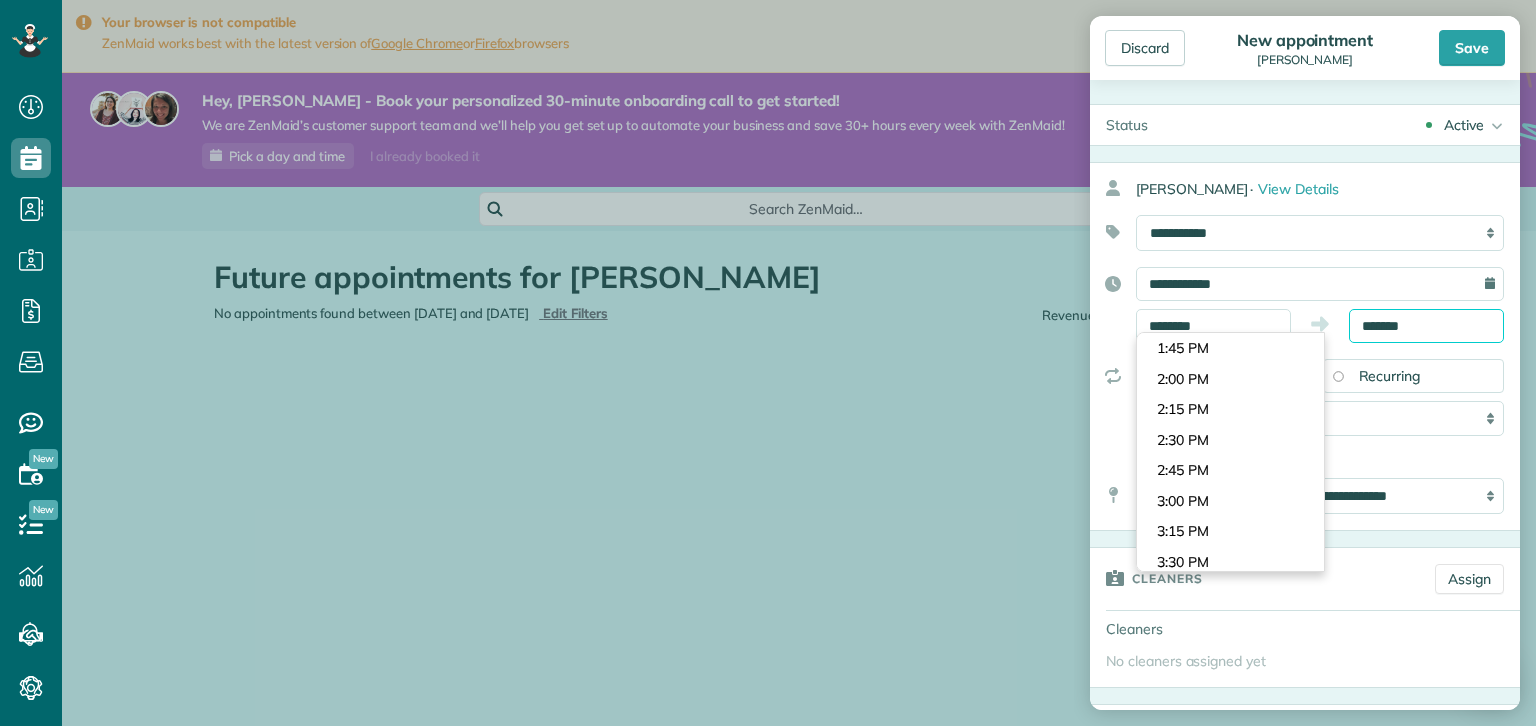 click on "*******" at bounding box center (1426, 326) 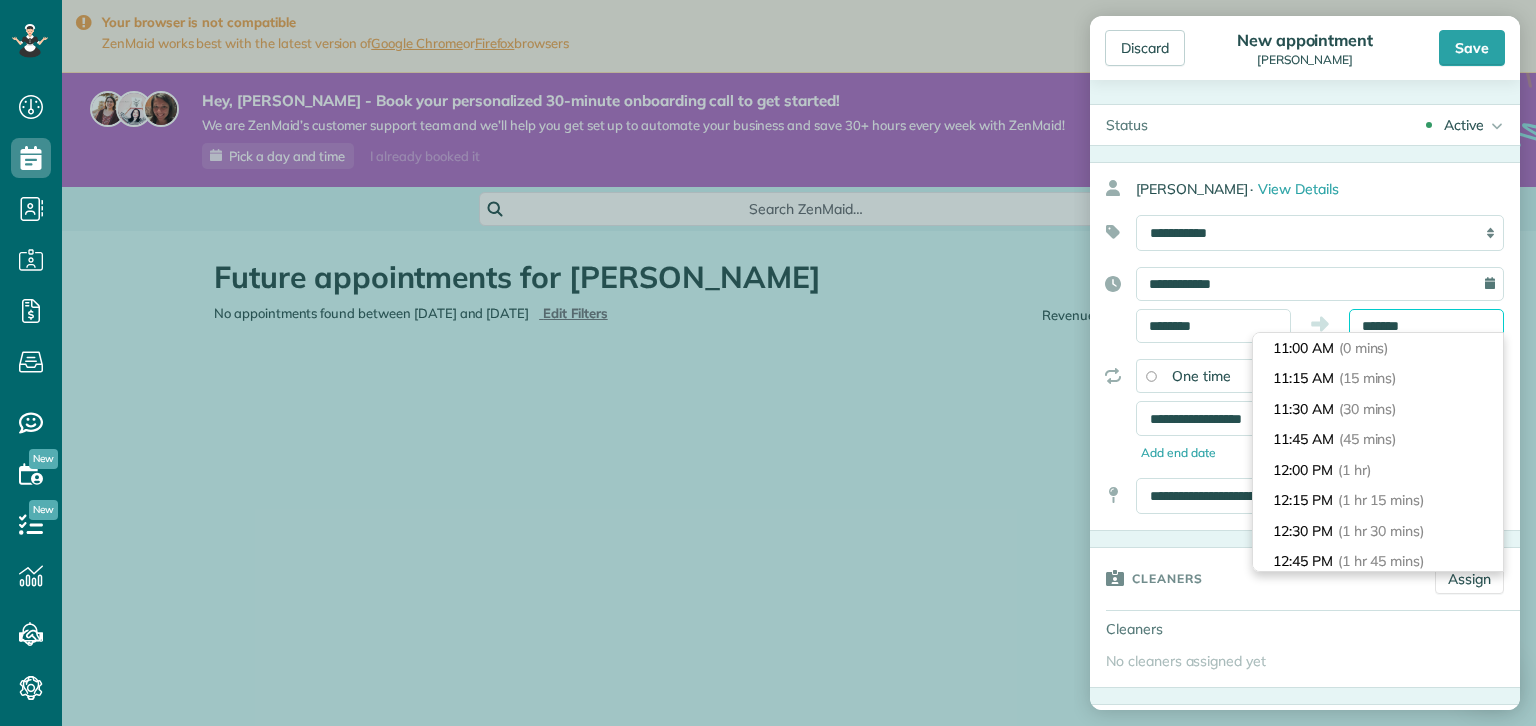 scroll, scrollTop: 579, scrollLeft: 0, axis: vertical 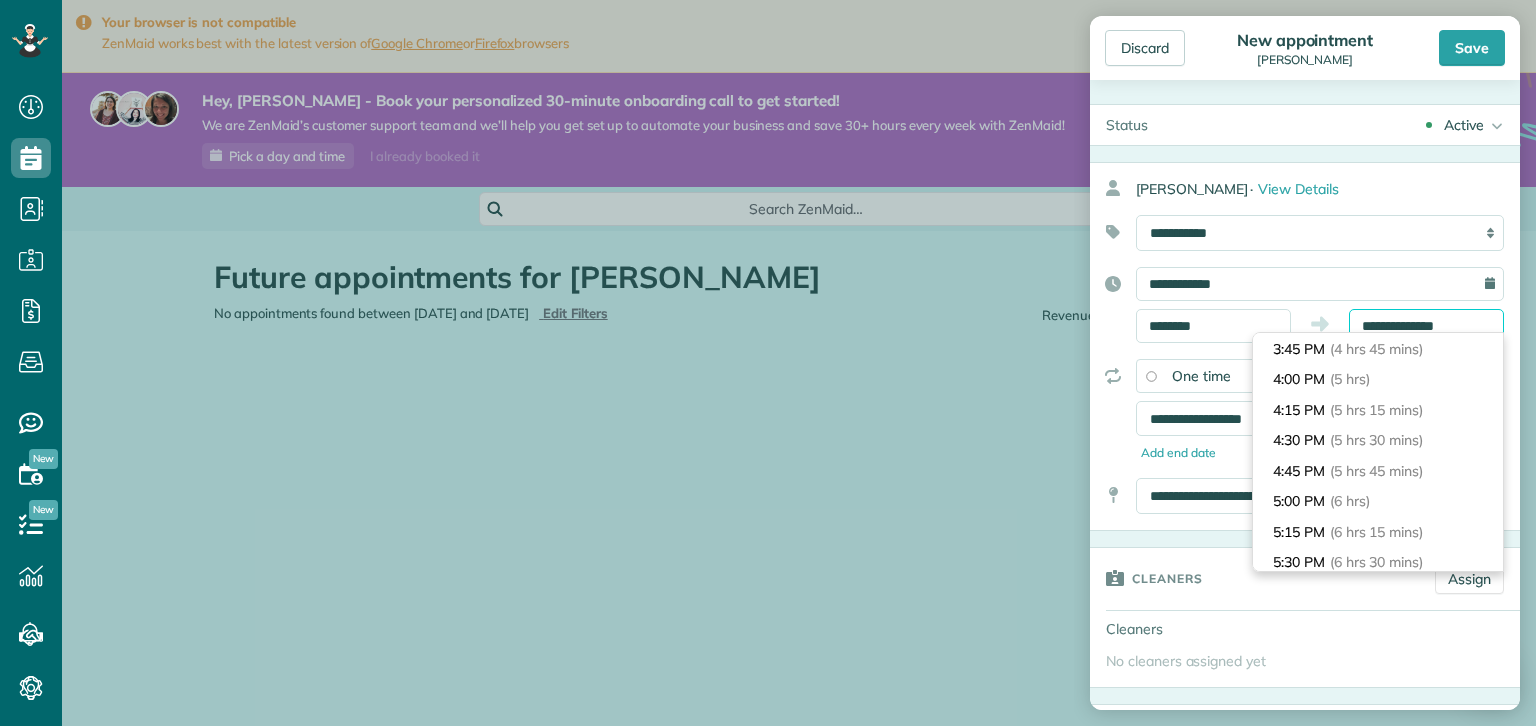 click on "**********" at bounding box center (1426, 326) 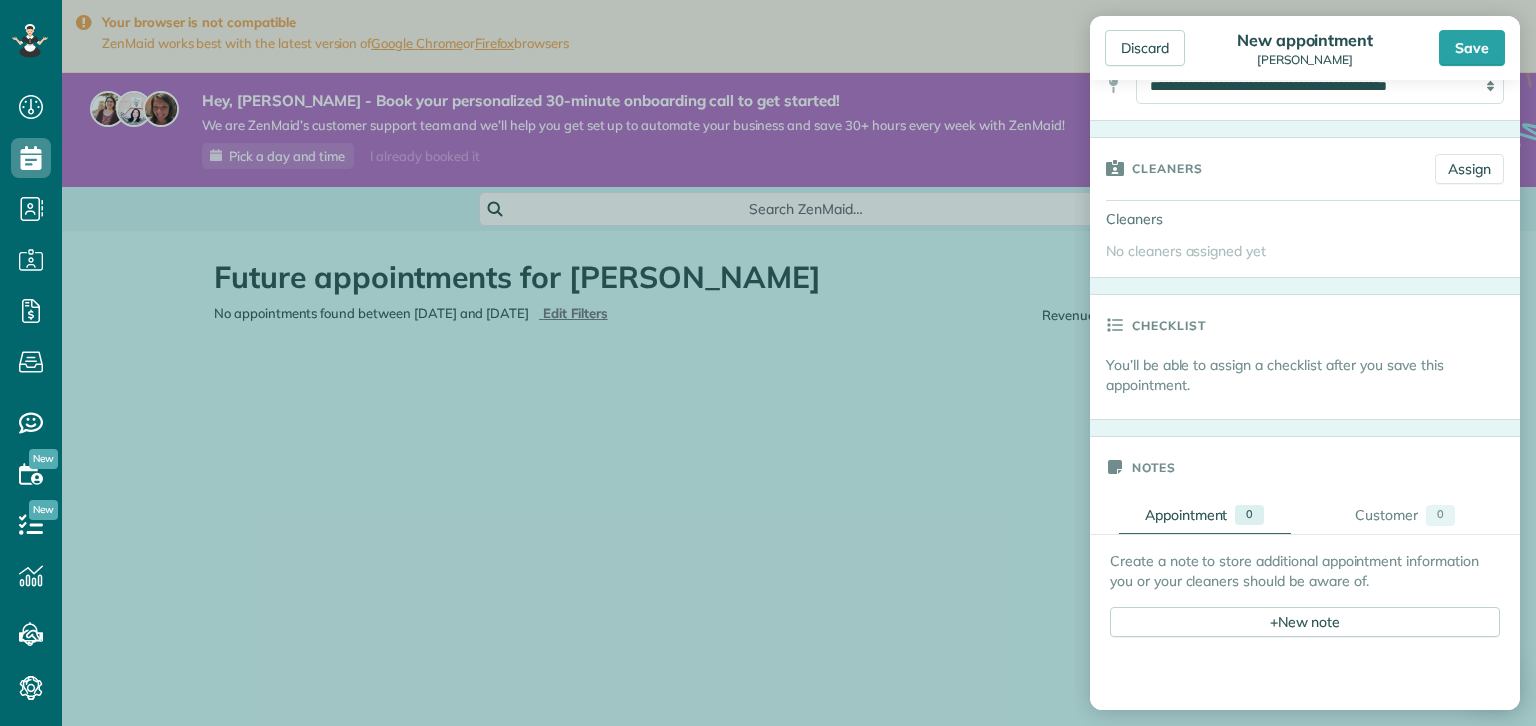 scroll, scrollTop: 412, scrollLeft: 0, axis: vertical 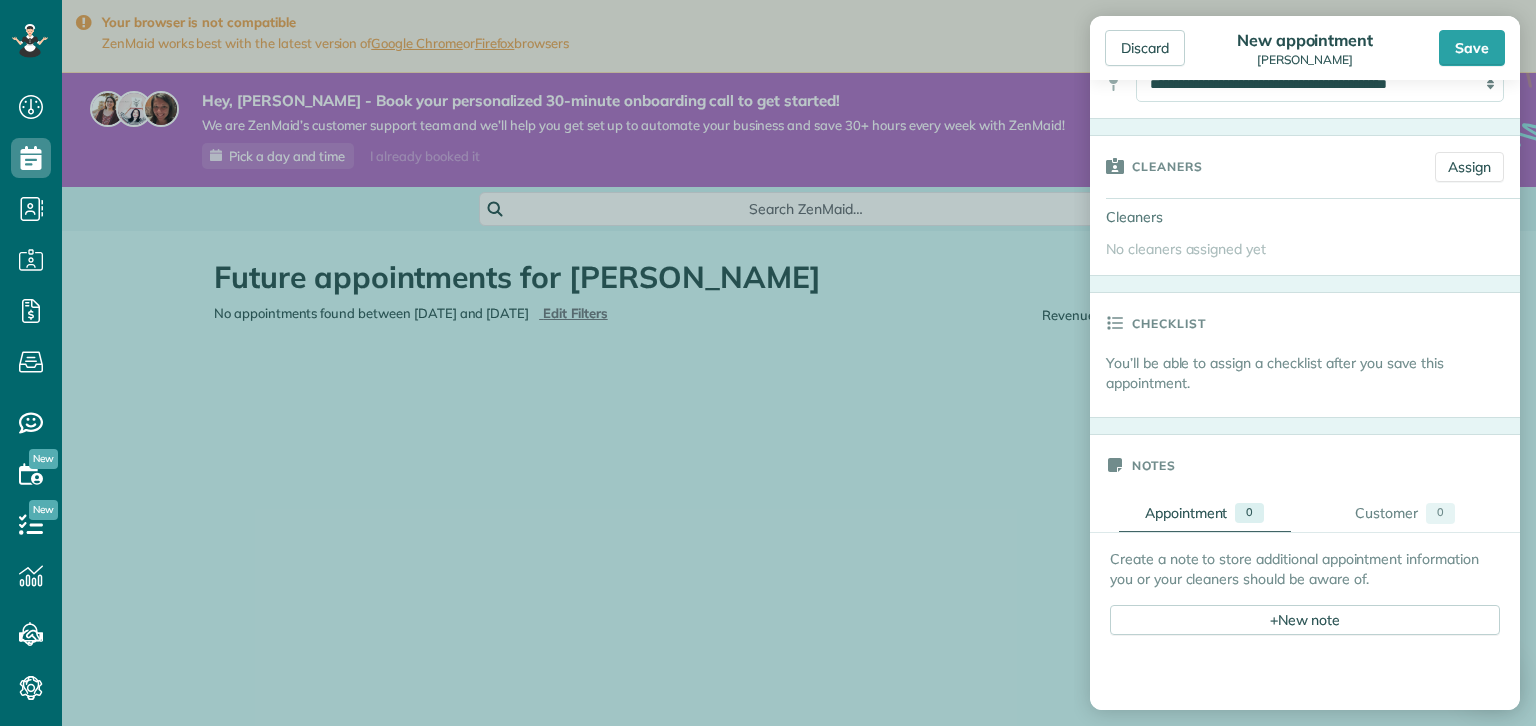 type on "*******" 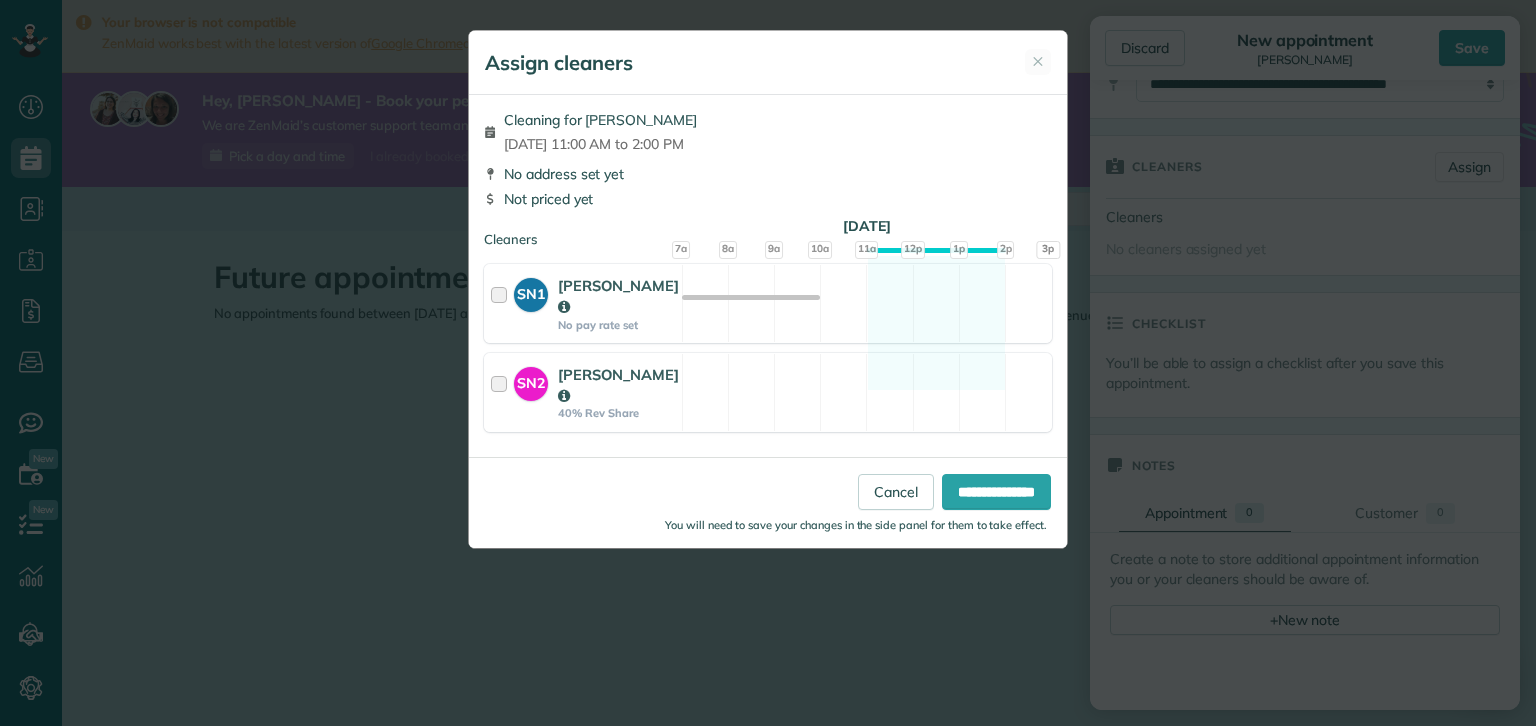 click on "SN2" at bounding box center [531, 380] 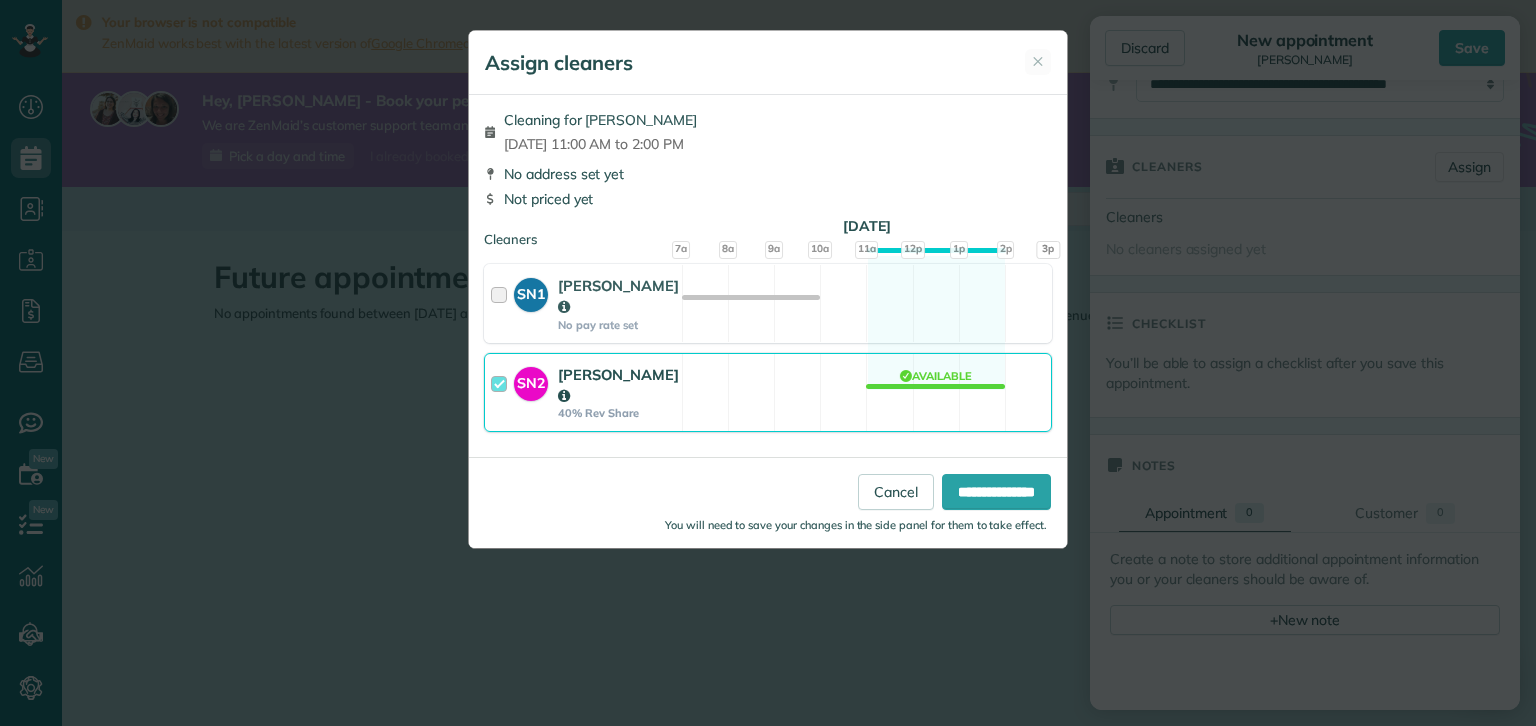 click on "SN1" at bounding box center [531, 295] 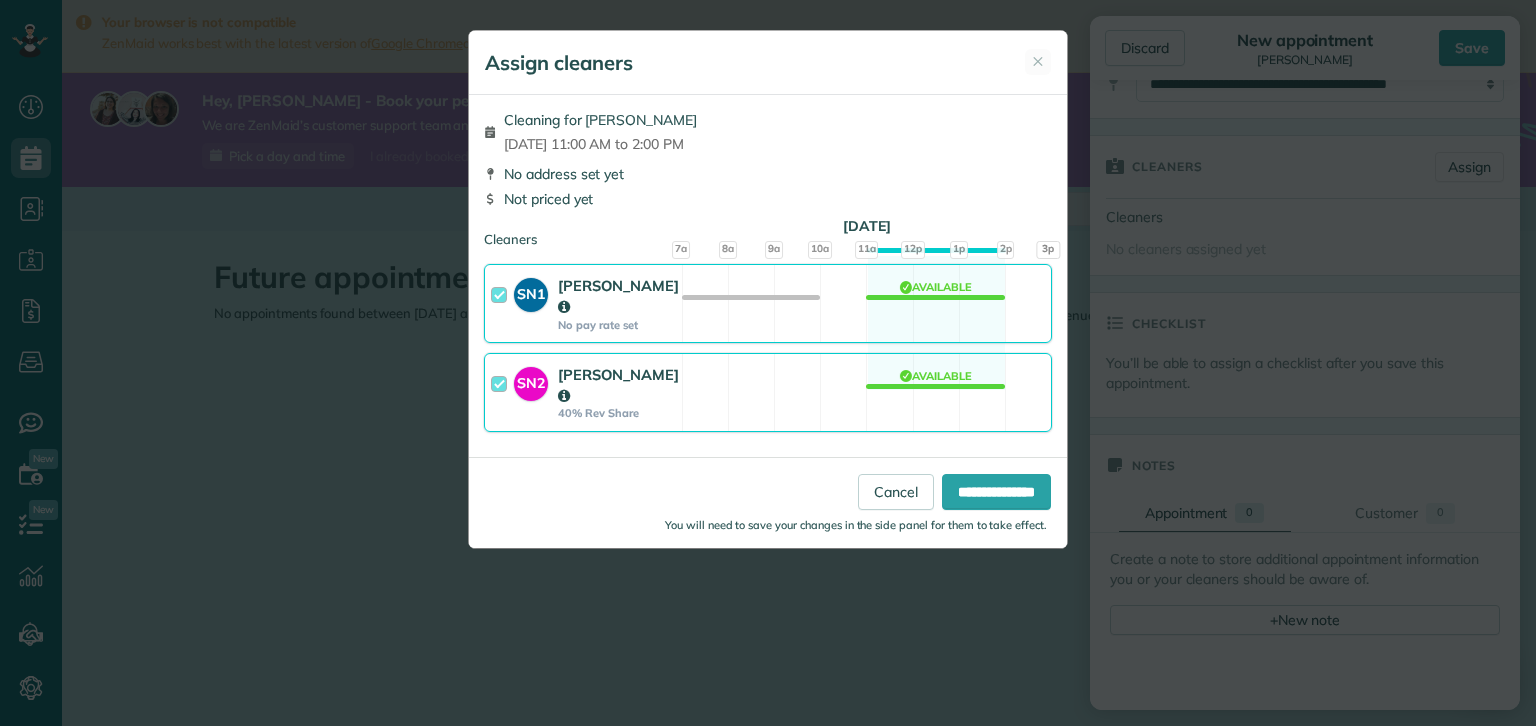 click at bounding box center [502, 303] 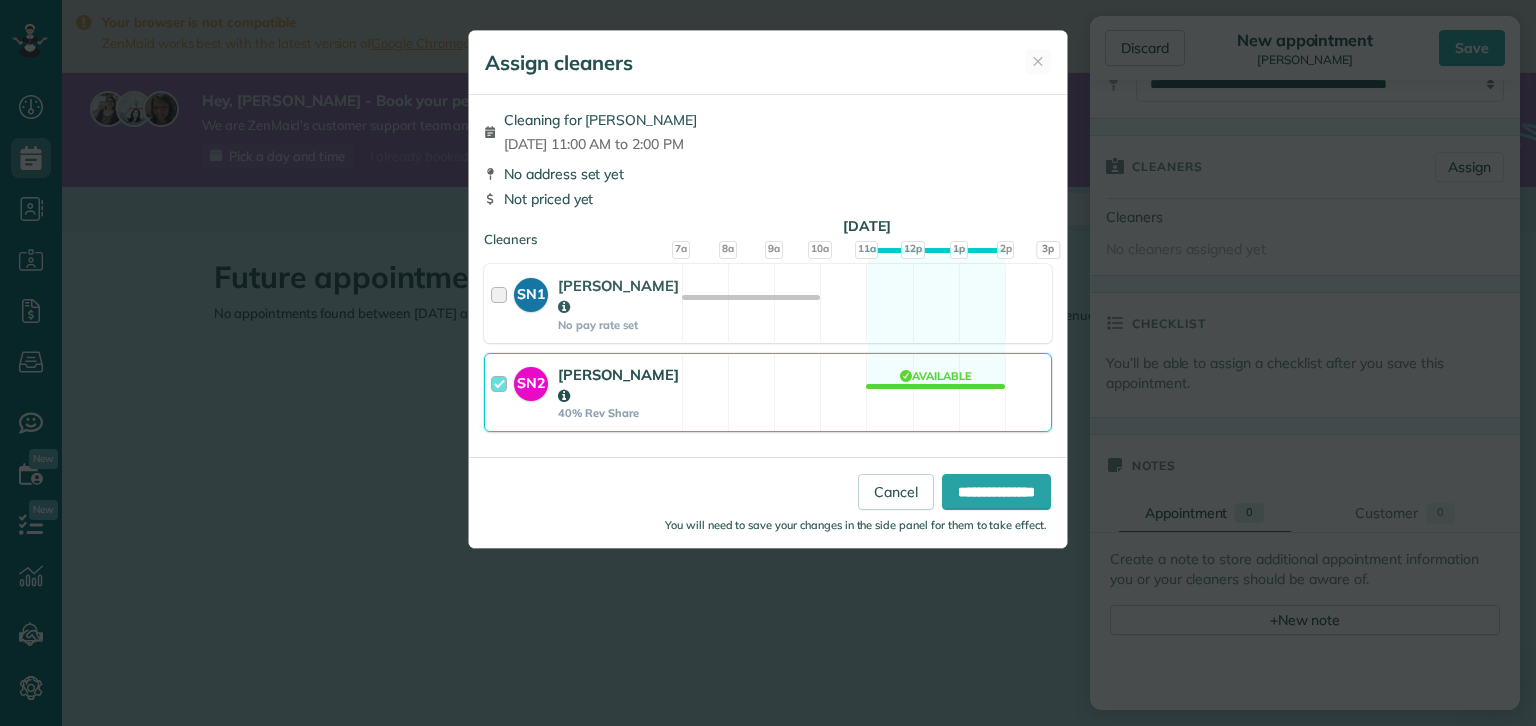 click at bounding box center [502, 392] 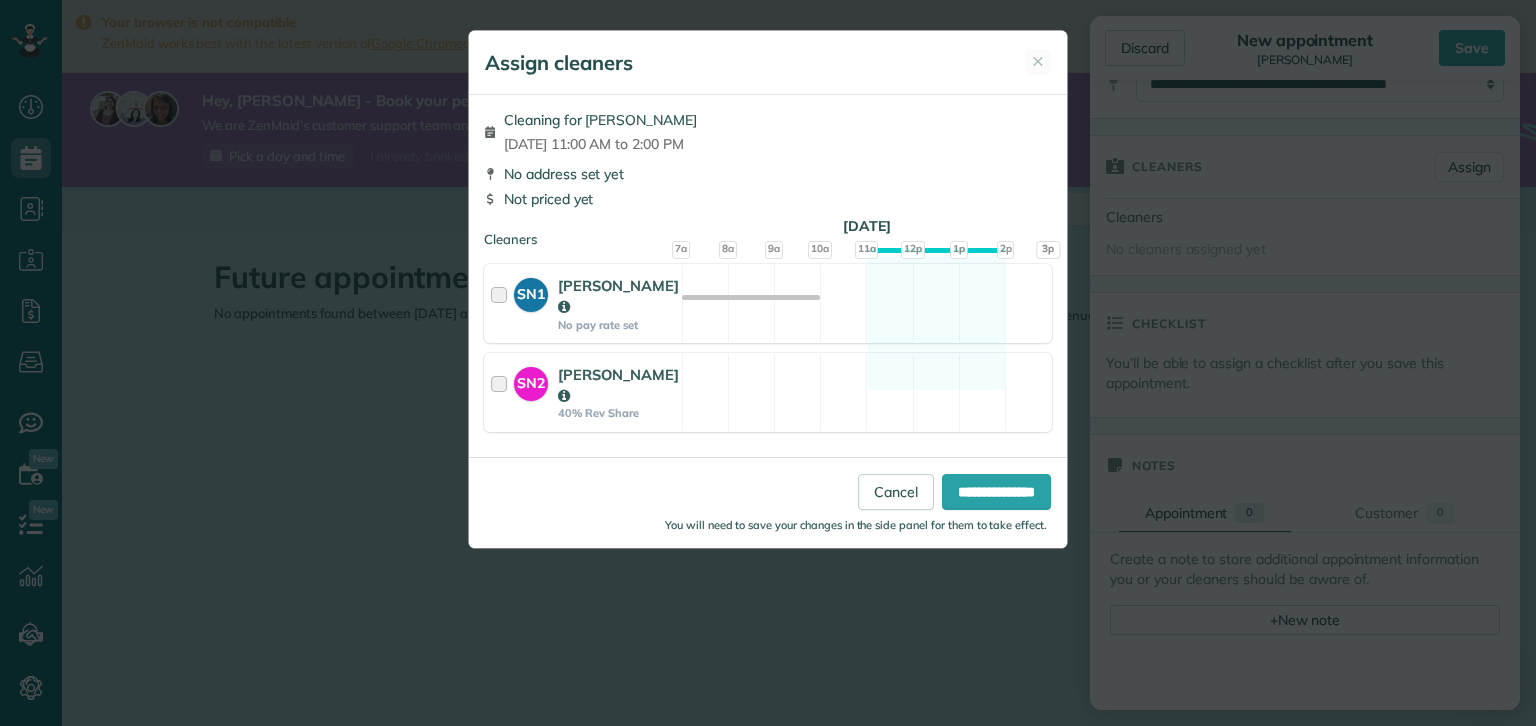 click at bounding box center [502, 303] 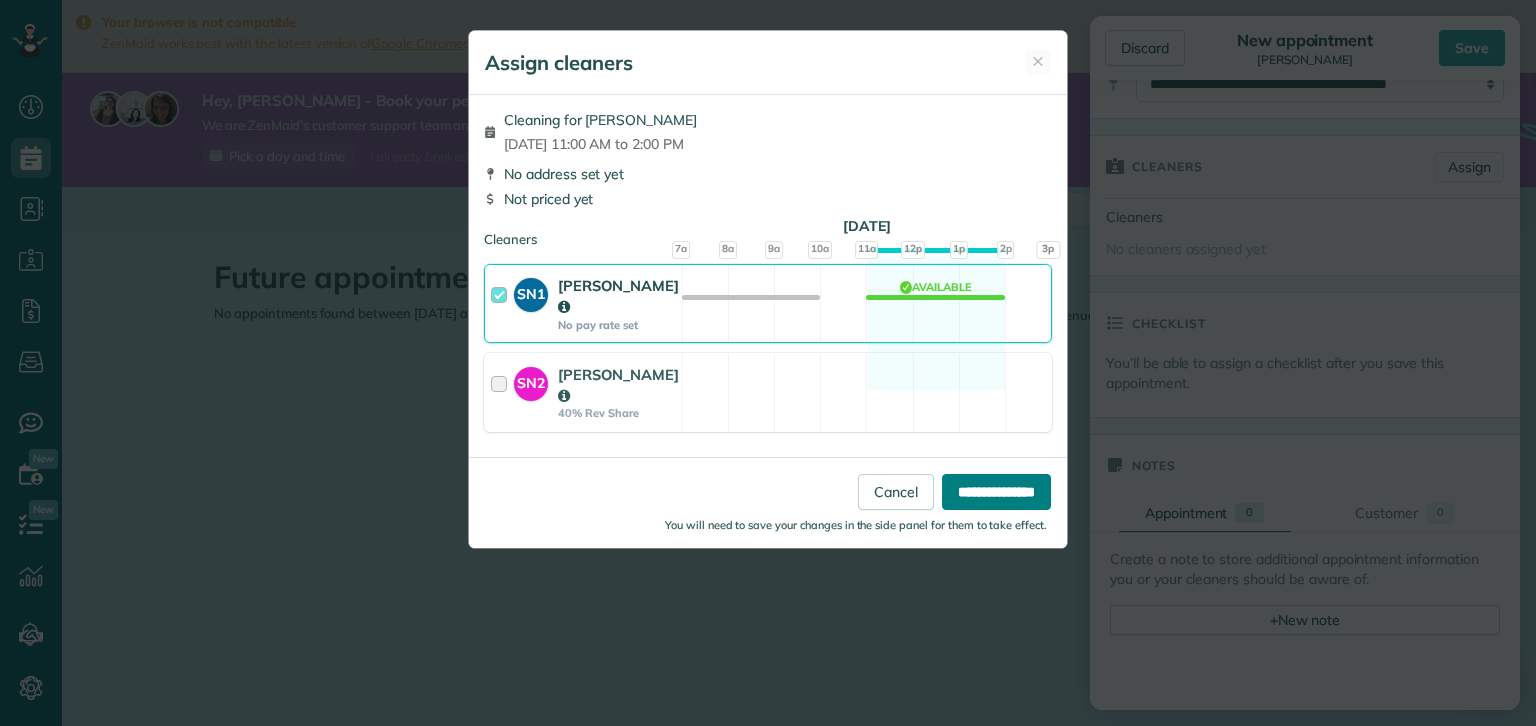 click on "**********" at bounding box center [996, 492] 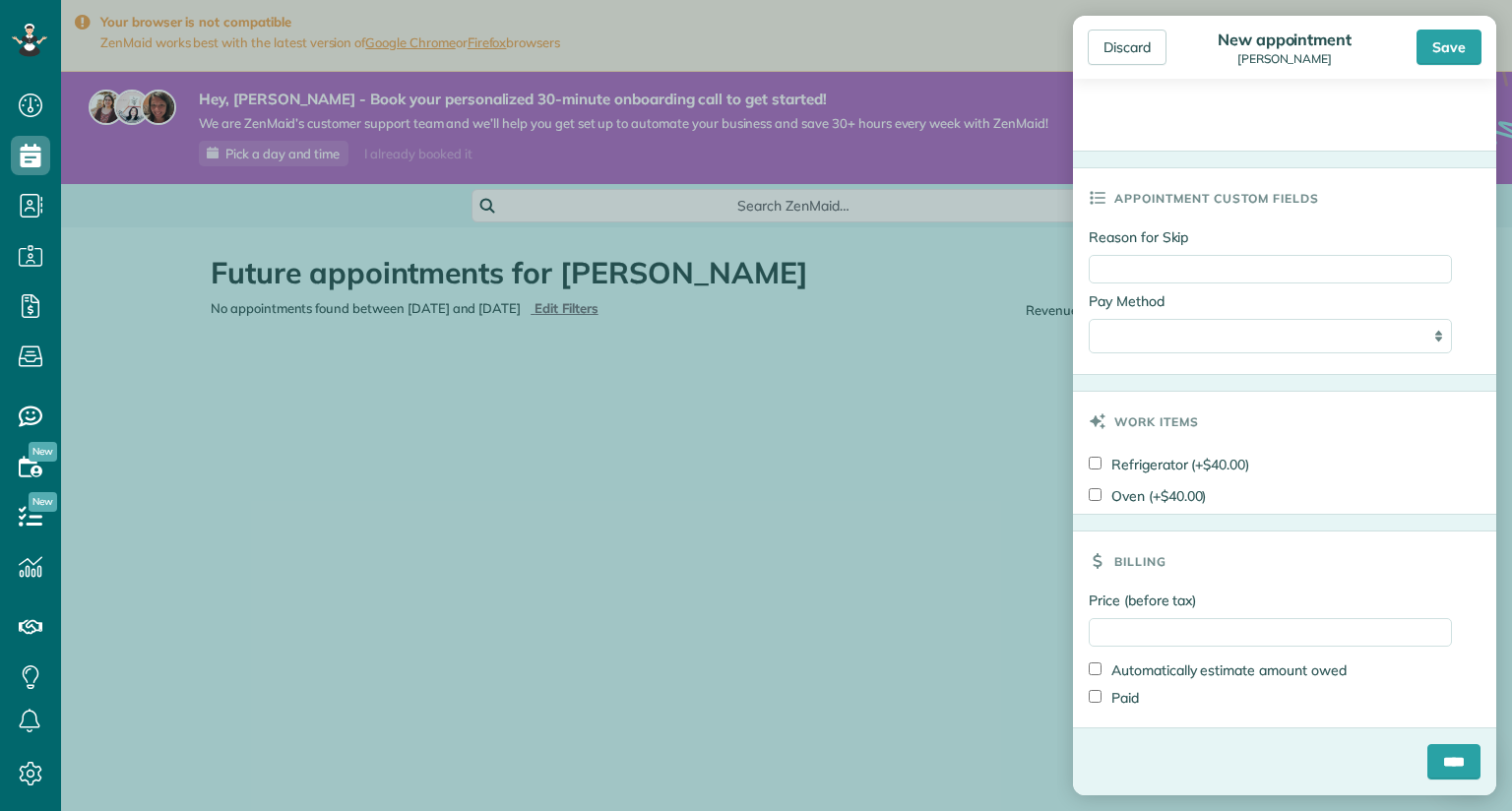 scroll, scrollTop: 992, scrollLeft: 0, axis: vertical 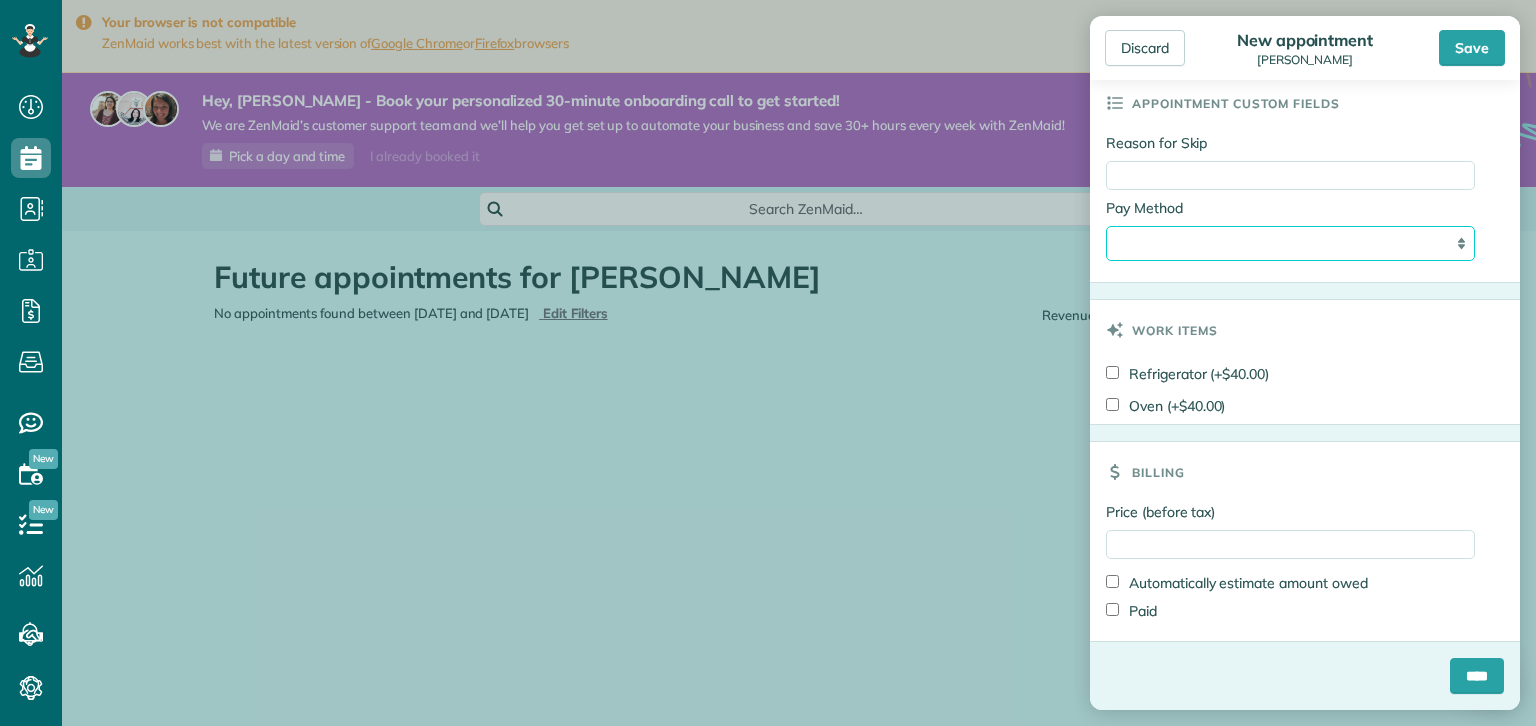 click on "**********" at bounding box center (1290, 244) 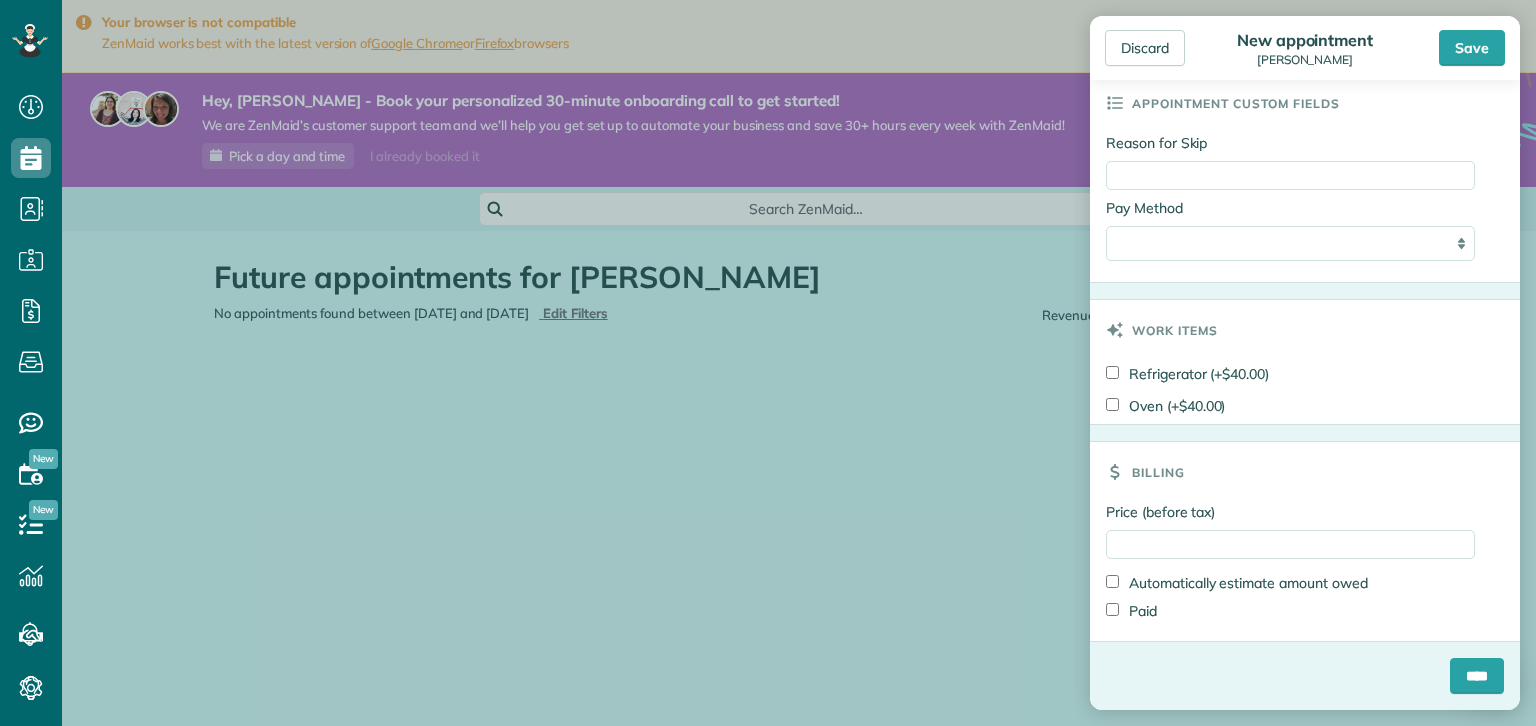 click on "Pay Method" at bounding box center [1290, 208] 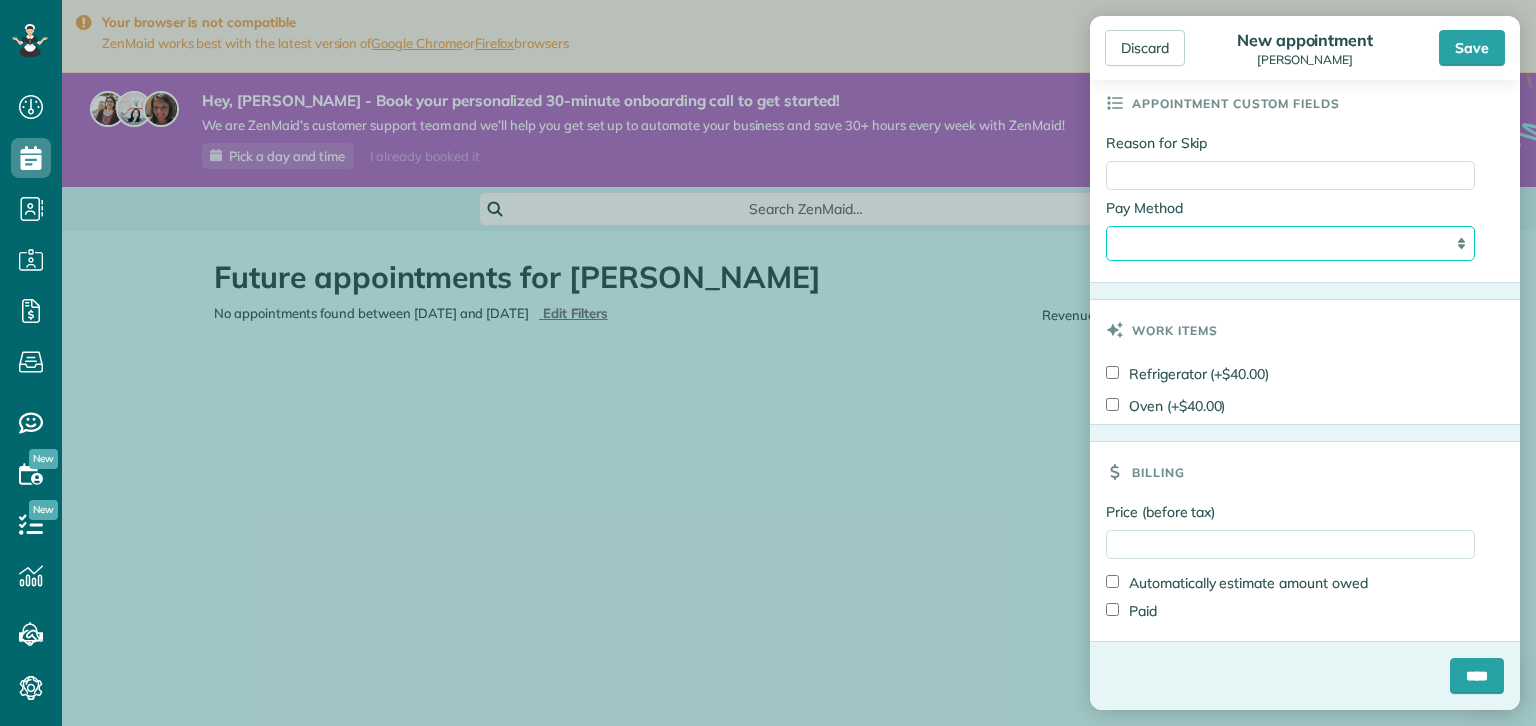 click on "**********" at bounding box center [1290, 244] 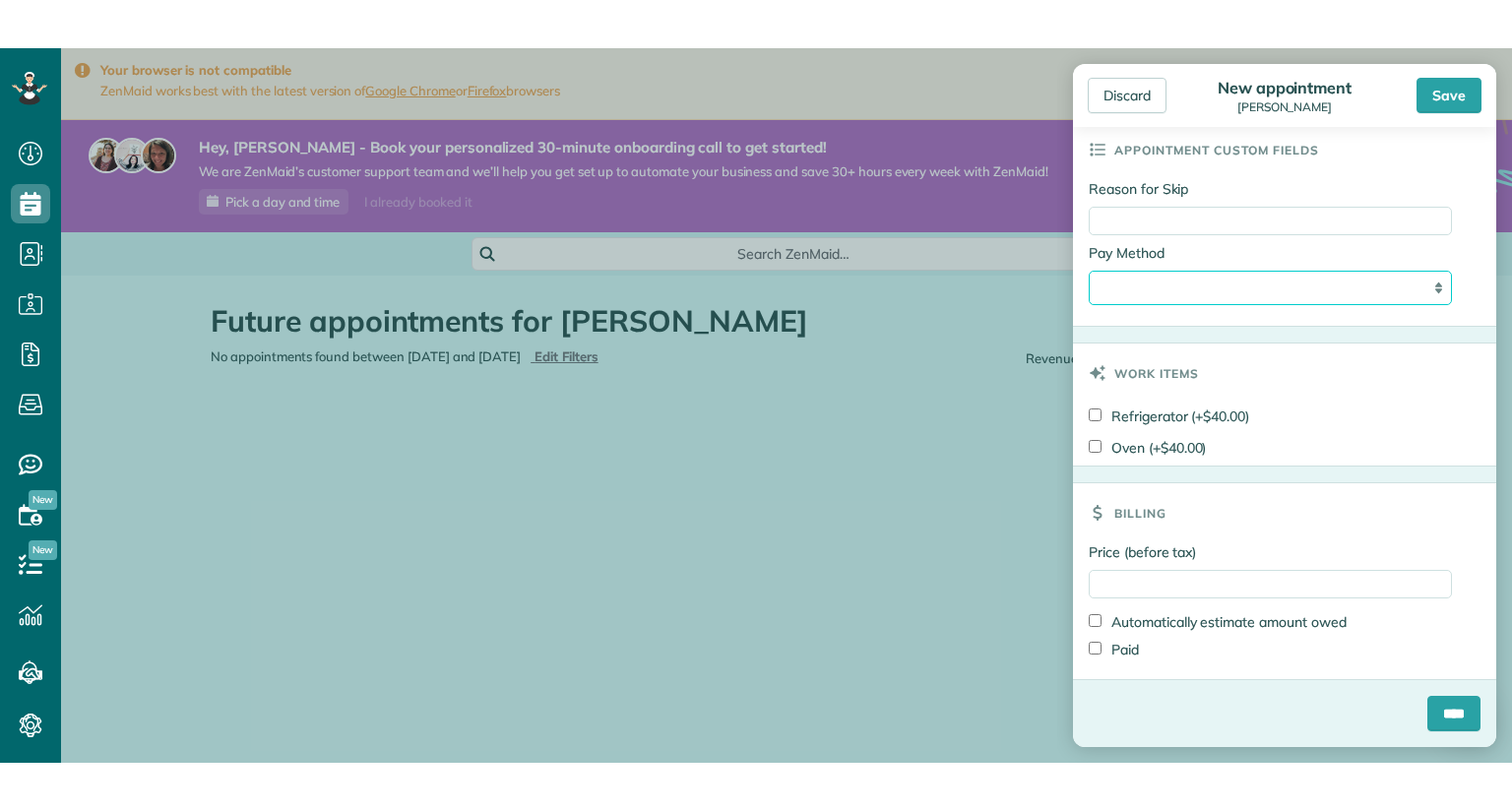 scroll, scrollTop: 0, scrollLeft: 0, axis: both 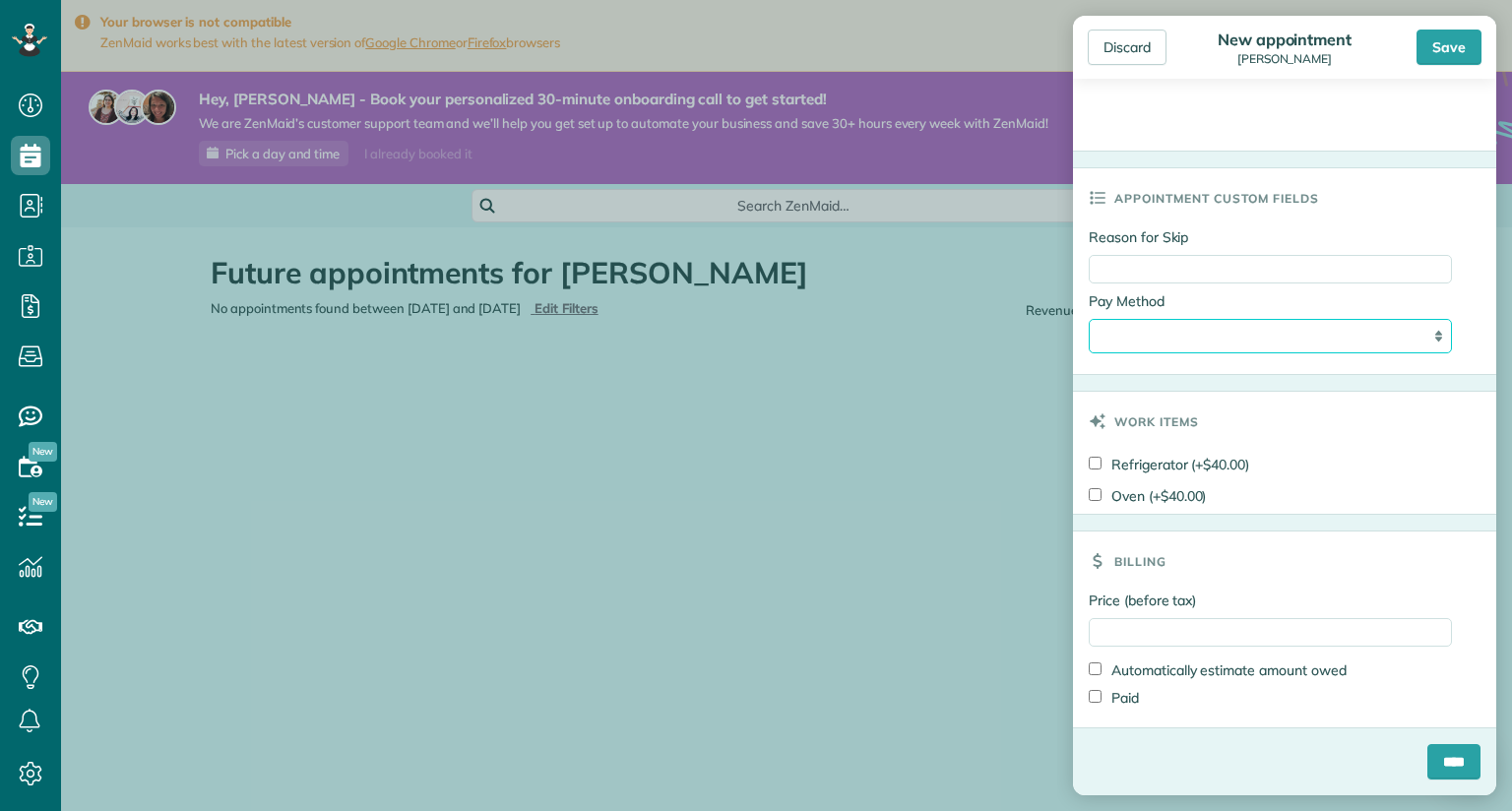 click on "**********" at bounding box center (1270, 337) 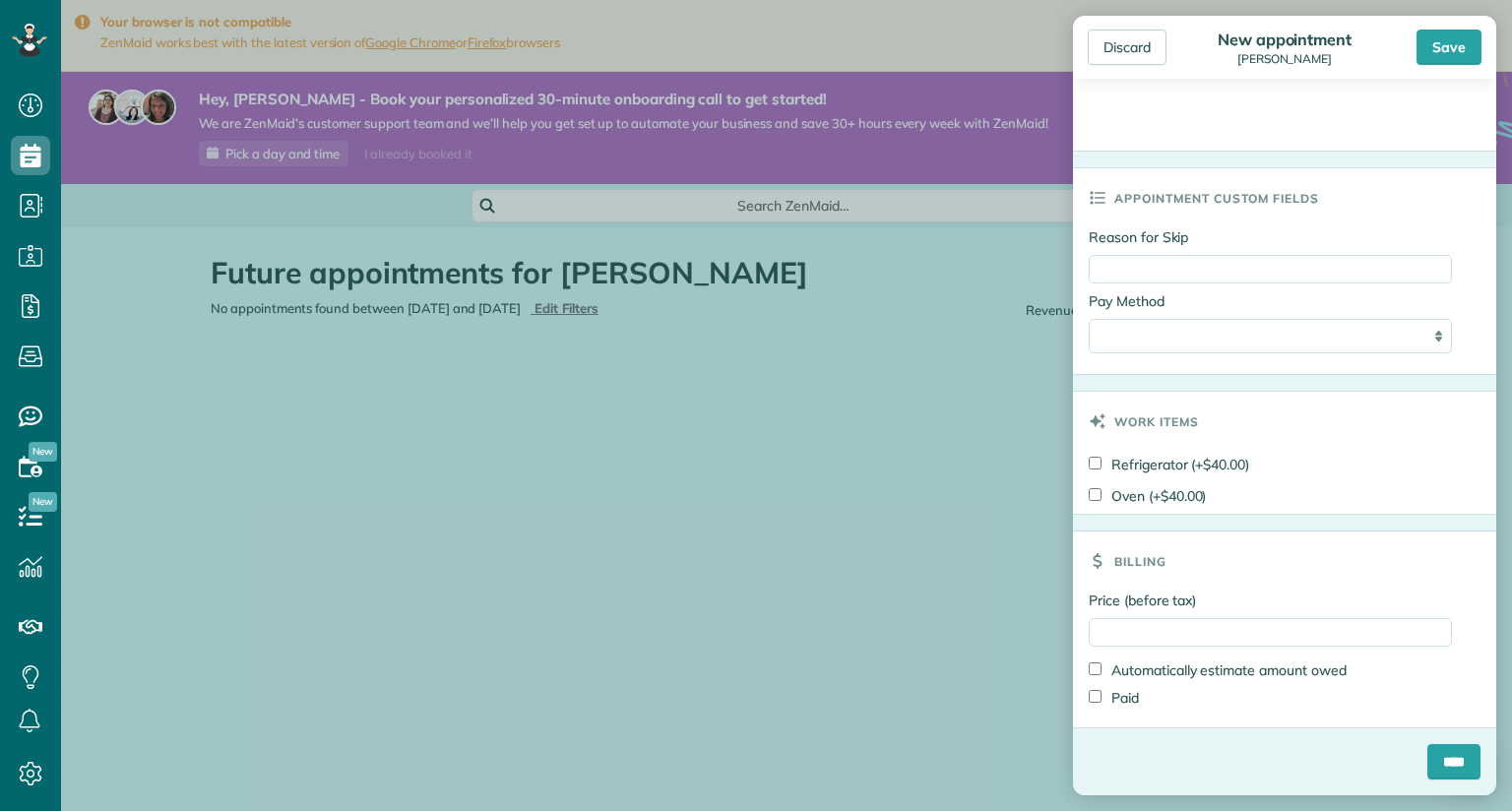 click on "**********" at bounding box center (1285, 301) 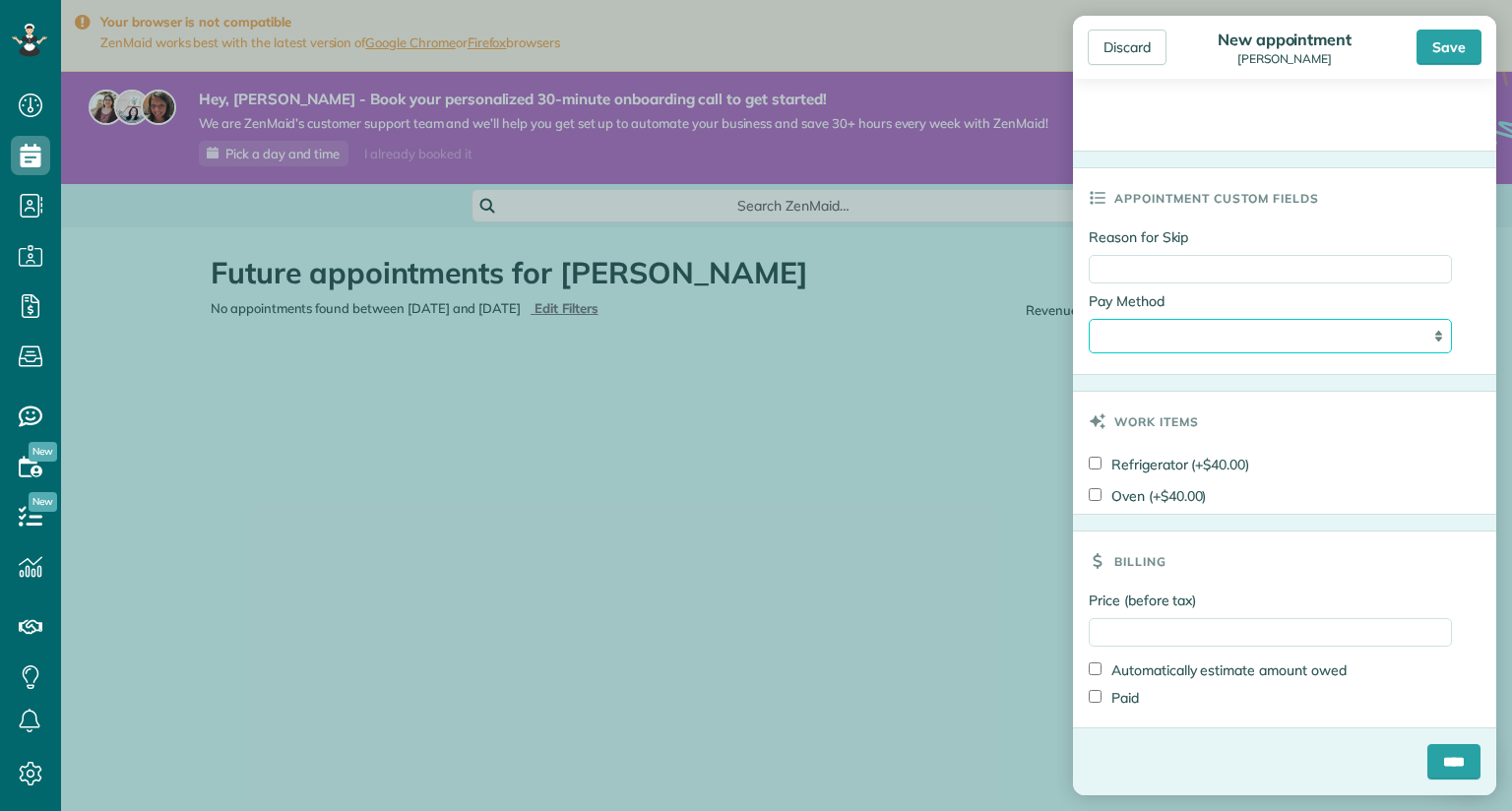 click on "**********" at bounding box center (1270, 337) 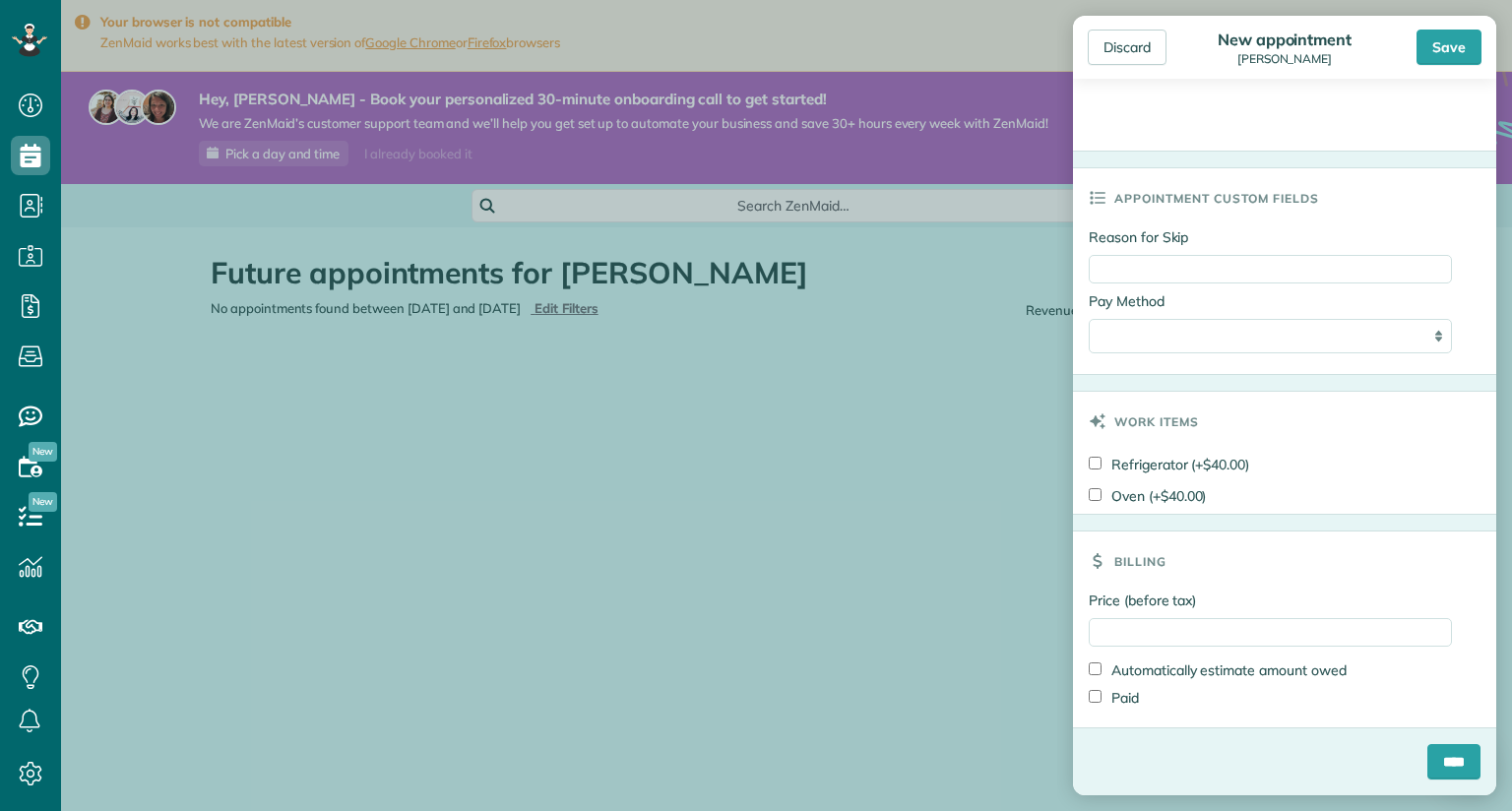 click on "Appointment custom fields" at bounding box center [1285, 198] 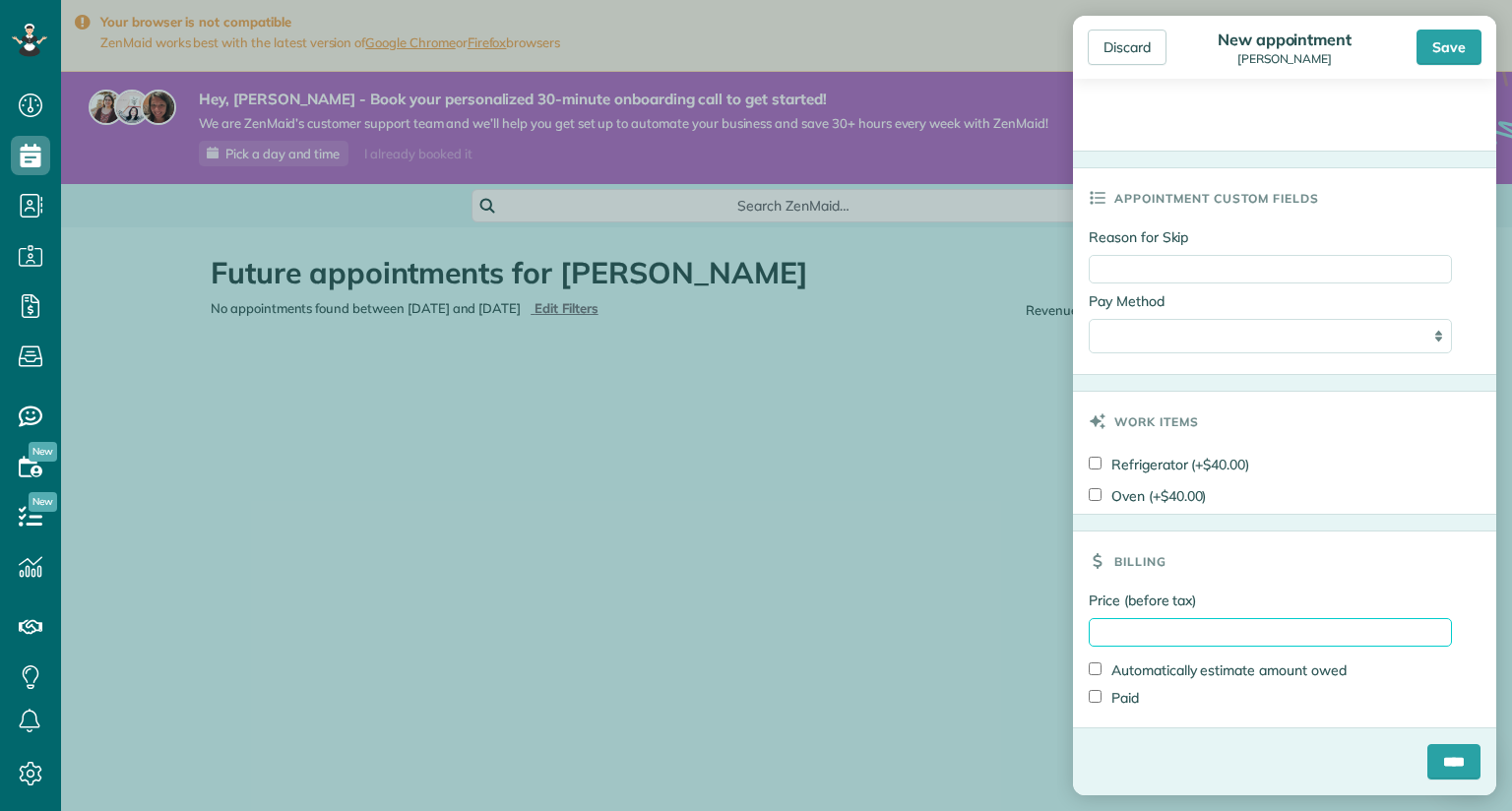 click on "Price (before tax)" at bounding box center [1270, 632] 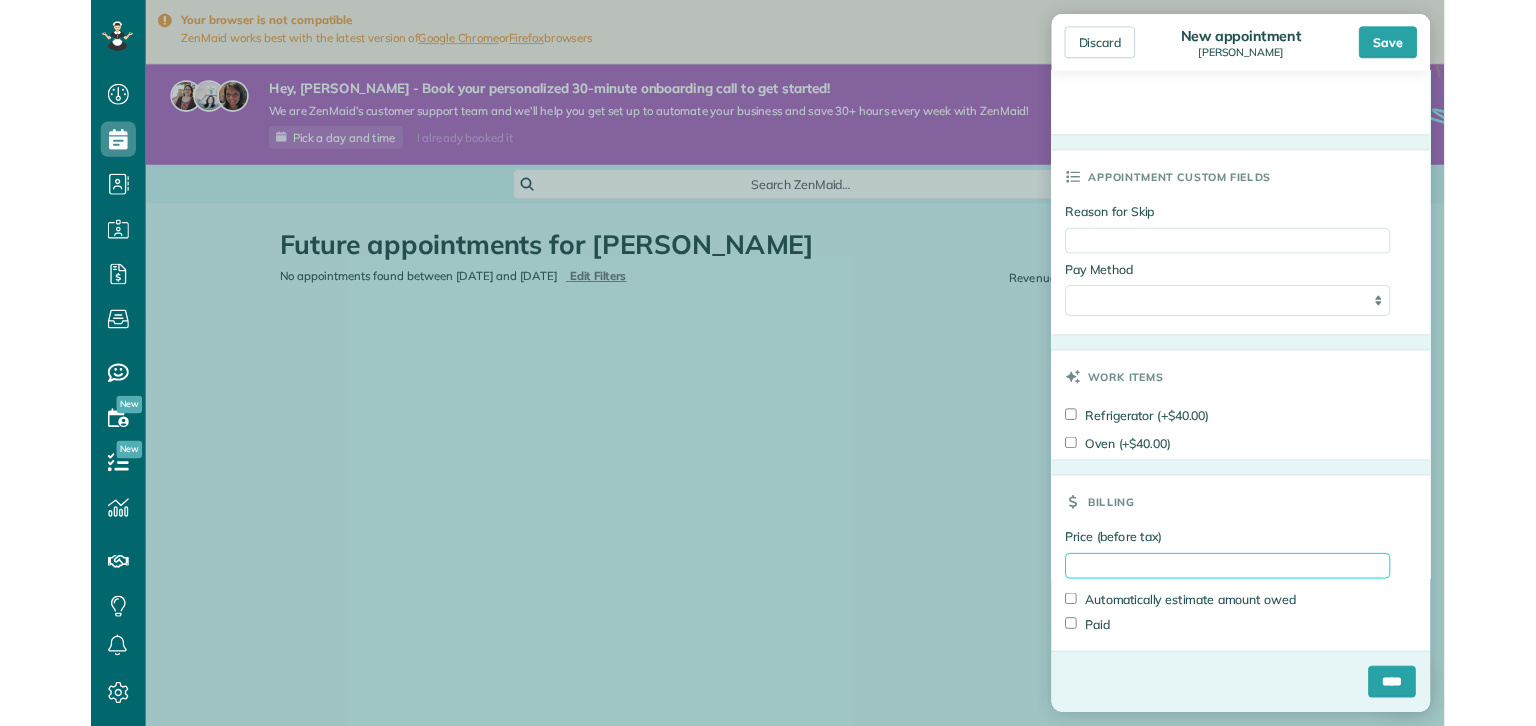 scroll, scrollTop: 79, scrollLeft: 0, axis: vertical 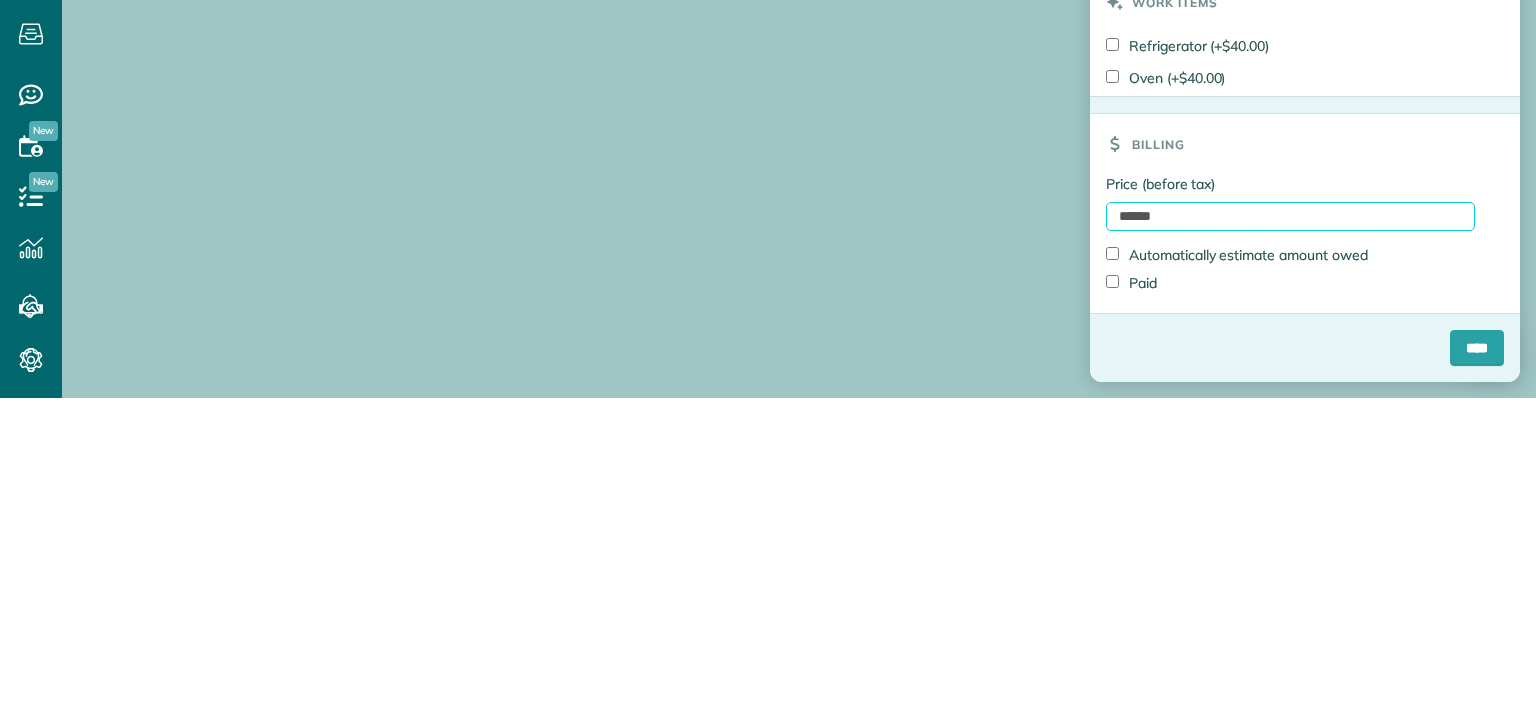 type on "******" 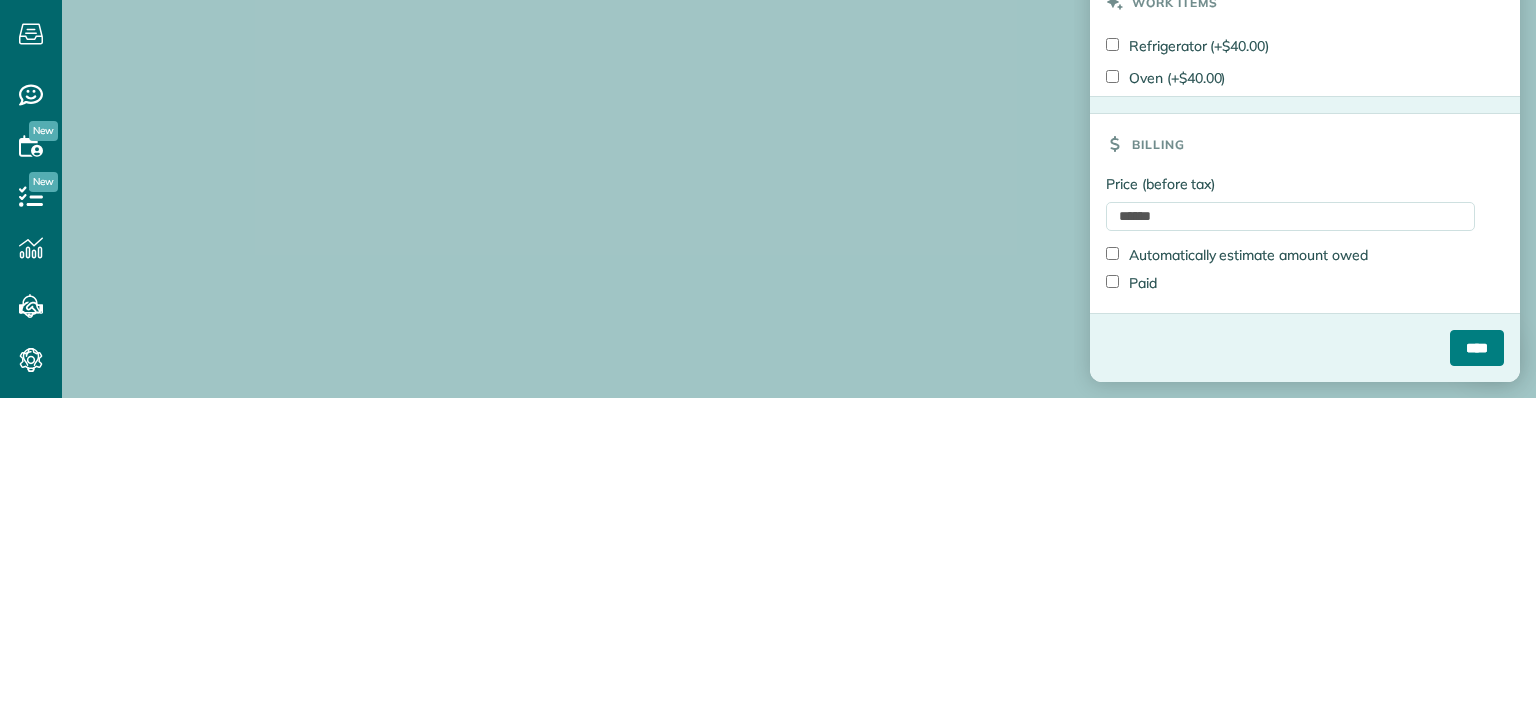 click on "****" at bounding box center (1477, 676) 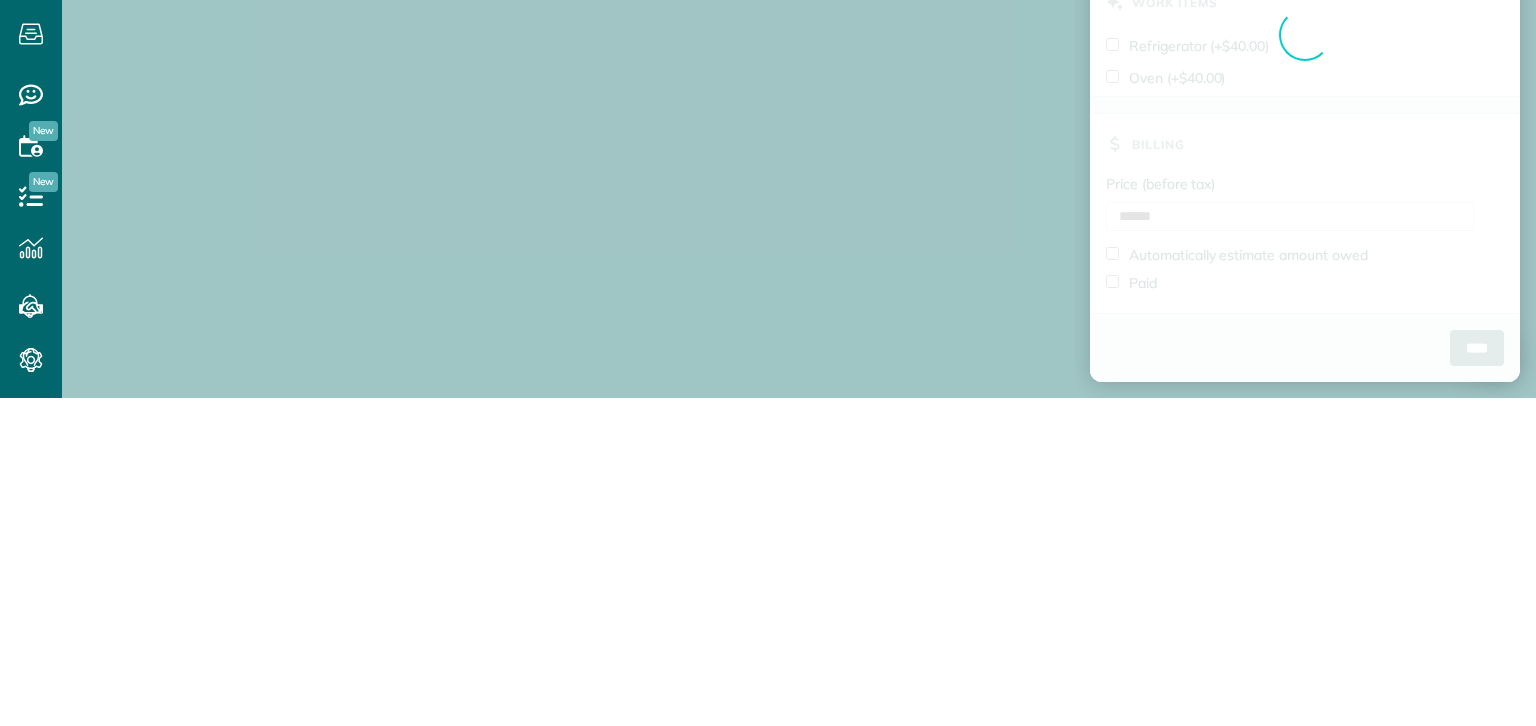 scroll, scrollTop: 79, scrollLeft: 0, axis: vertical 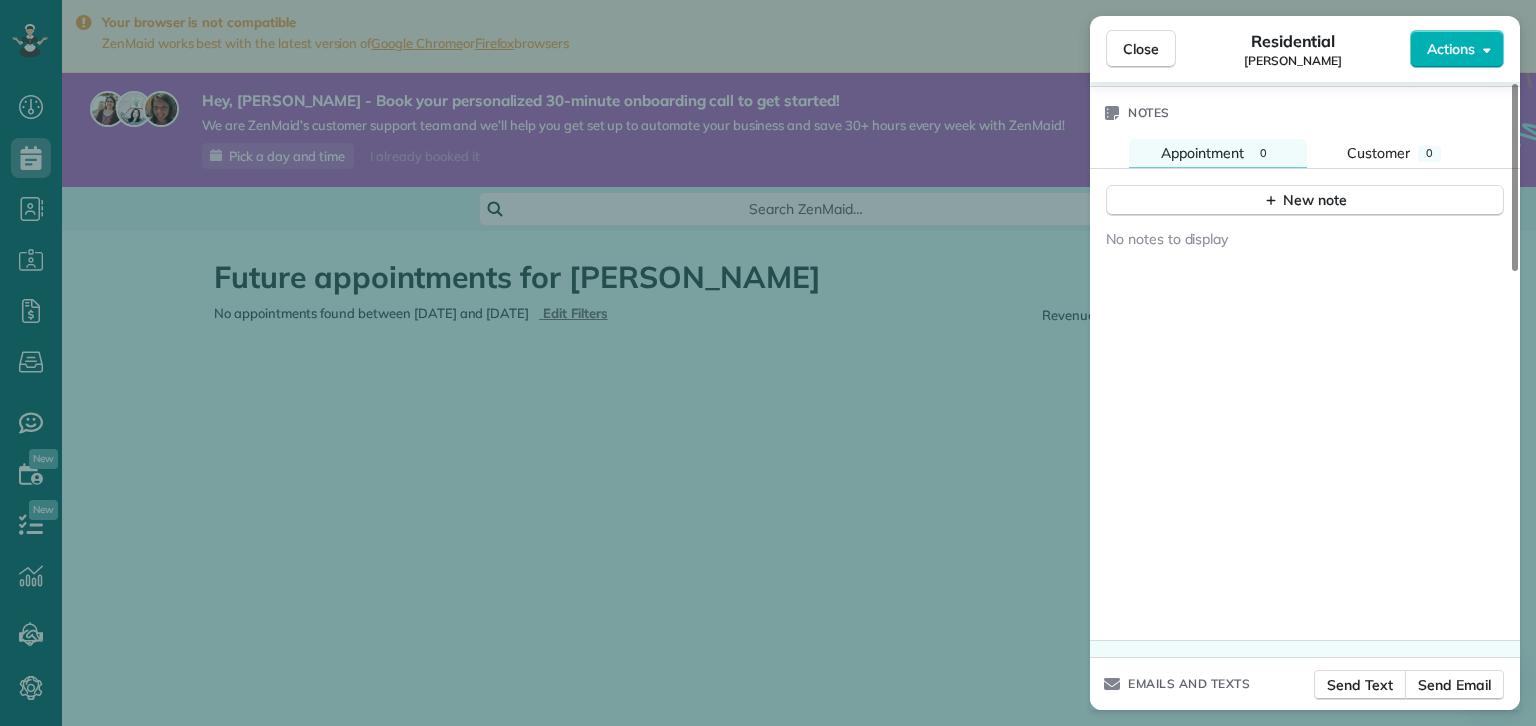 click on "Close" at bounding box center (1141, 49) 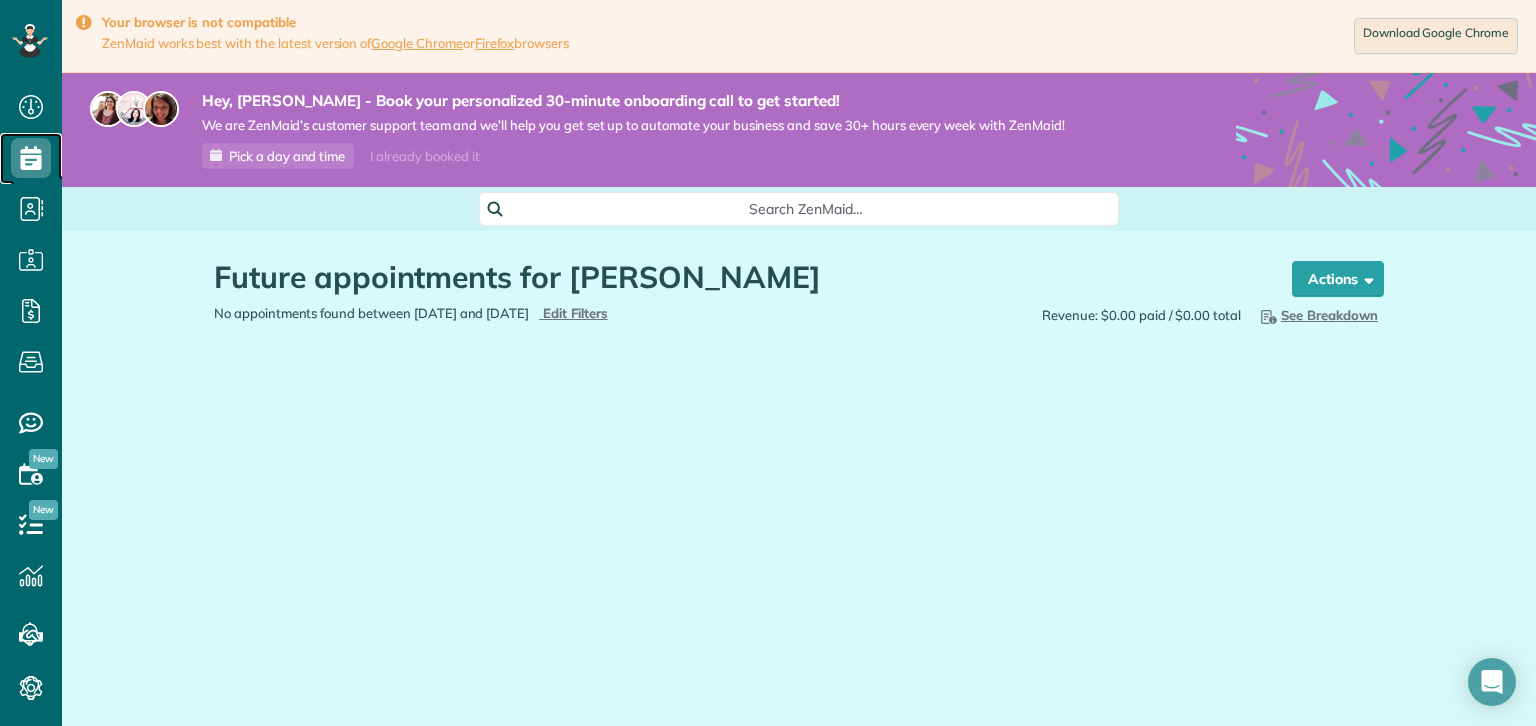 click on "Scheduling" at bounding box center (31, 158) 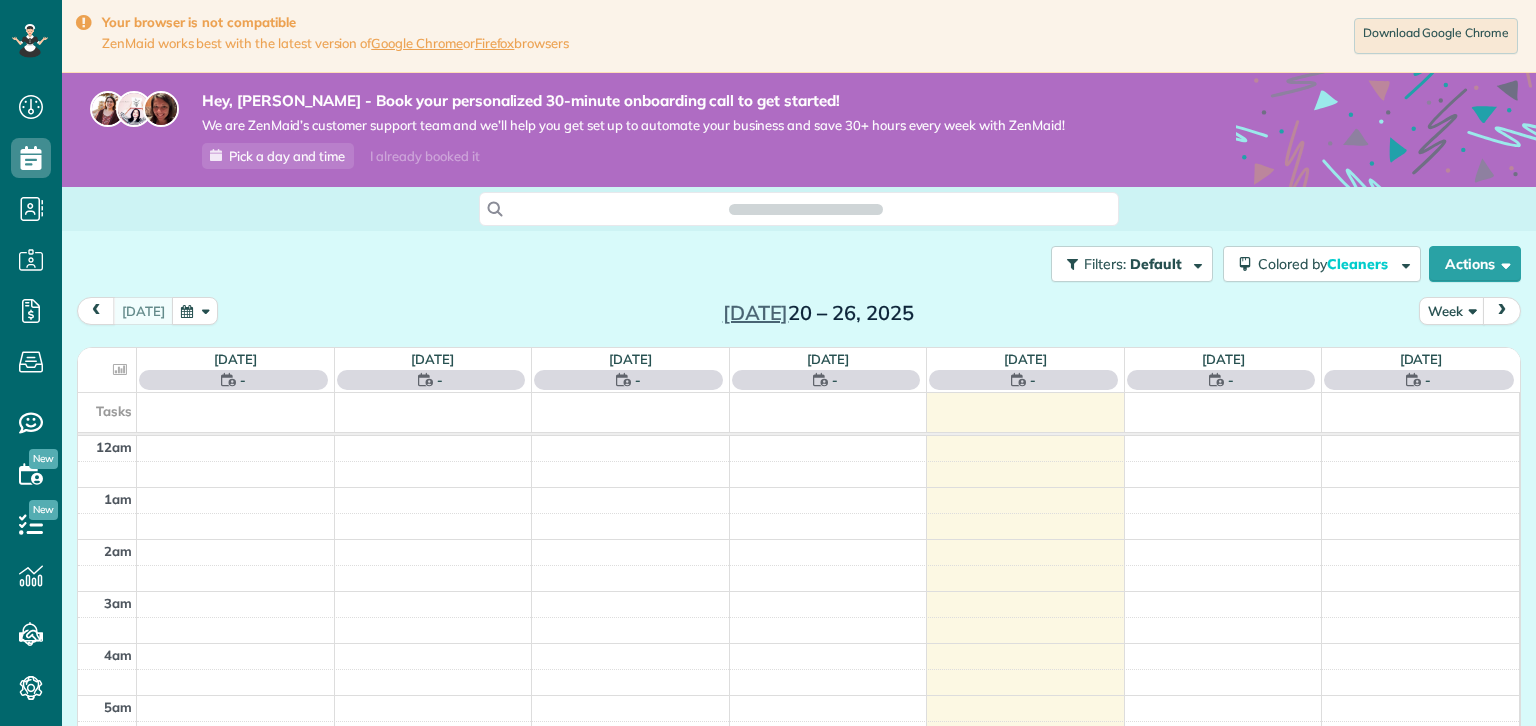 scroll, scrollTop: 0, scrollLeft: 0, axis: both 